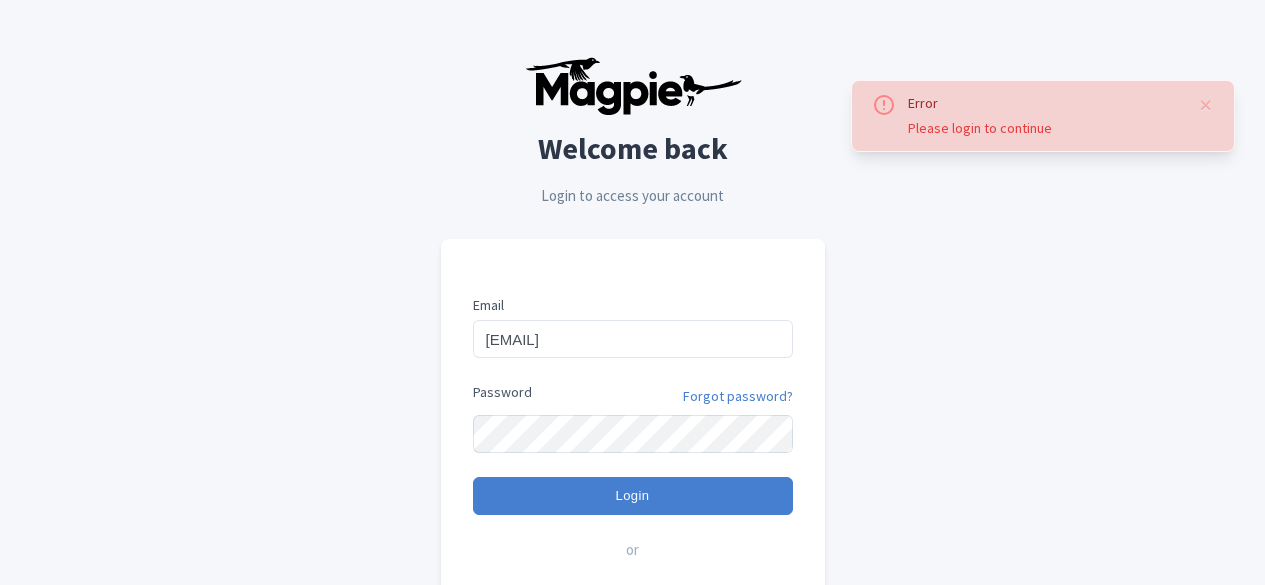 scroll, scrollTop: 0, scrollLeft: 0, axis: both 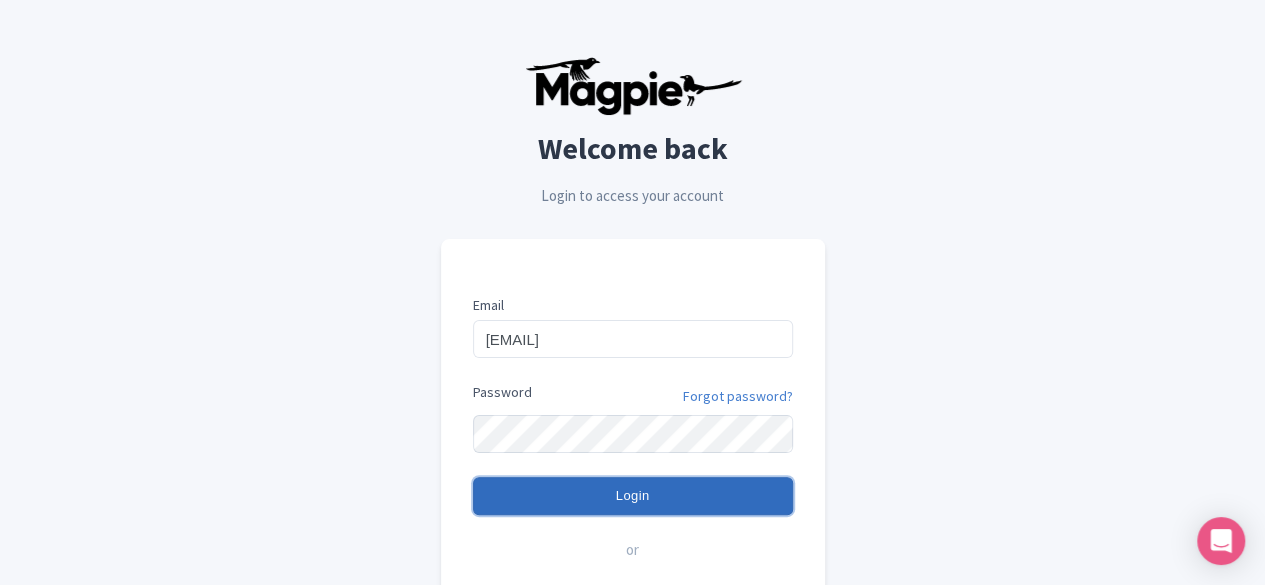 click on "Login" at bounding box center [633, 496] 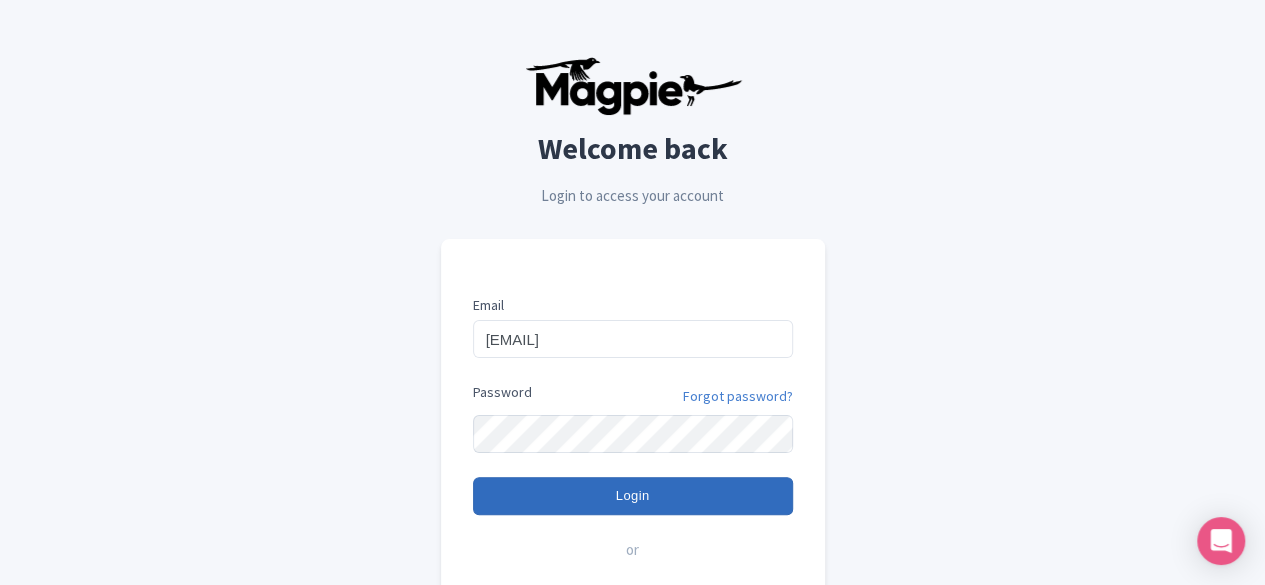type on "Logging in..." 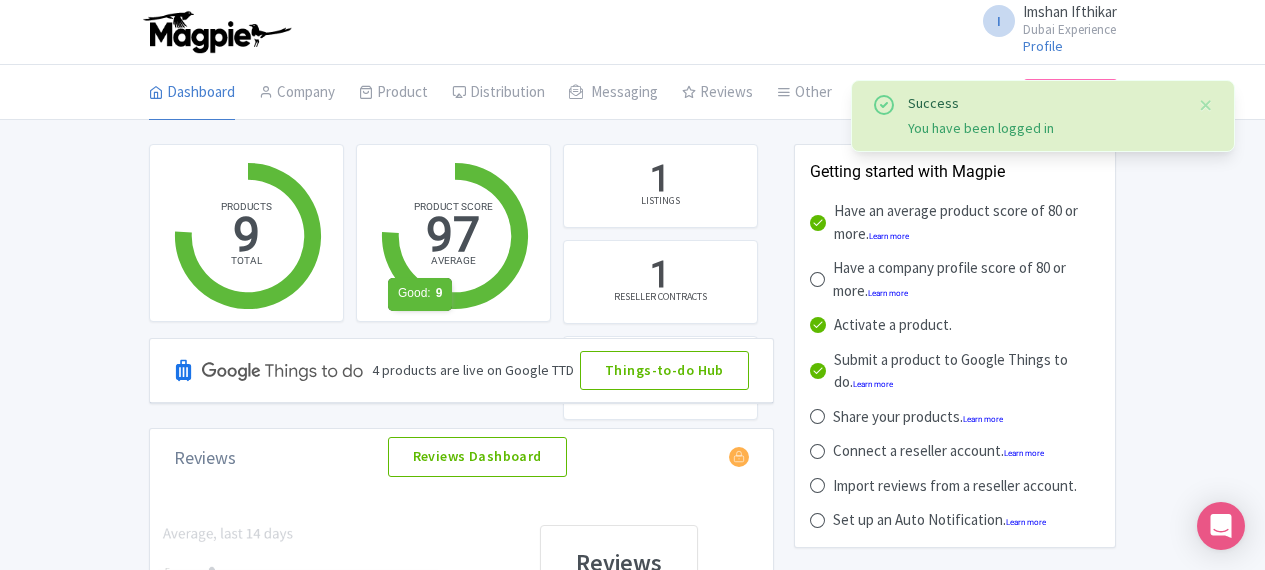 scroll, scrollTop: 0, scrollLeft: 0, axis: both 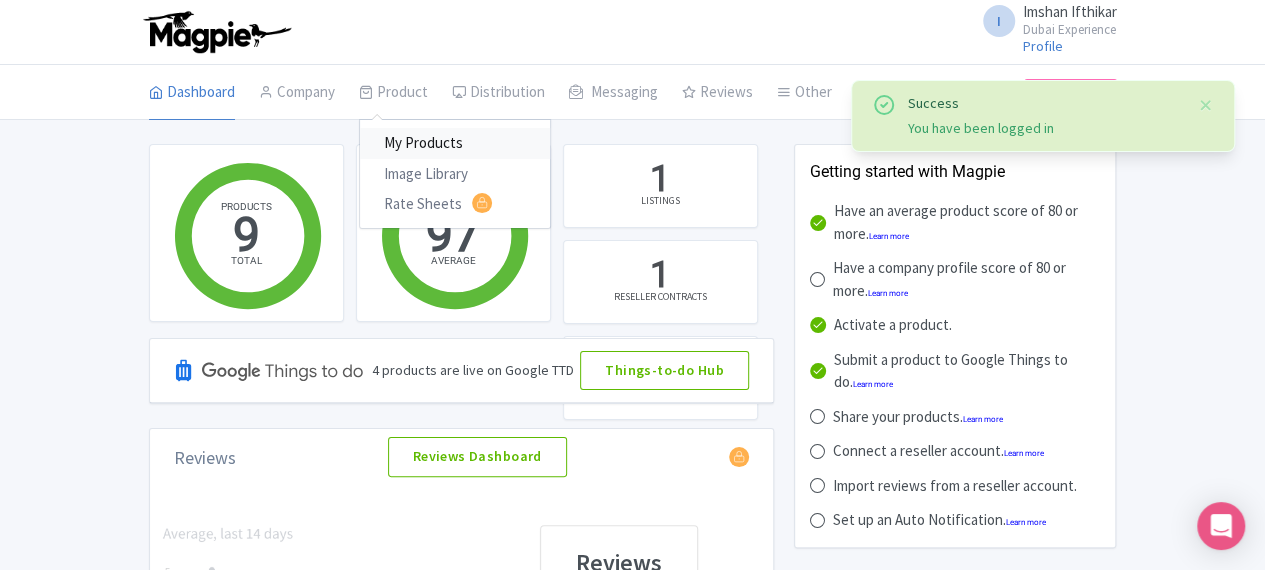 click on "My Products" at bounding box center [455, 143] 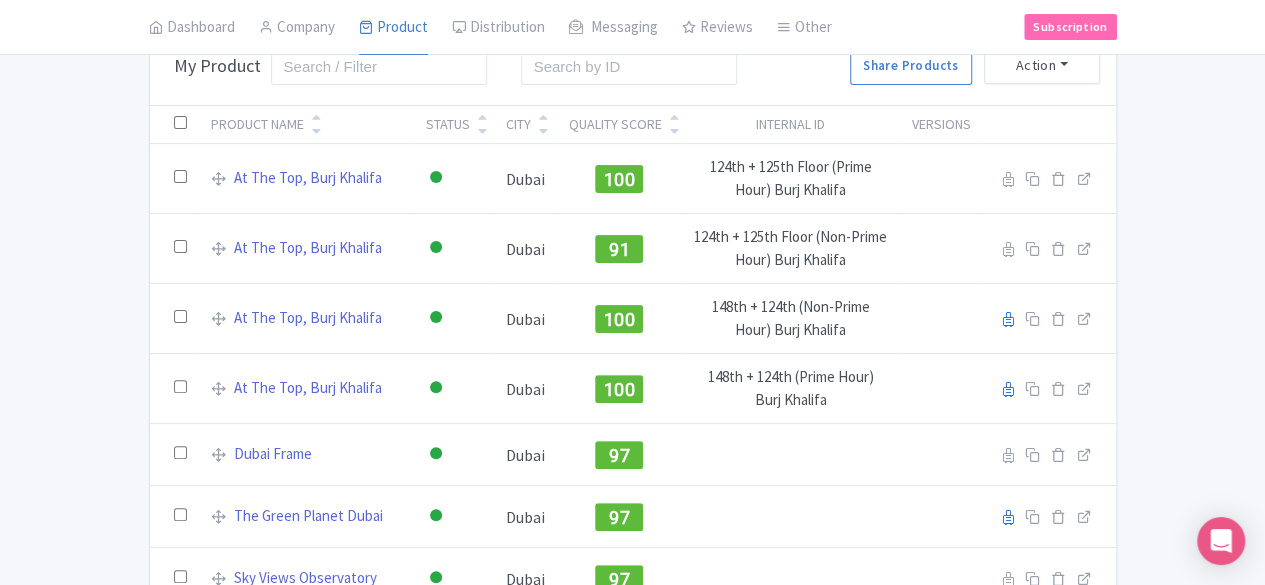 scroll, scrollTop: 0, scrollLeft: 0, axis: both 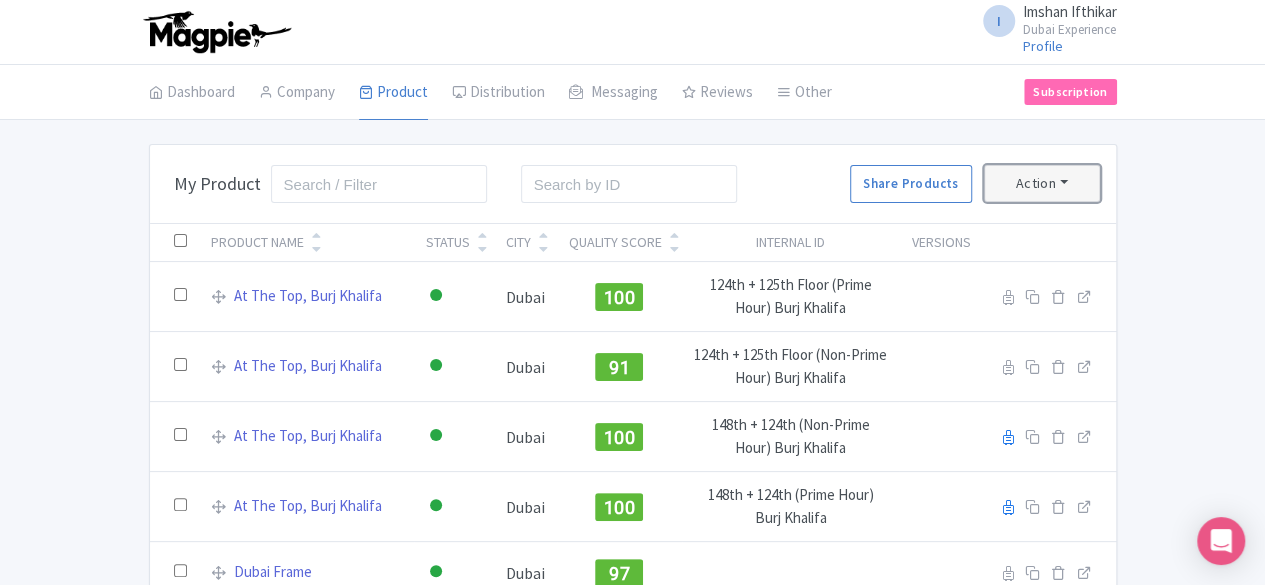 click on "Action" at bounding box center (1042, 183) 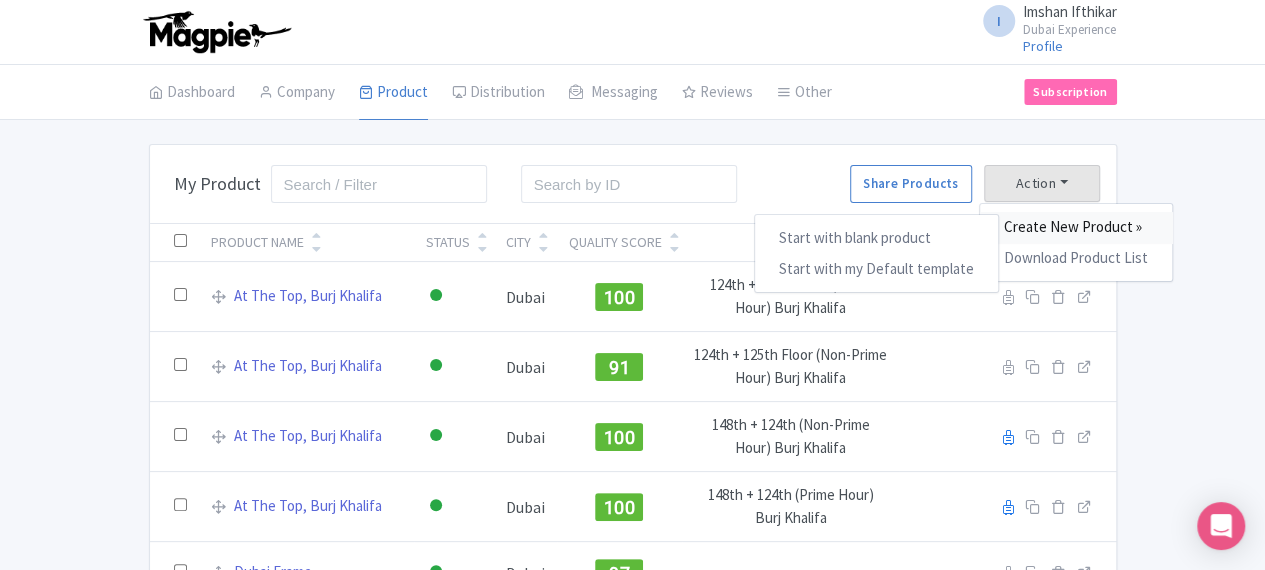 click on "Create New Product  »" at bounding box center [1076, 227] 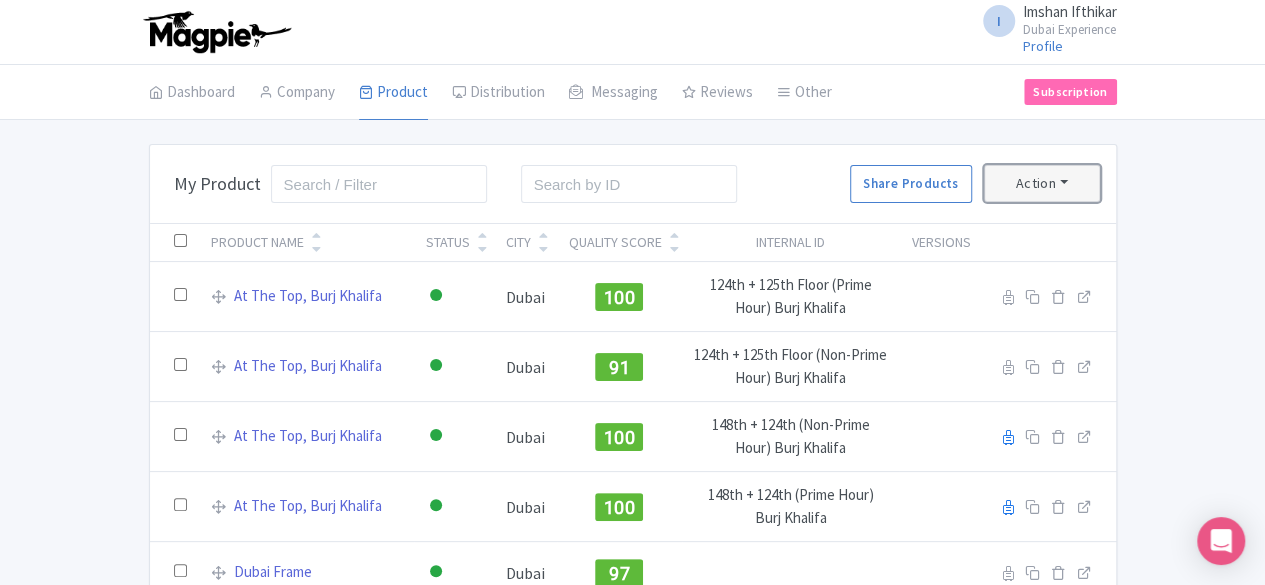 click on "Action" at bounding box center [1042, 183] 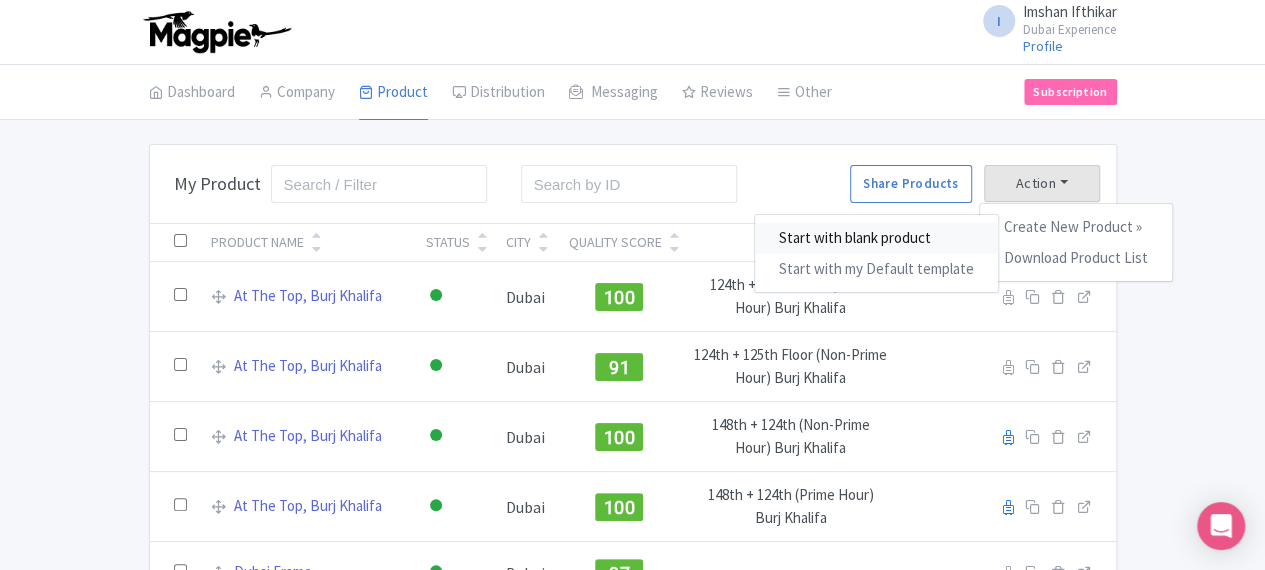 click on "Start with blank product" at bounding box center [876, 238] 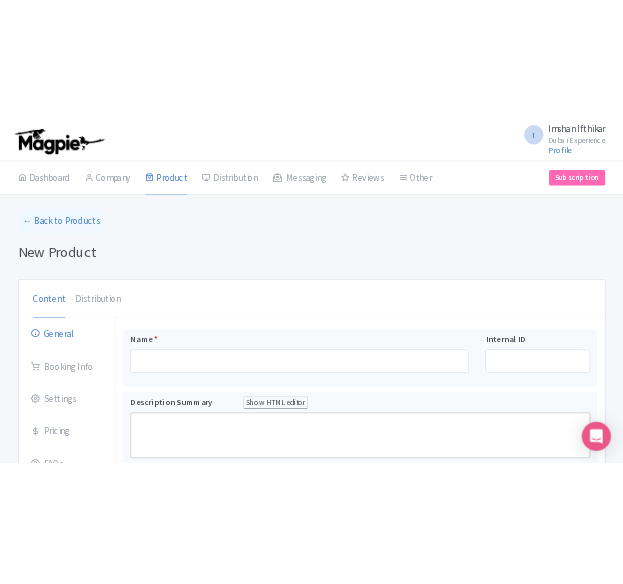 scroll, scrollTop: 0, scrollLeft: 0, axis: both 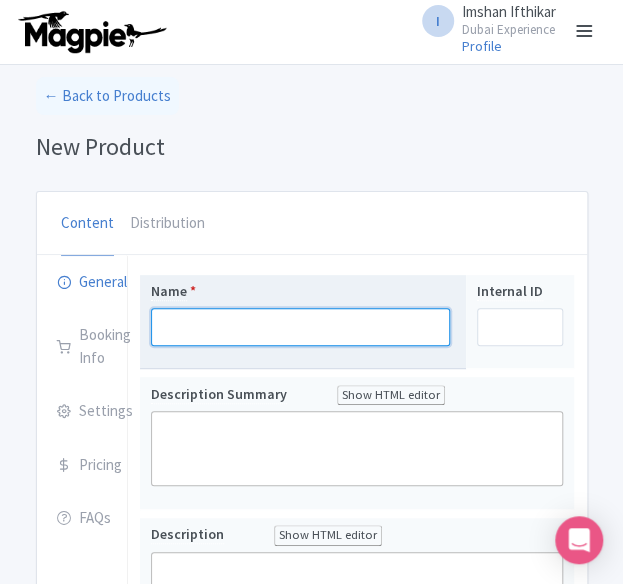 click on "Name   *" at bounding box center [300, 327] 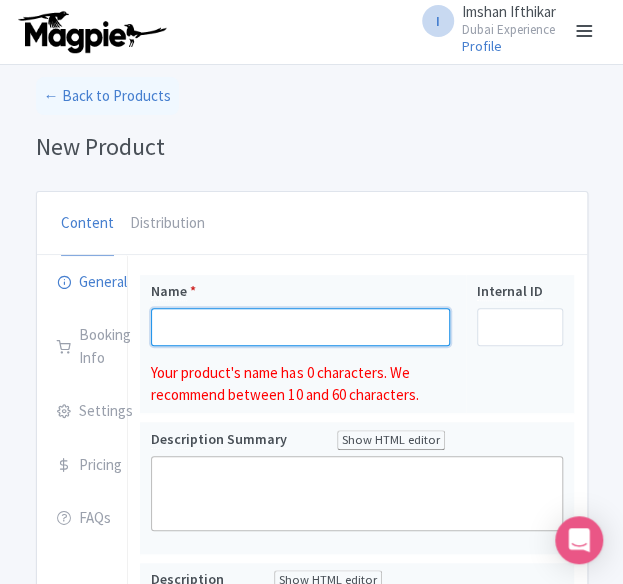 paste on "[EMAIL]" 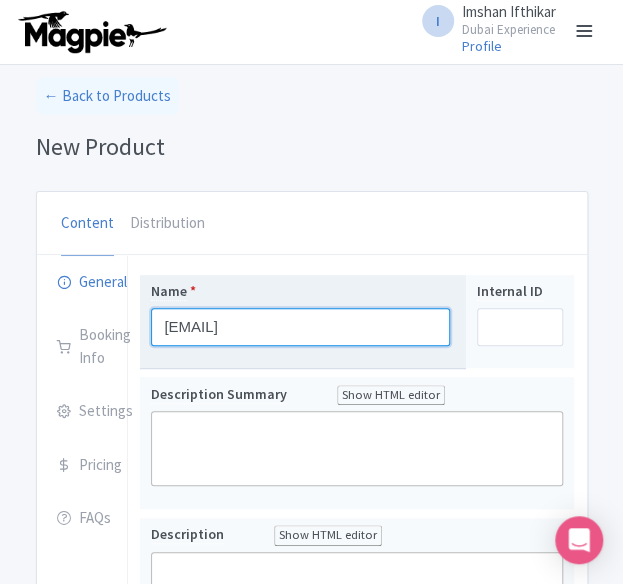 click on "[EMAIL]" at bounding box center (300, 327) 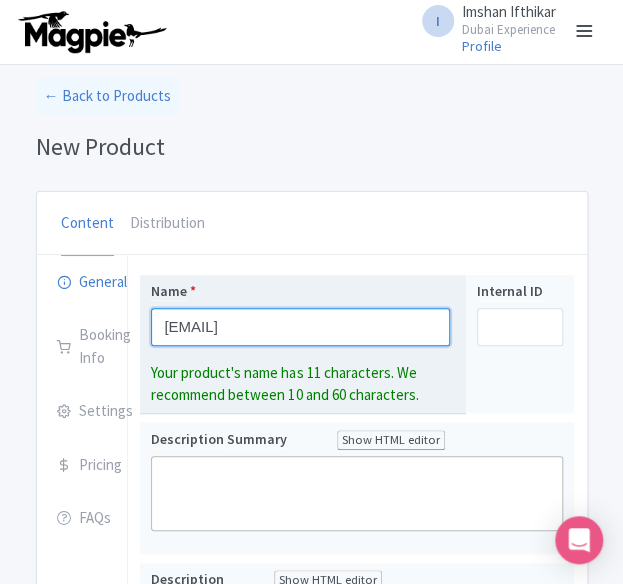 click on "Levifly@123" at bounding box center (300, 327) 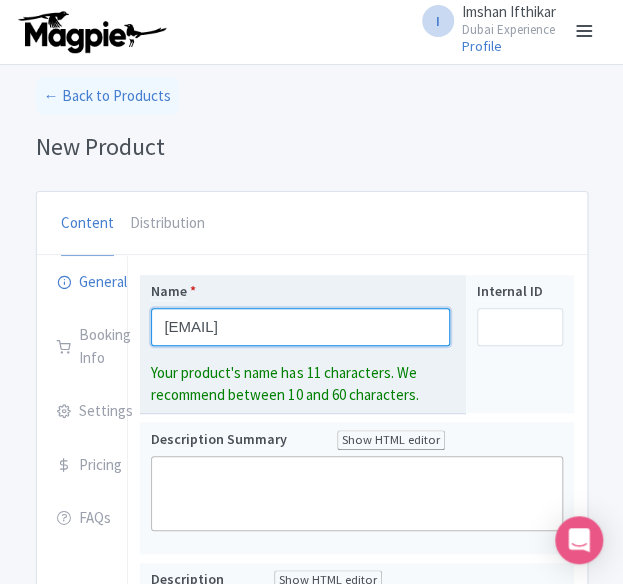 click on "Levifly@123" at bounding box center (300, 327) 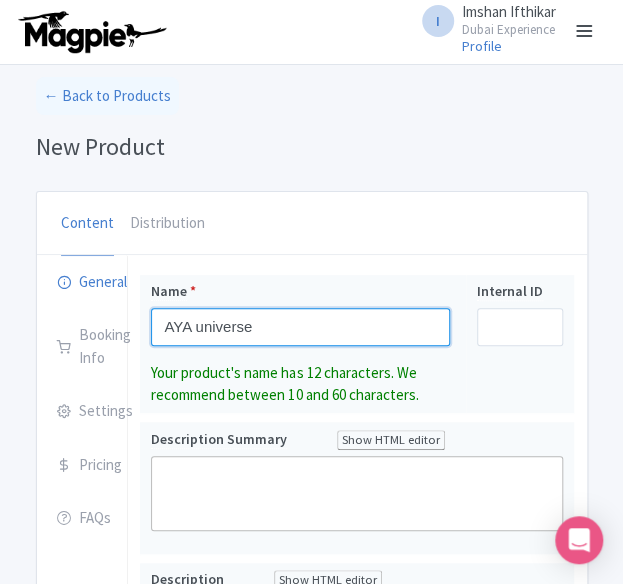 type on "AYA universe" 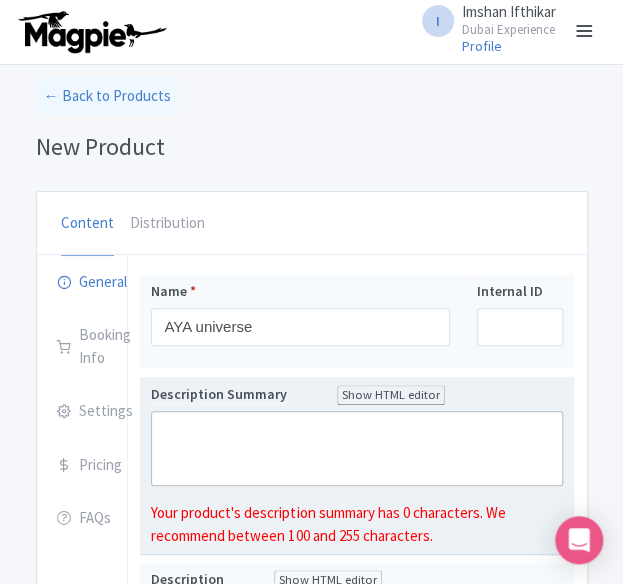 click on "Description Summary Show HTML editor
Bold
Italic
Strikethrough
Link
Heading
Quote
Code
Bullets
Numbers
Decrease Level
Increase Level
Attach Files
Undo
Redo
Link
Unlink" at bounding box center (357, 435) 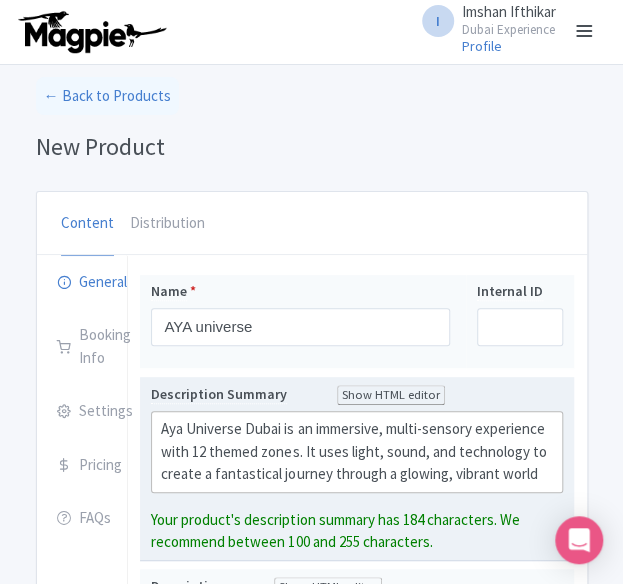 type on "<div>Aya Universe Dubai is an immersive, multi-sensory experience with 12 themed zones. It uses light, sound, and technology to create a fantastical journey through a glowing, vibrant world.</div>" 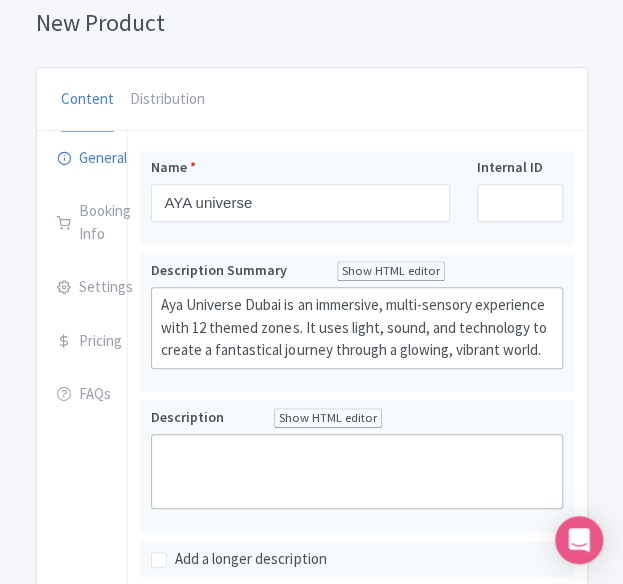 scroll, scrollTop: 300, scrollLeft: 0, axis: vertical 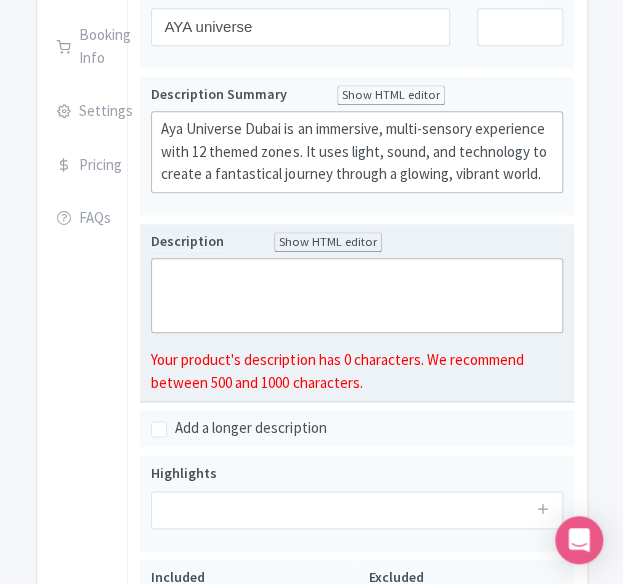 click 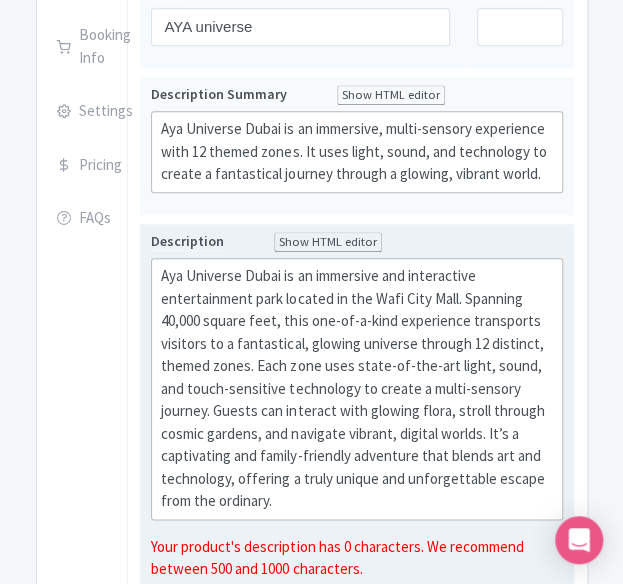 type on "<div>Aya Universe Dubai is an immersive and interactive entertainment park located in the Wafi City Mall. Spanning 40,000 square feet, this one-of-a-kind experience transports visitors to a fantastical, glowing universe through 12 distinct, themed zones. Each zone uses state-of-the-art light, sound, and touch-sensitive technology to create a multi-sensory journey. Guests can interact with glowing flora, stroll through cosmic gardens, and navigate vibrant, digital worlds. It’s a captivating and family-friendly adventure that blends art and technology, offering a truly unique and unforgettable escape from the ordinary.</div>" 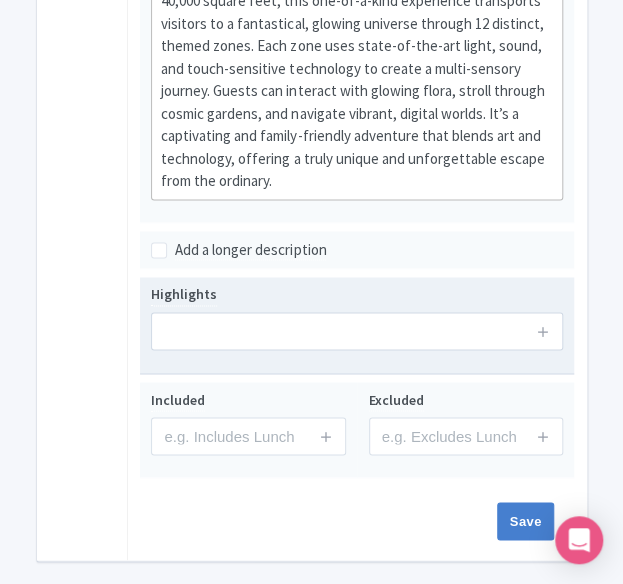 scroll, scrollTop: 709, scrollLeft: 0, axis: vertical 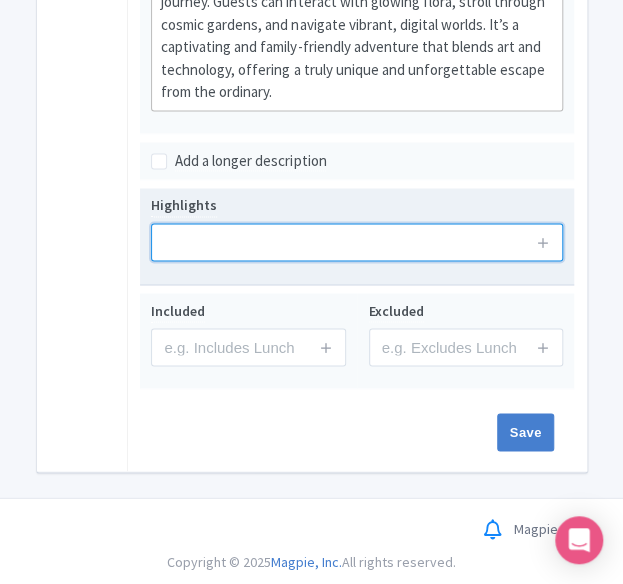 click on "Highlights" at bounding box center [357, 235] 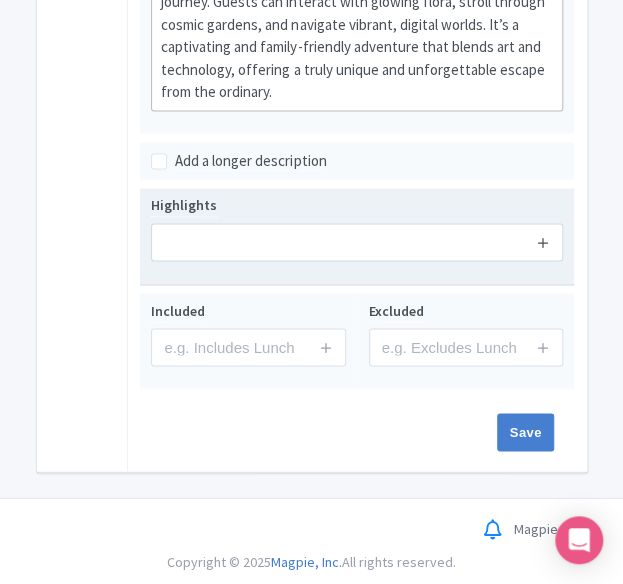 click at bounding box center (543, 241) 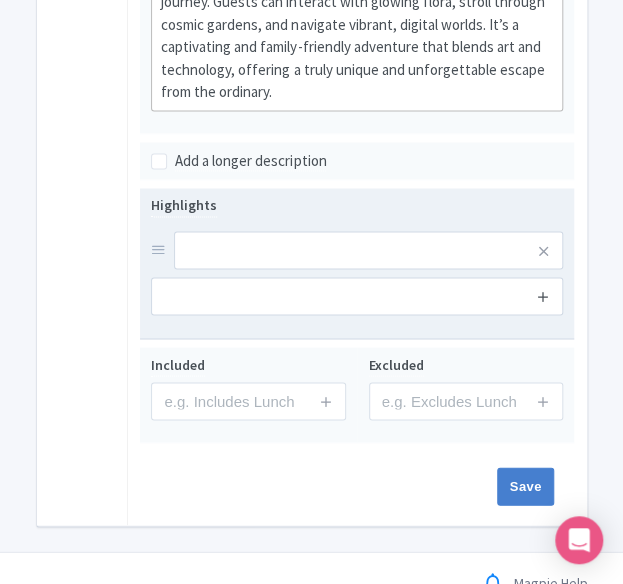 click at bounding box center (543, 295) 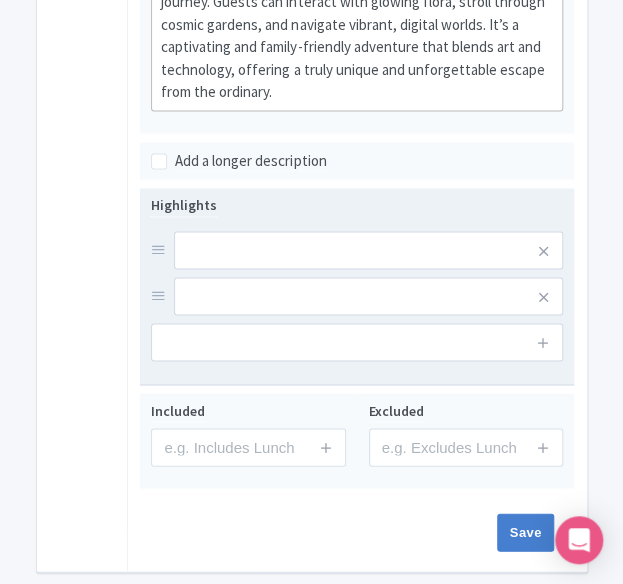 click at bounding box center [543, 342] 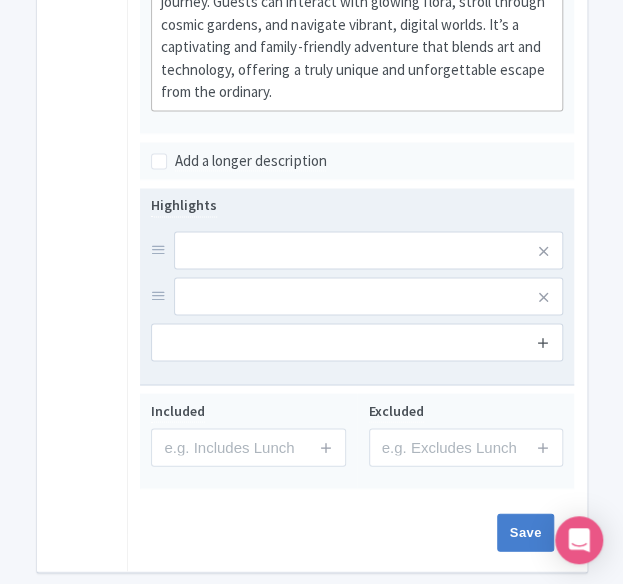 click at bounding box center (543, 341) 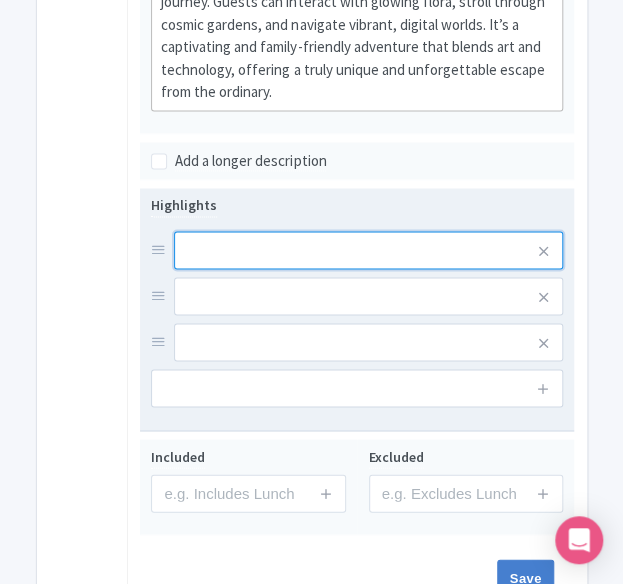 click at bounding box center (368, 250) 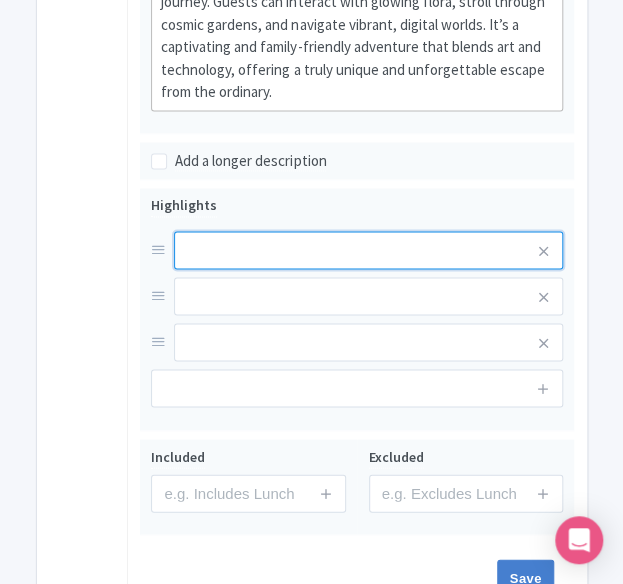 paste on "12 Immersive Zones" 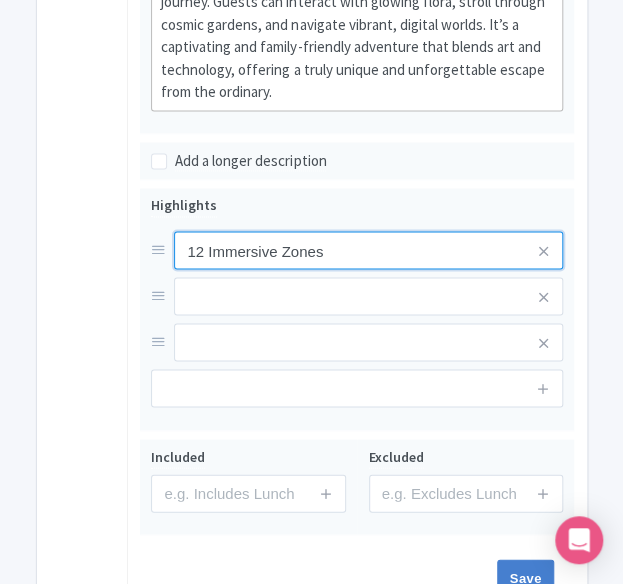 type on "12 Immersive Zones" 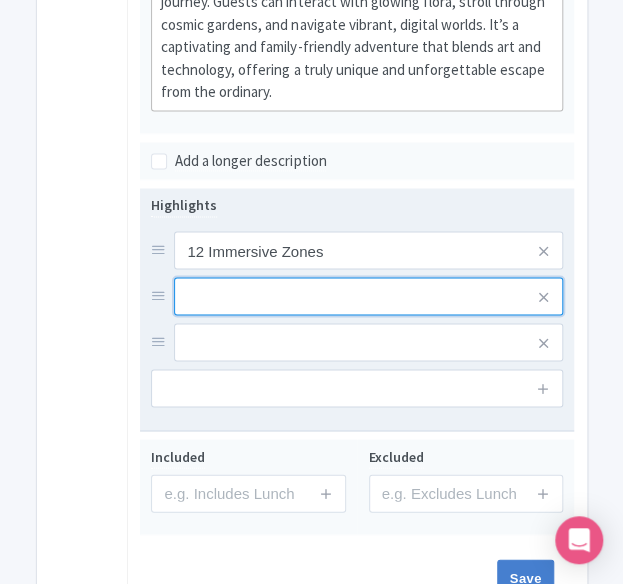 click at bounding box center (368, 250) 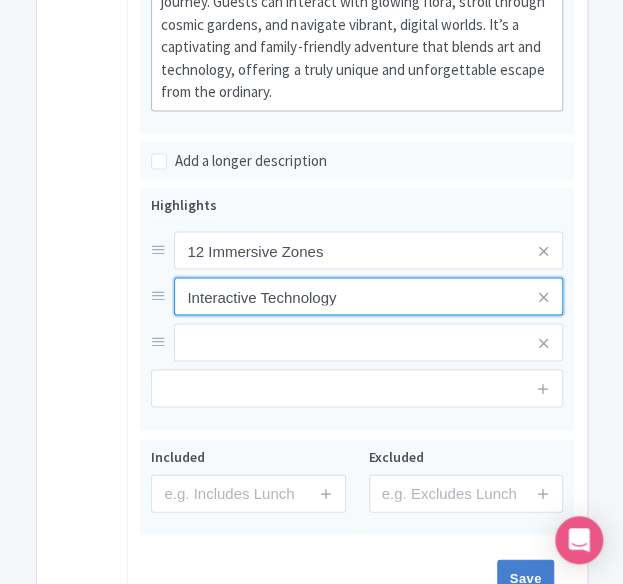 type on "Interactive Technology" 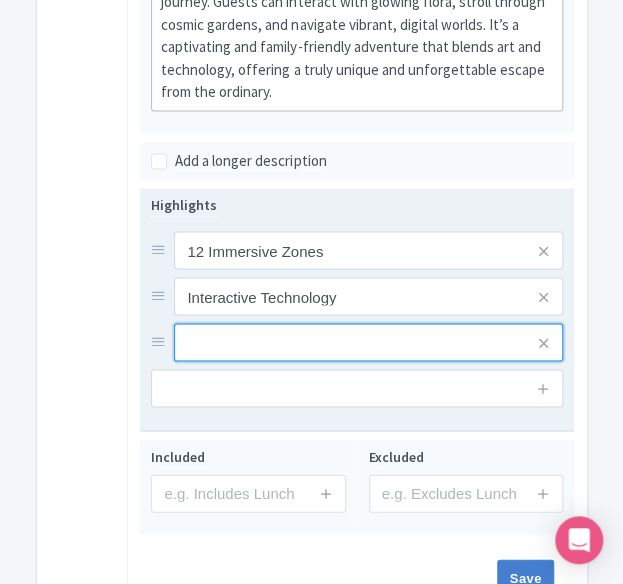 click at bounding box center (368, 250) 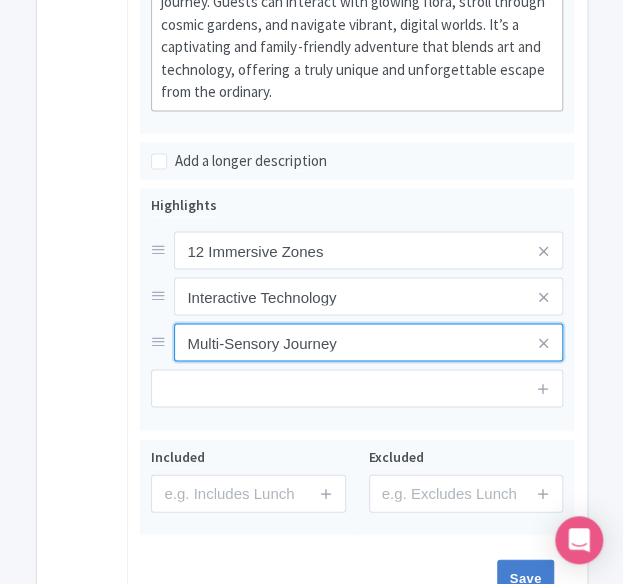 type on "Multi-Sensory Journey" 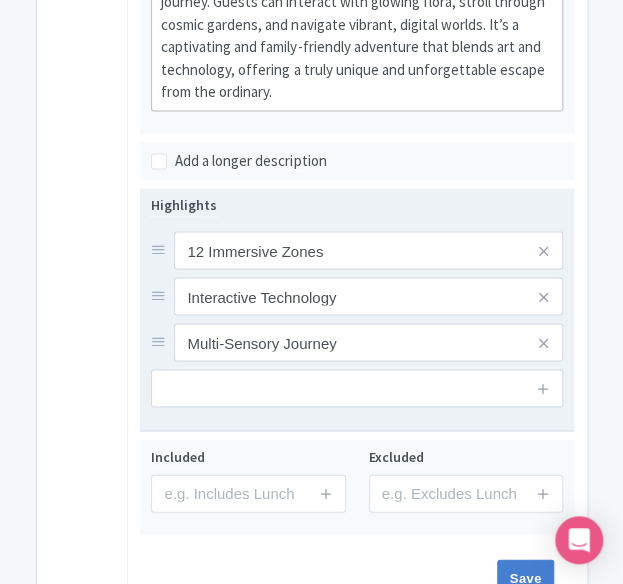 click on "Highlights 12 Immersive Zones Interactive Technology Multi-Sensory Journey" at bounding box center [357, 308] 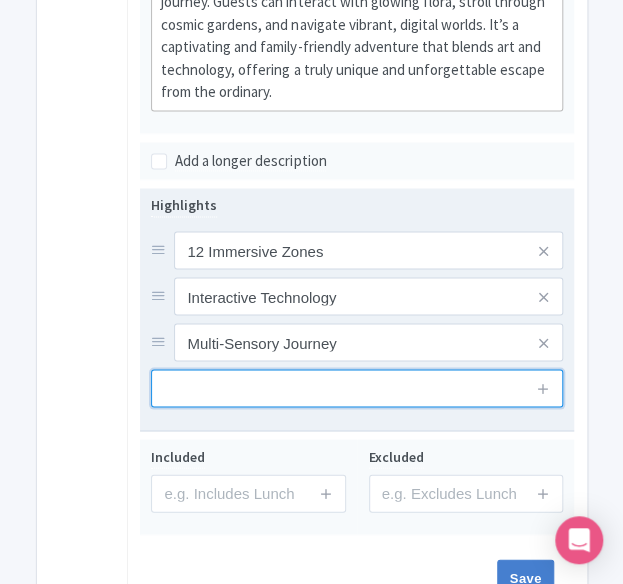 click at bounding box center [357, 388] 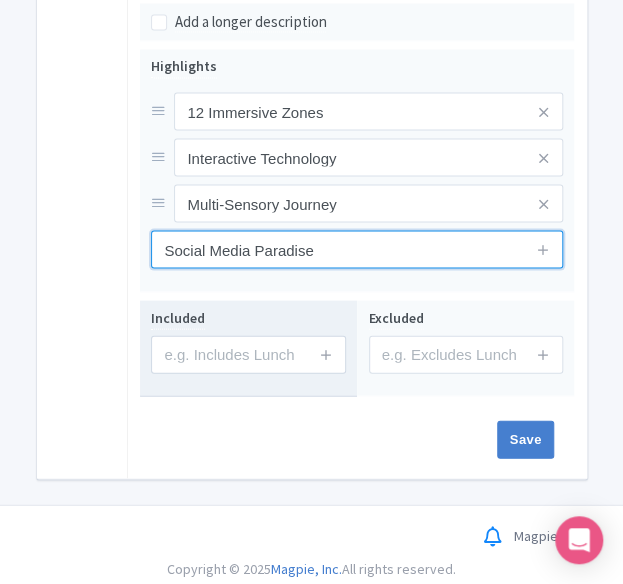 scroll, scrollTop: 855, scrollLeft: 0, axis: vertical 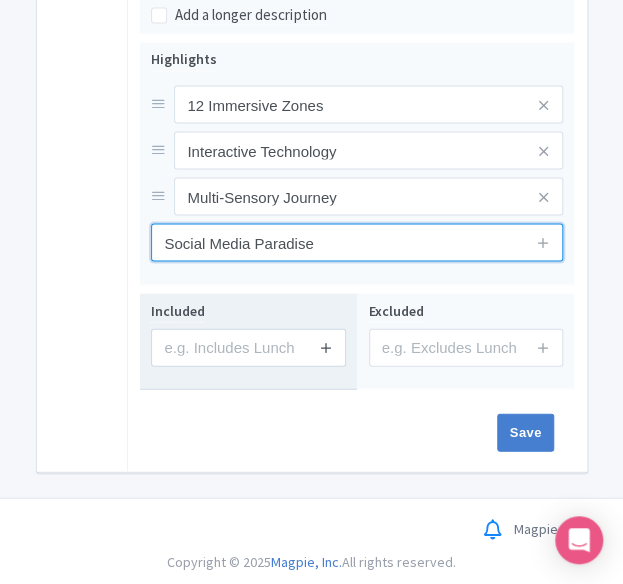 type on "Social Media Paradise" 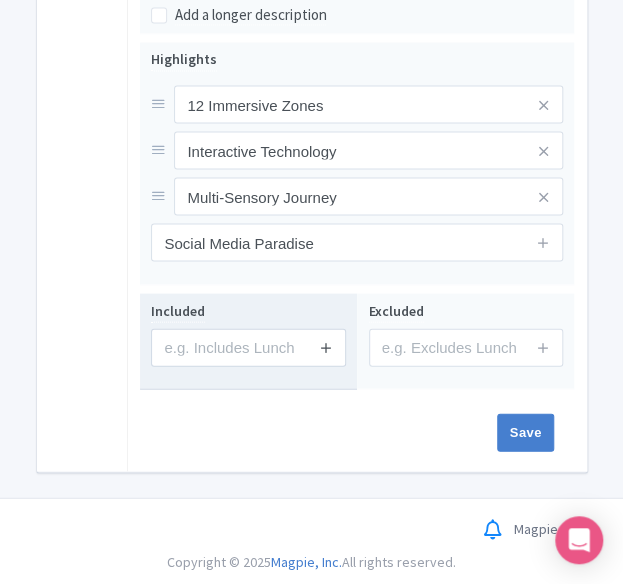 click at bounding box center [326, 346] 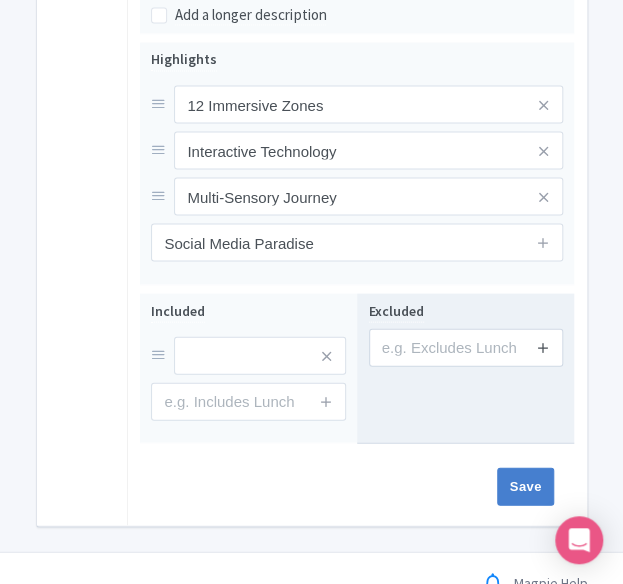 click at bounding box center [543, 346] 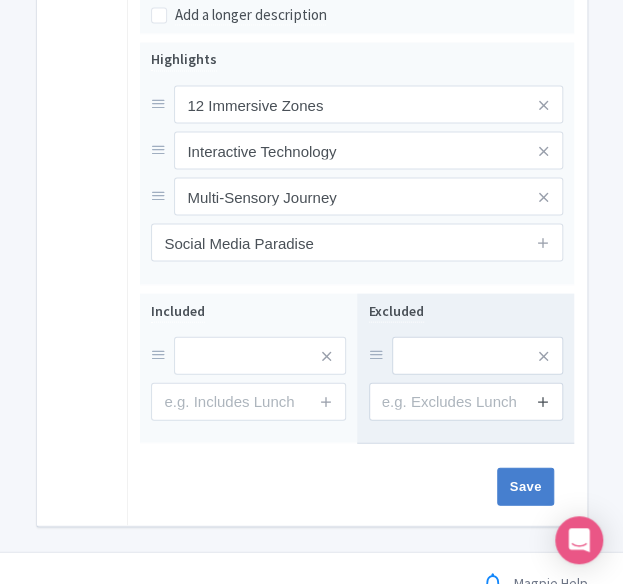 click at bounding box center (543, 400) 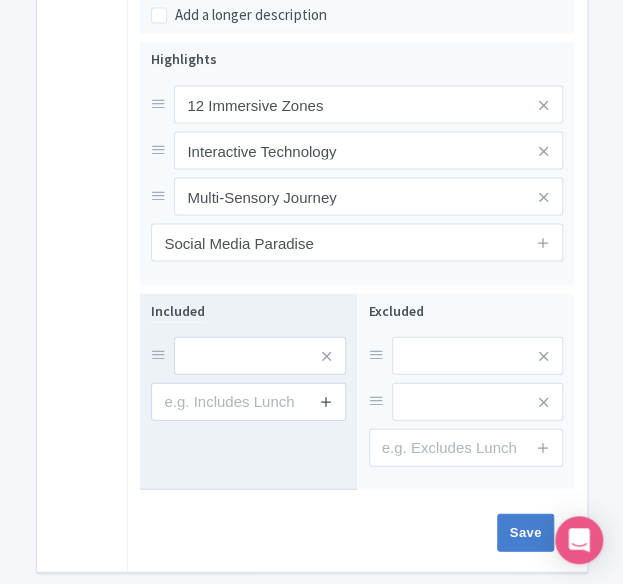 click at bounding box center (326, 400) 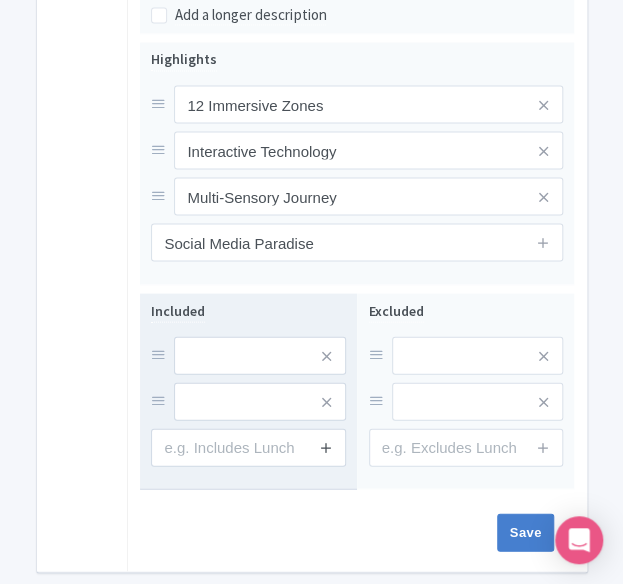 click at bounding box center (326, 447) 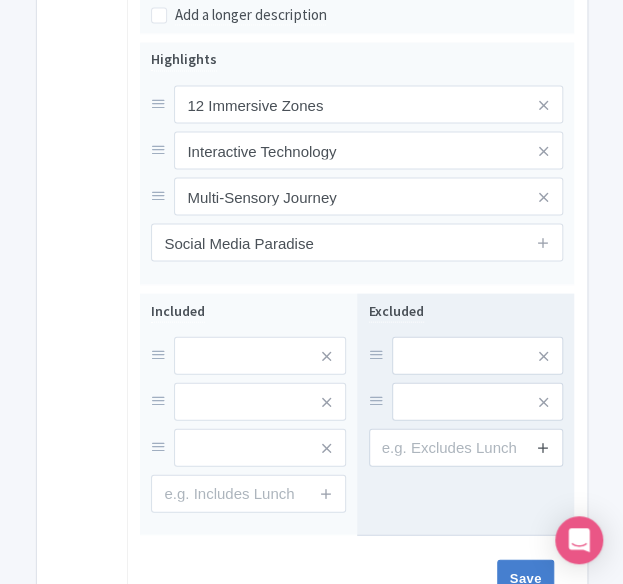 click at bounding box center [543, 446] 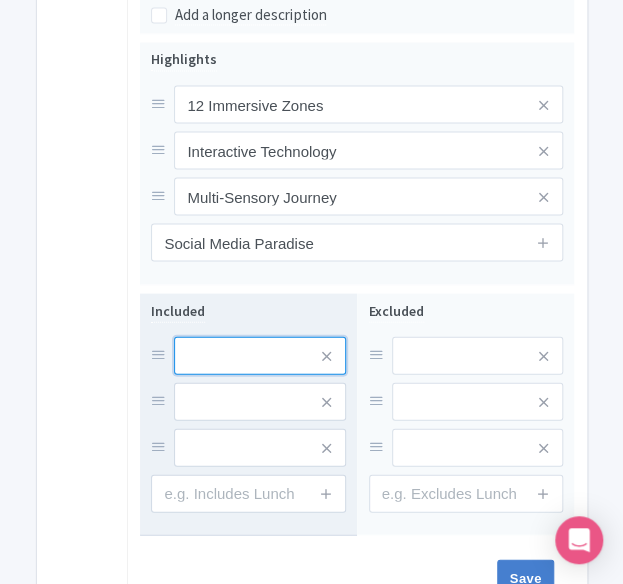 click at bounding box center [260, 355] 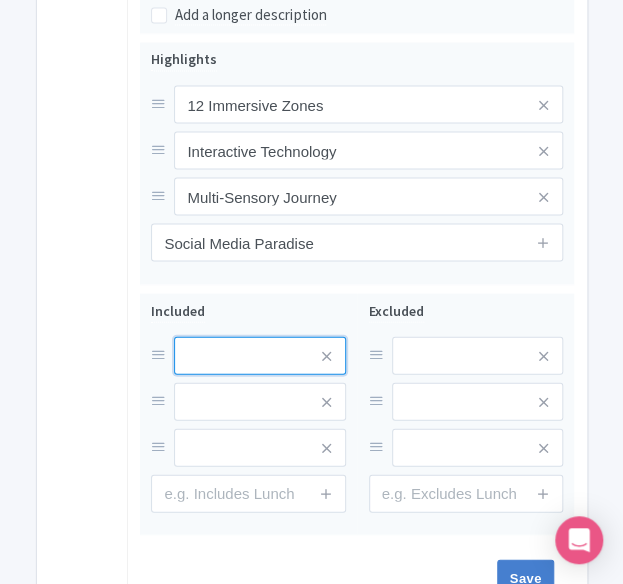 paste on "General Admission" 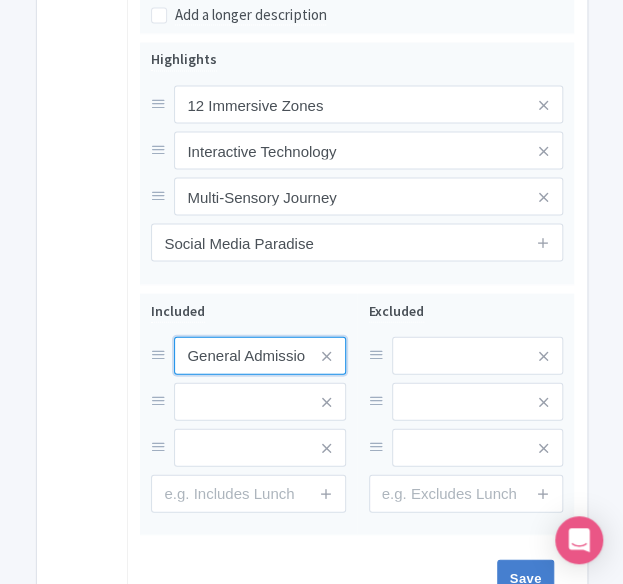 scroll, scrollTop: 0, scrollLeft: 7, axis: horizontal 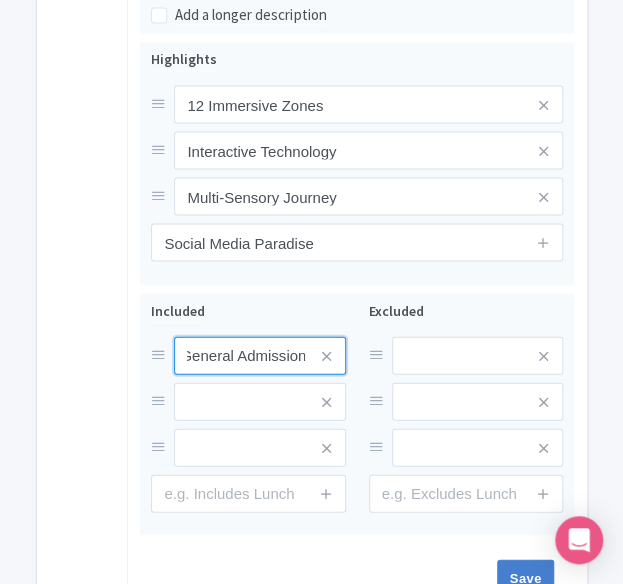 type on "General Admission" 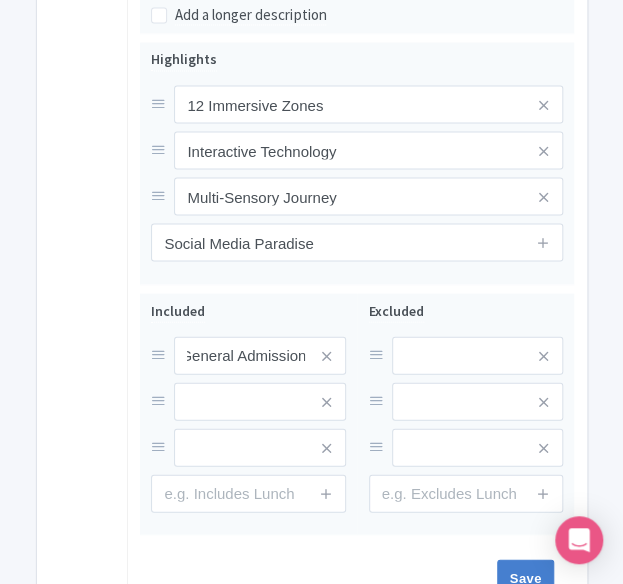 scroll, scrollTop: 0, scrollLeft: 0, axis: both 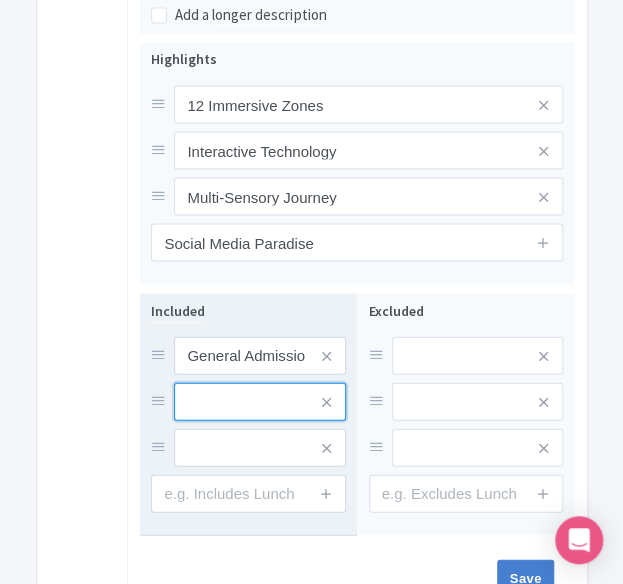 click at bounding box center (260, 355) 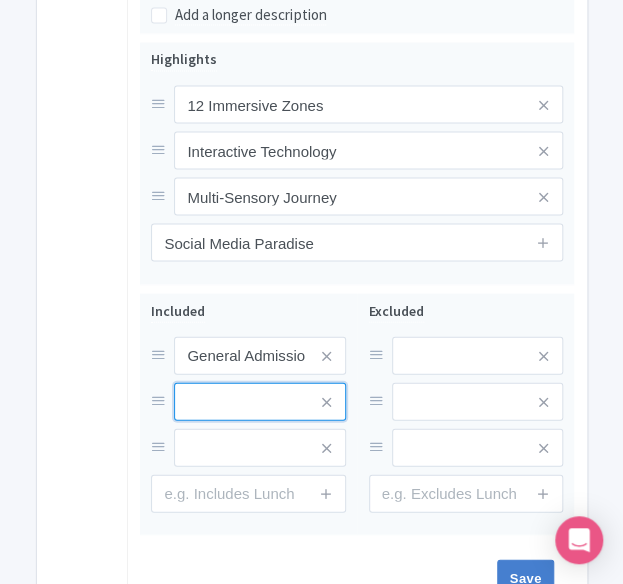 paste on "Access to 12 Zones" 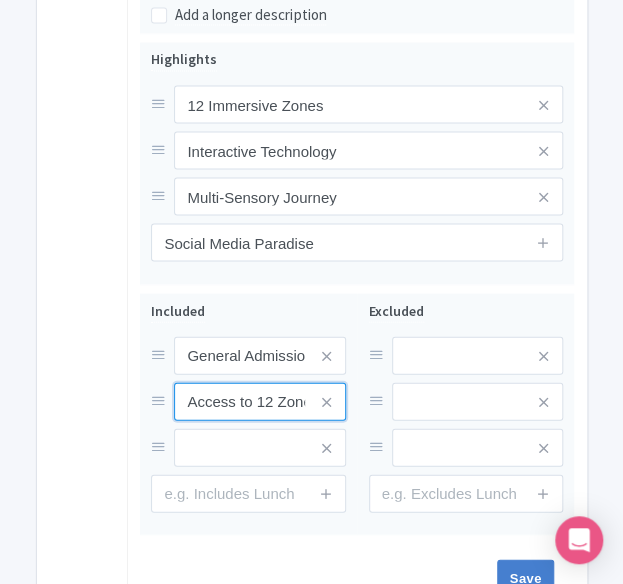 scroll, scrollTop: 0, scrollLeft: 13, axis: horizontal 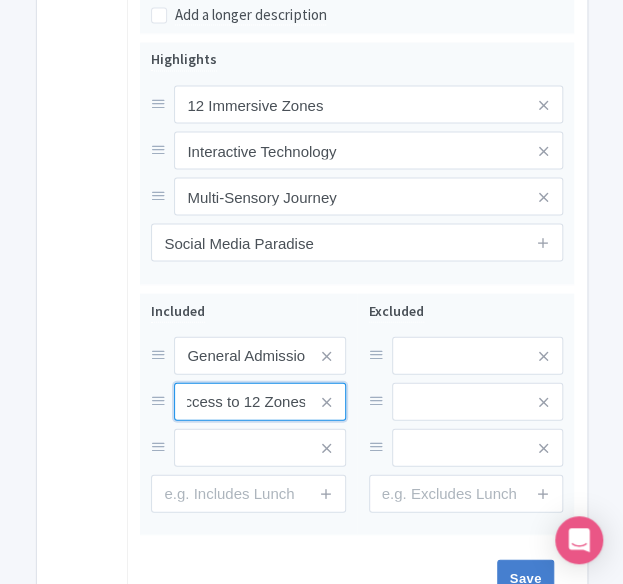 type on "Access to 12 Zones" 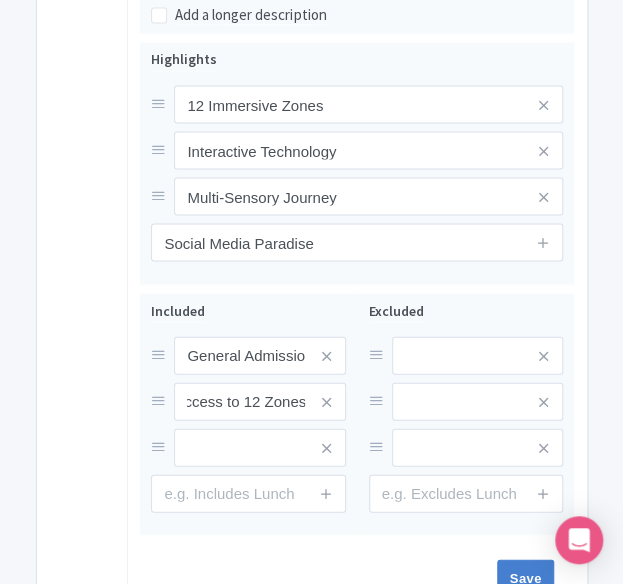 scroll, scrollTop: 0, scrollLeft: 0, axis: both 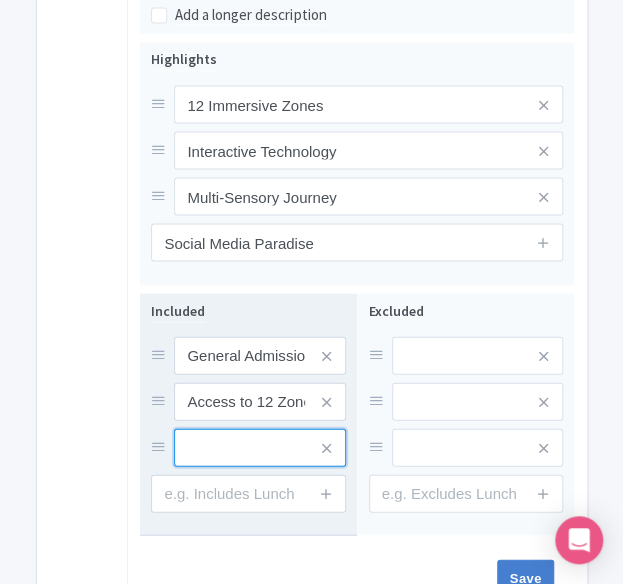 click at bounding box center (260, 355) 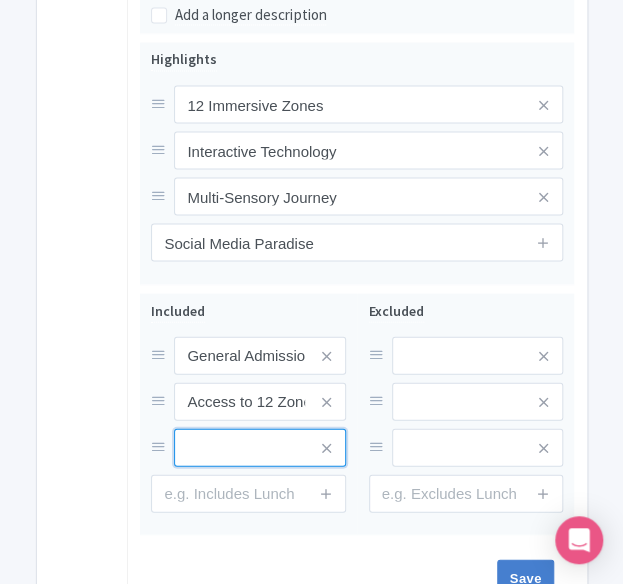 paste on "Immersive Displays and Shows" 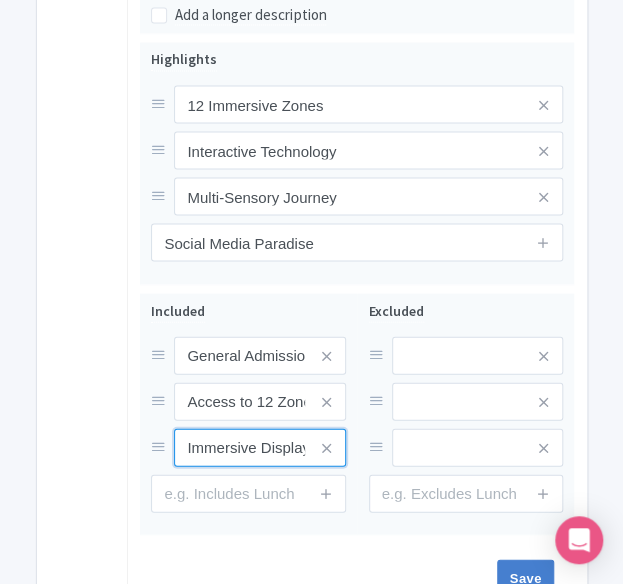 scroll, scrollTop: 0, scrollLeft: 90, axis: horizontal 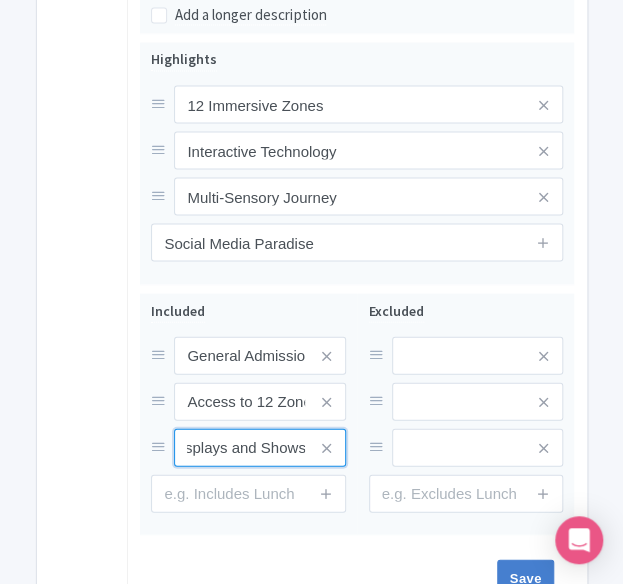 type on "Immersive Displays and Shows" 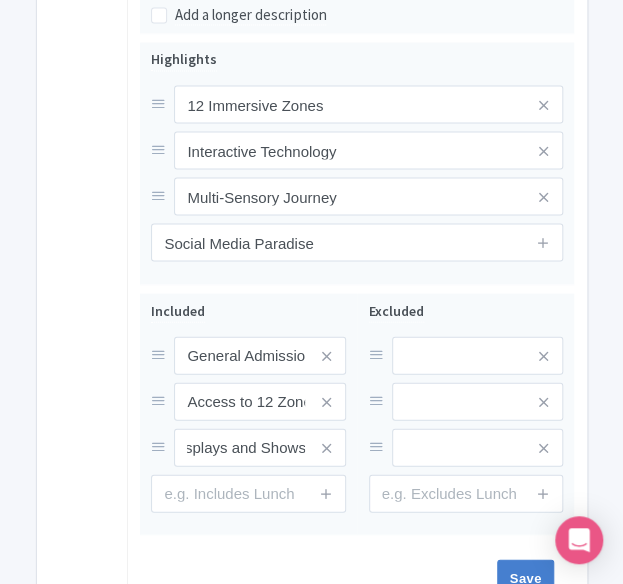 scroll, scrollTop: 0, scrollLeft: 0, axis: both 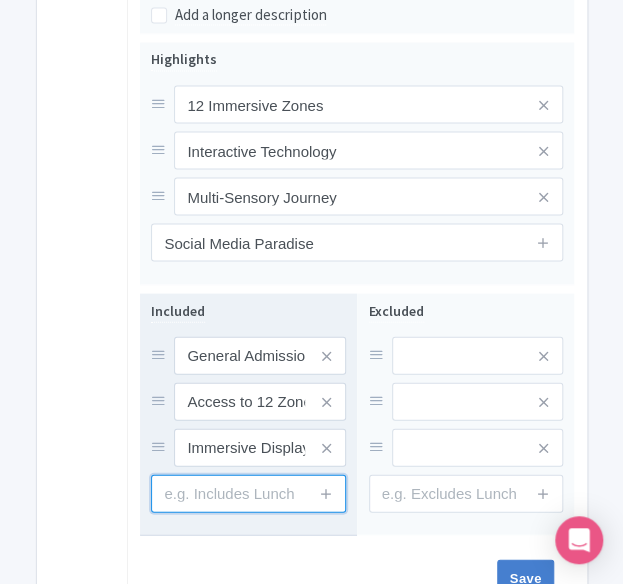 click at bounding box center [248, 493] 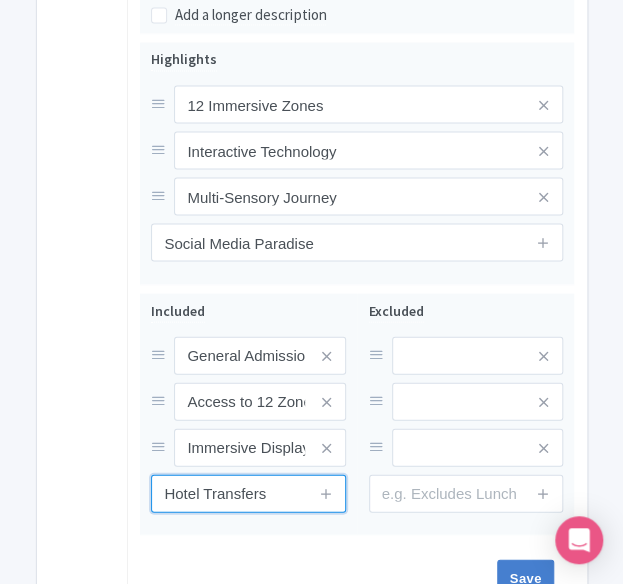 type on "Hotel Transfers" 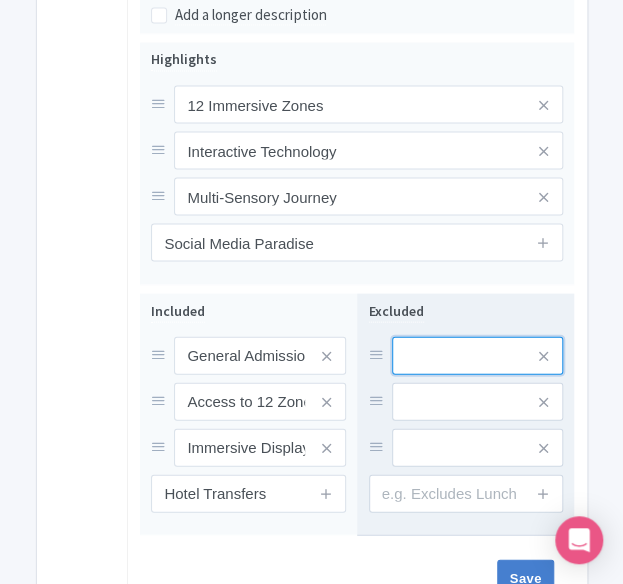 click at bounding box center (478, 355) 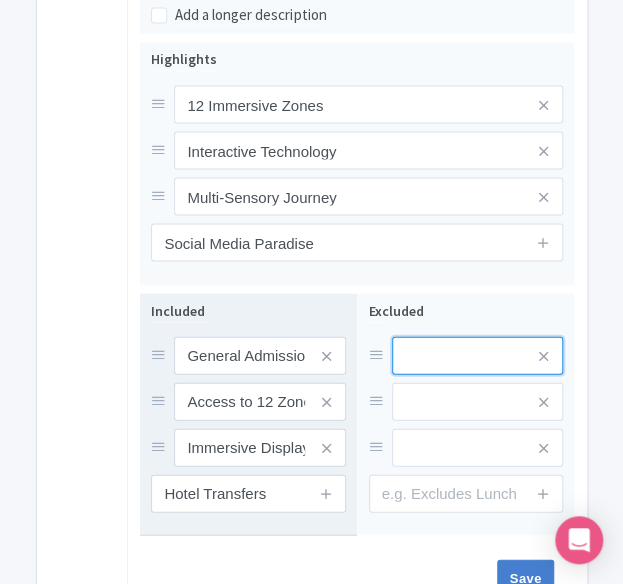 paste on "Food and Beverages" 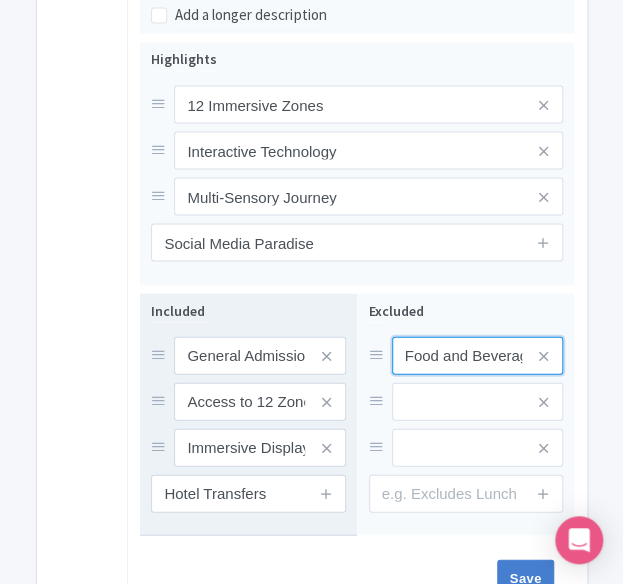 scroll, scrollTop: 0, scrollLeft: 20, axis: horizontal 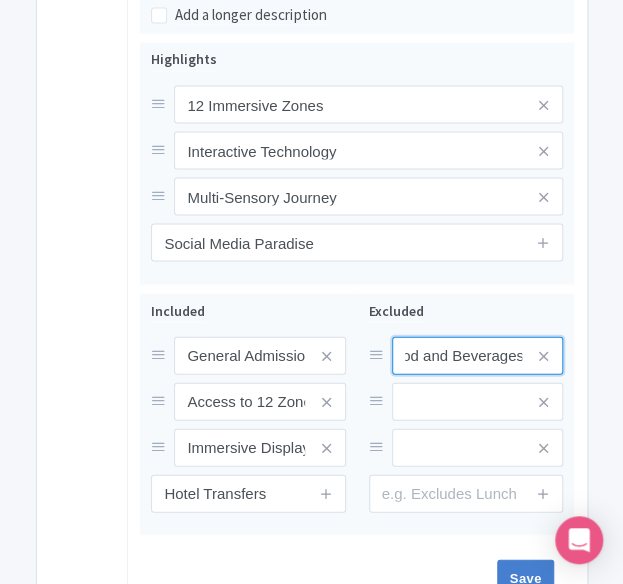 type on "Food and Beverages" 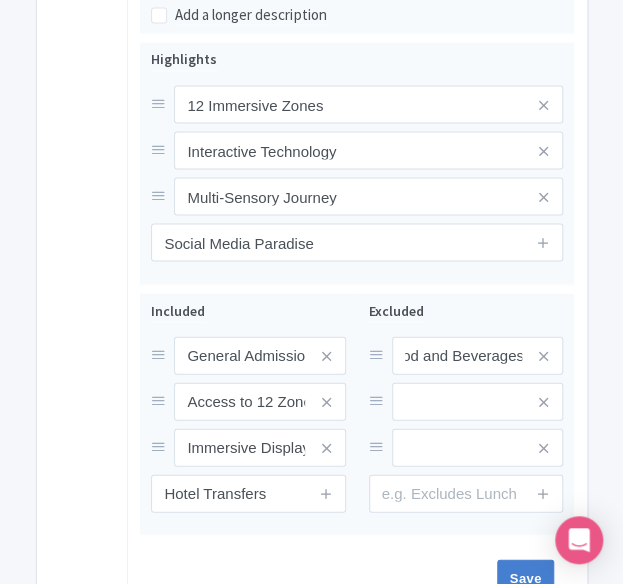 scroll, scrollTop: 0, scrollLeft: 0, axis: both 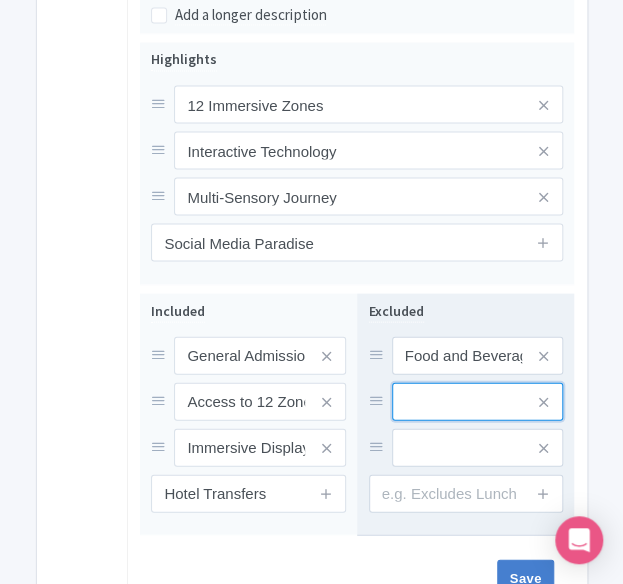 click at bounding box center (478, 355) 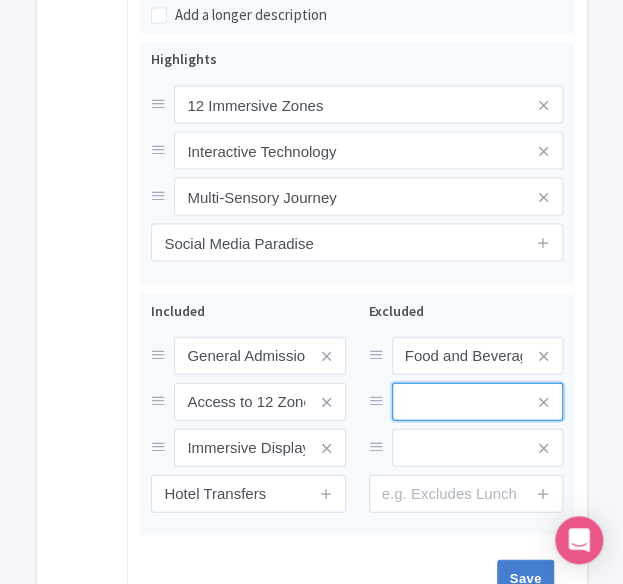 paste on "Personal Expenses" 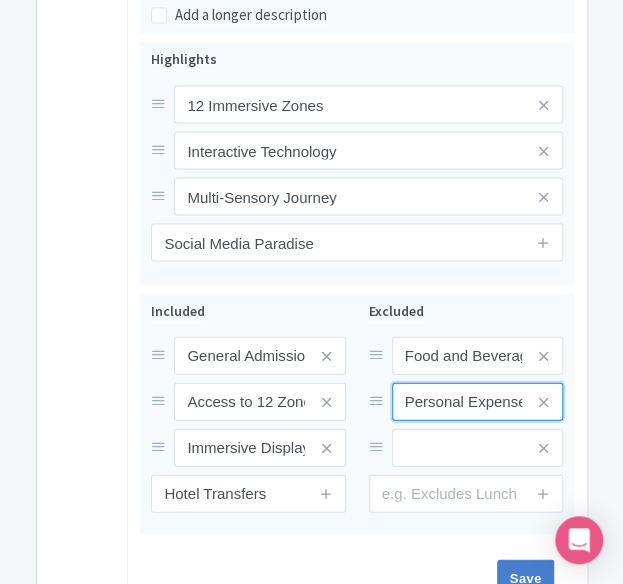scroll, scrollTop: 0, scrollLeft: 10, axis: horizontal 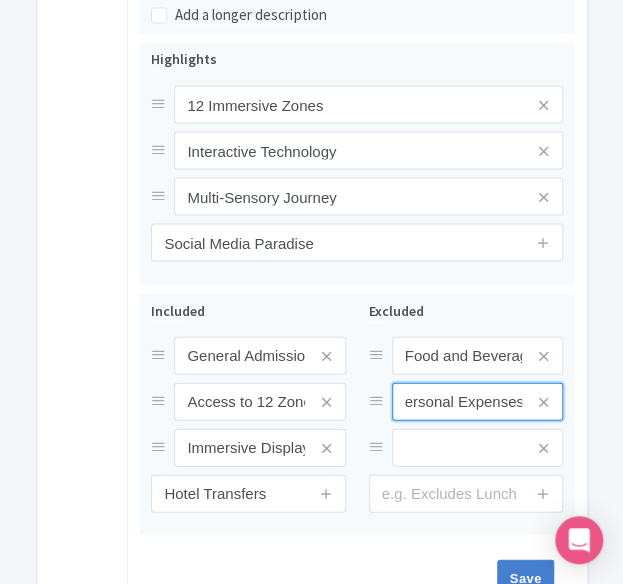 type on "Personal Expenses" 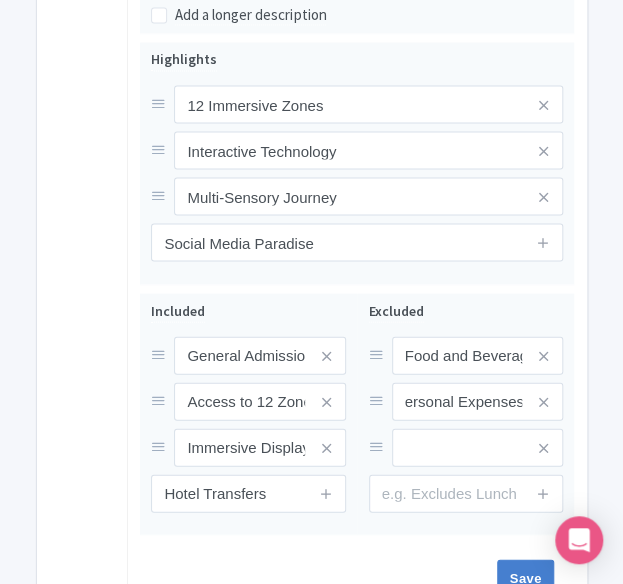 scroll, scrollTop: 0, scrollLeft: 0, axis: both 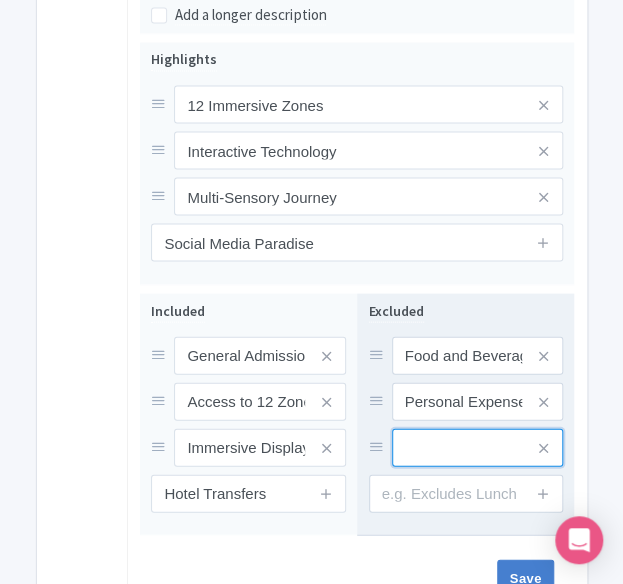 click at bounding box center [478, 355] 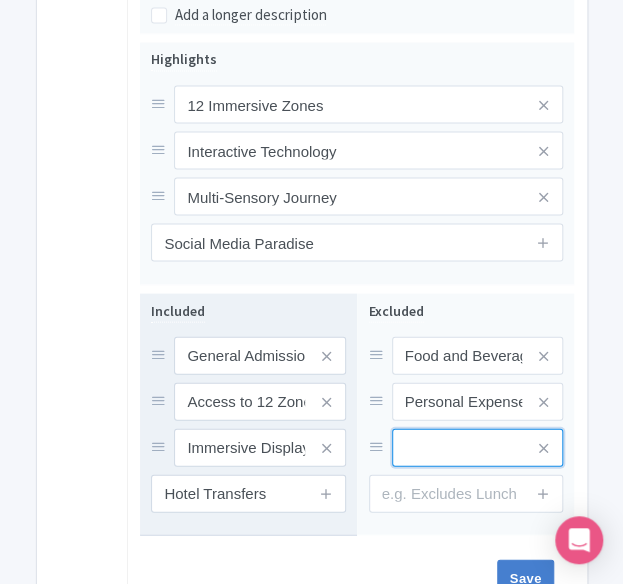 paste on "Commercial Photography" 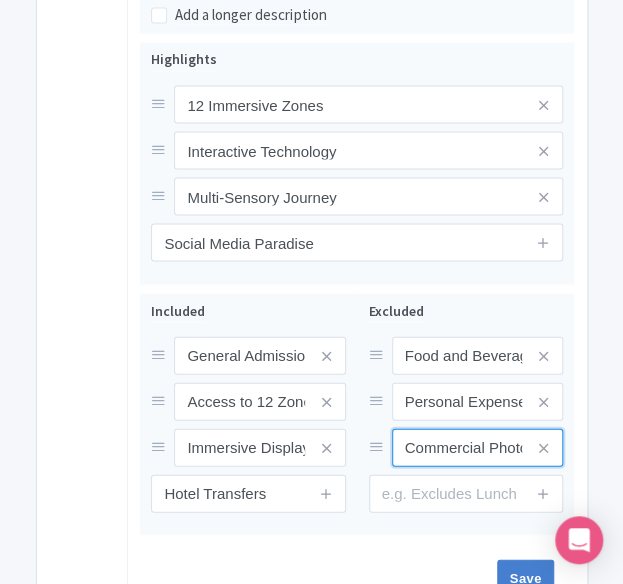 scroll, scrollTop: 0, scrollLeft: 50, axis: horizontal 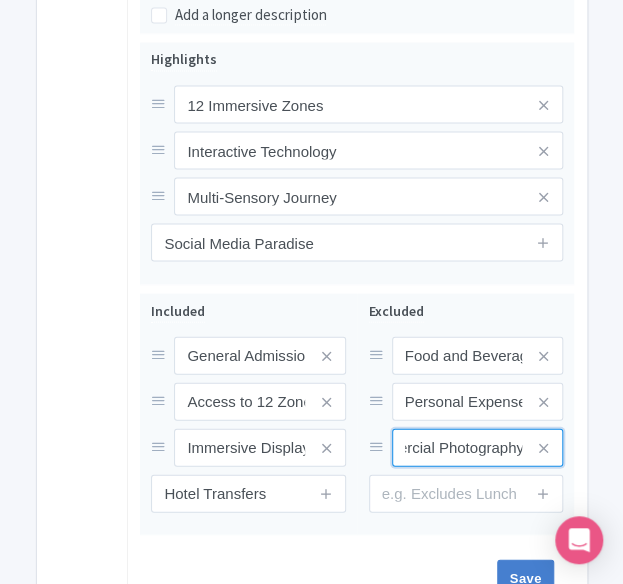 type on "Commercial Photography" 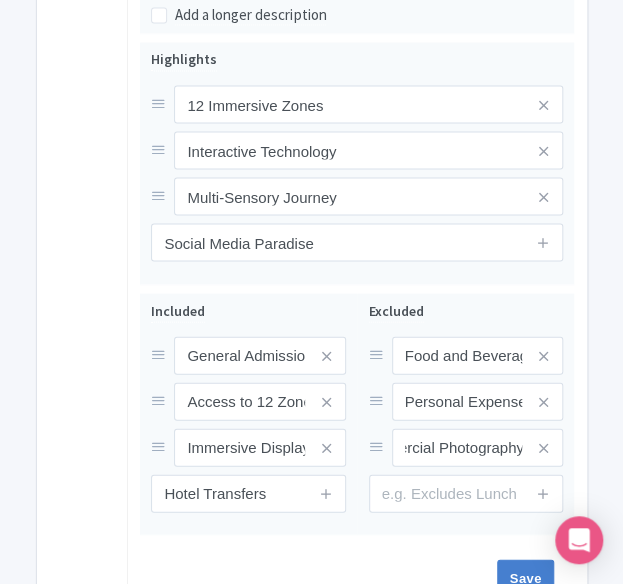 scroll, scrollTop: 0, scrollLeft: 0, axis: both 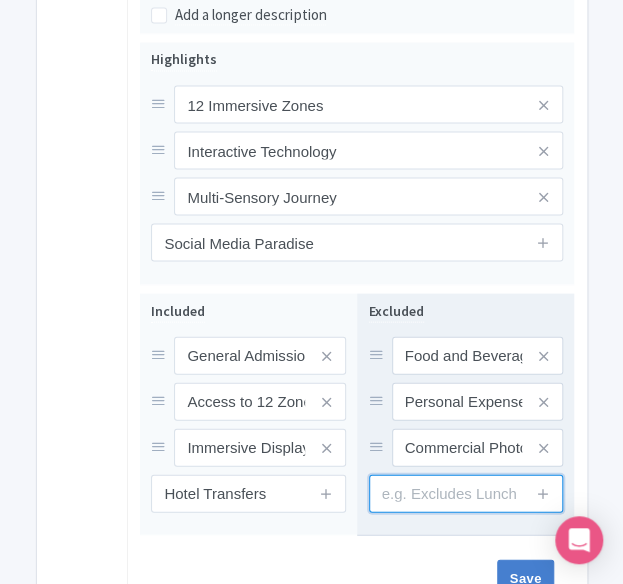 click at bounding box center (466, 493) 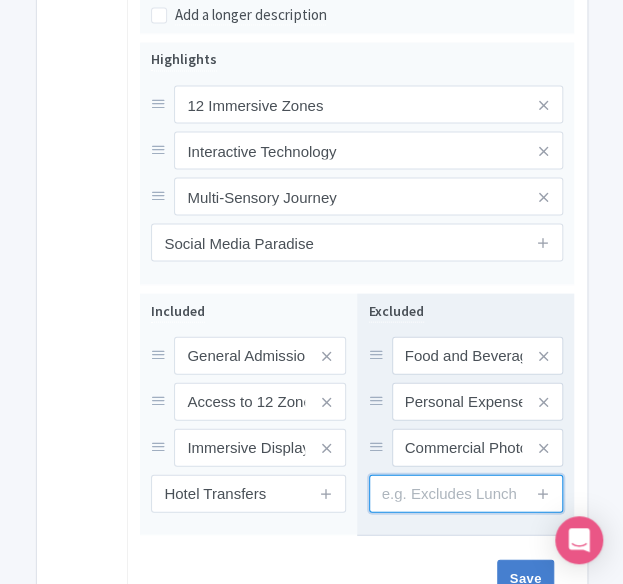 paste on "Flash Photography" 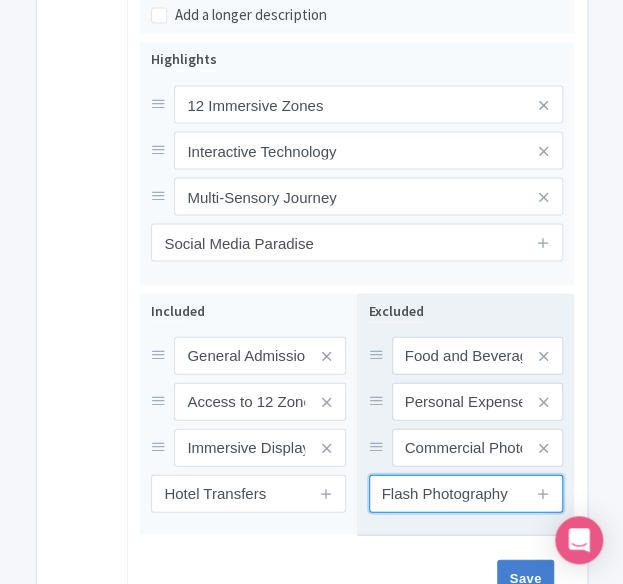 scroll, scrollTop: 955, scrollLeft: 0, axis: vertical 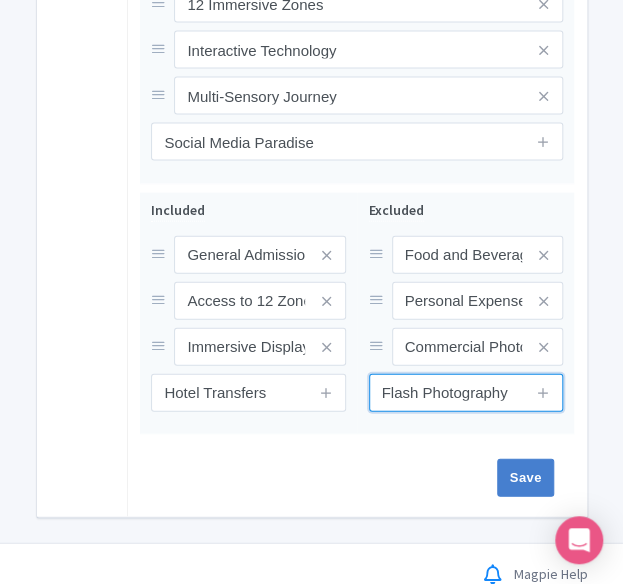 type on "Flash Photography" 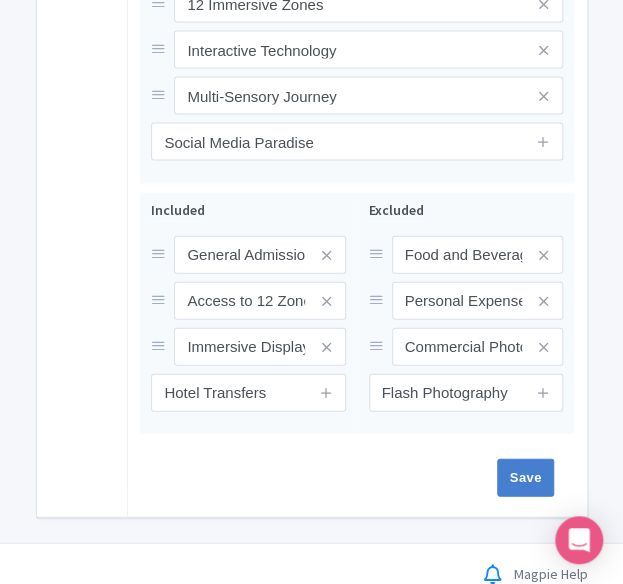 click on "Save" at bounding box center [357, 488] 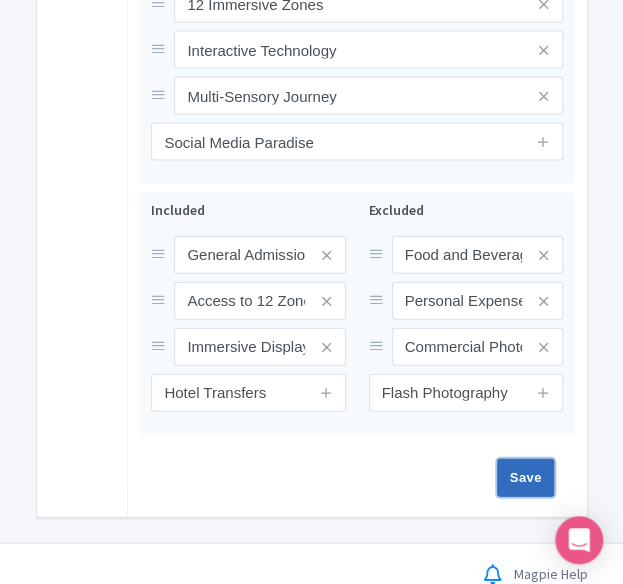 click on "Save" at bounding box center (526, 478) 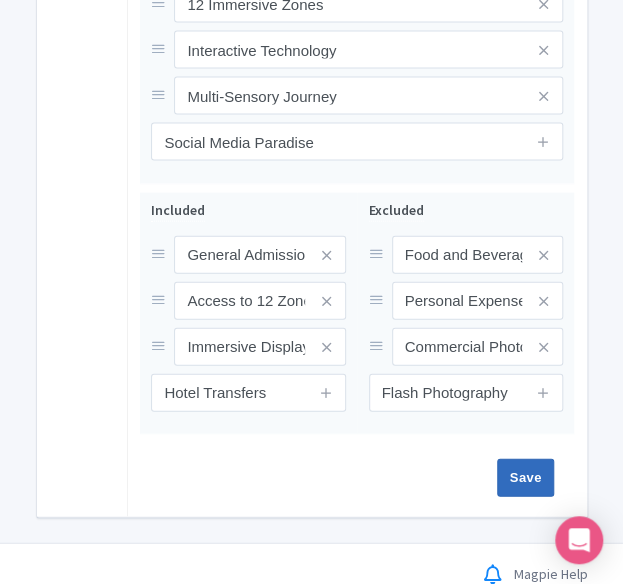 type on "Saving..." 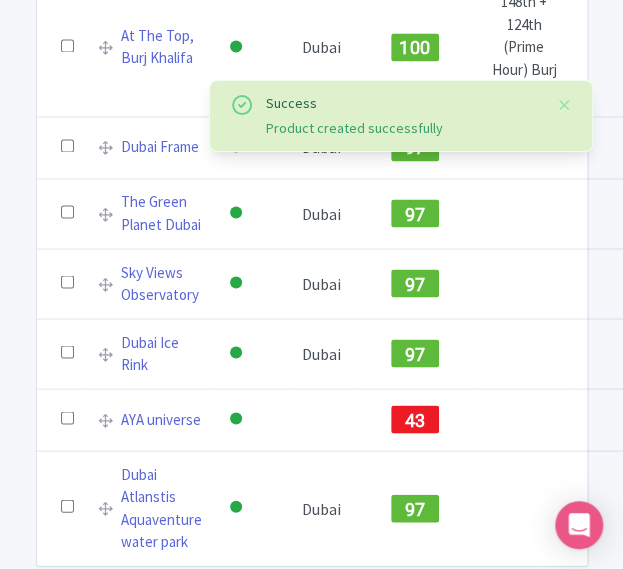 scroll, scrollTop: 730, scrollLeft: 0, axis: vertical 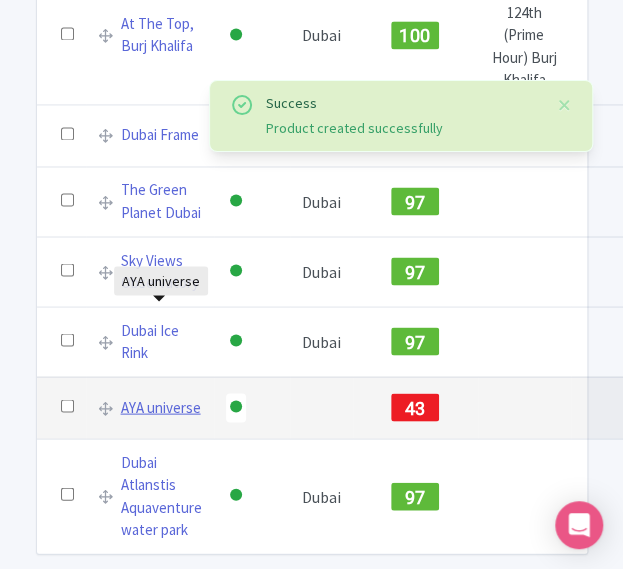 click on "AYA universe" at bounding box center (161, 407) 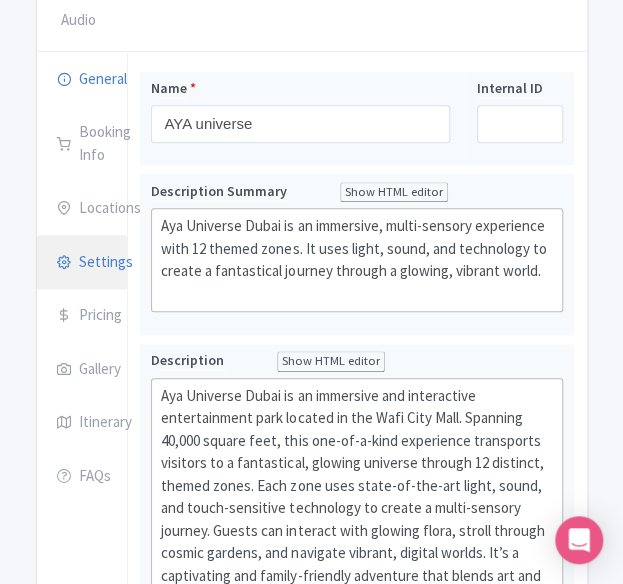 scroll, scrollTop: 300, scrollLeft: 0, axis: vertical 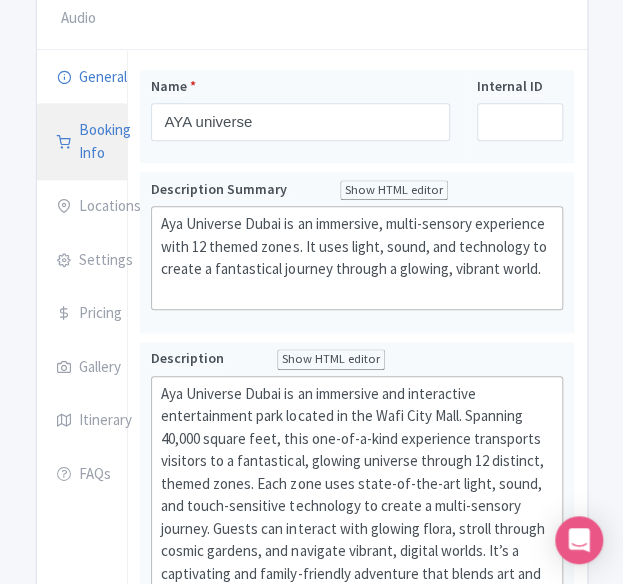 click on "Booking Info" at bounding box center [82, 142] 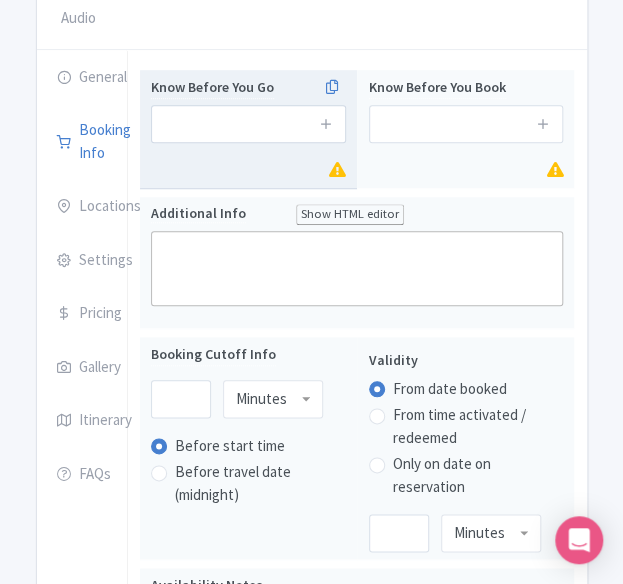 click on "Know Before You Go" at bounding box center [248, 129] 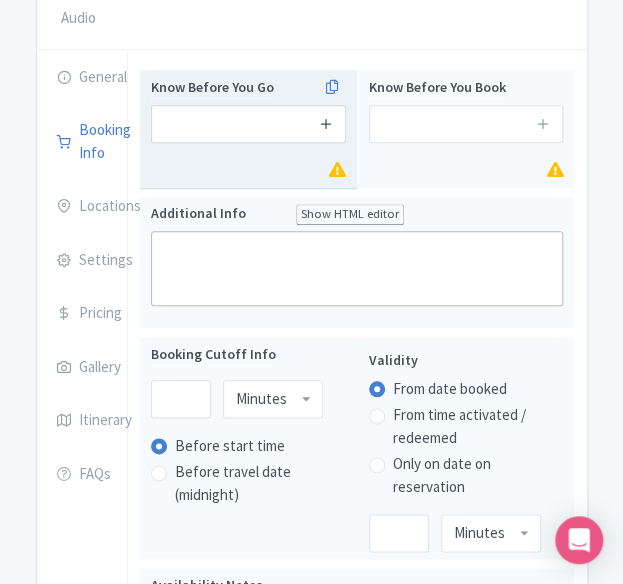 click at bounding box center [326, 124] 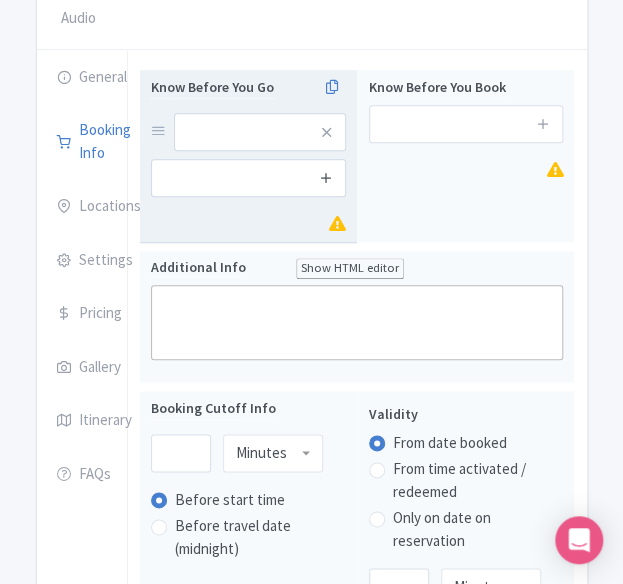 click at bounding box center (326, 178) 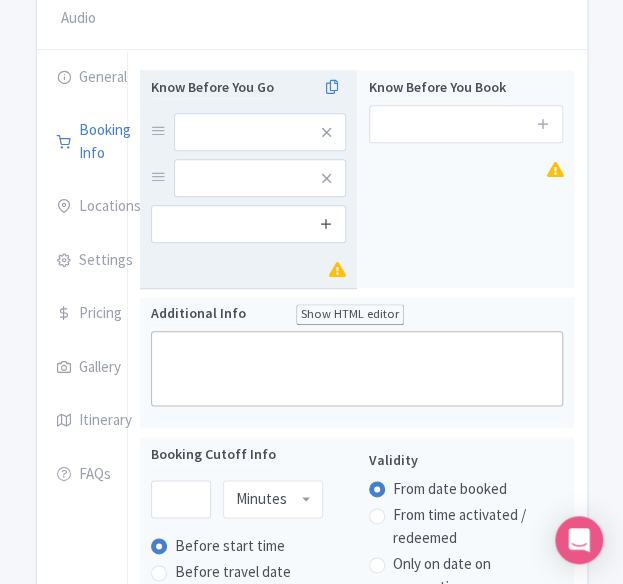 click at bounding box center [326, 223] 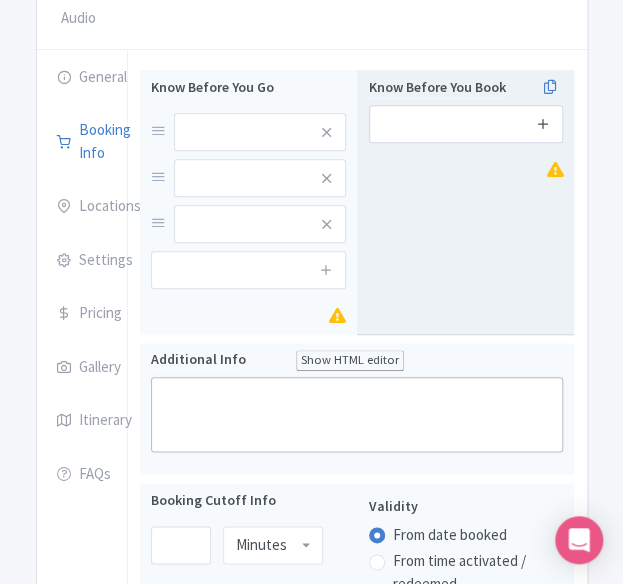 click at bounding box center (543, 123) 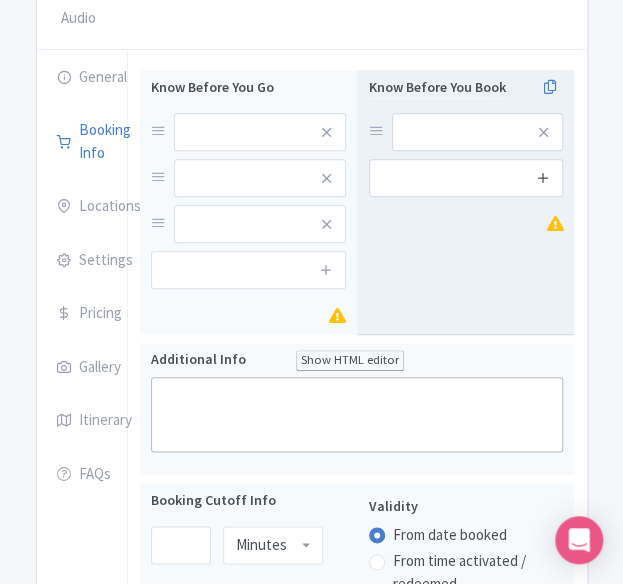 click at bounding box center (543, 177) 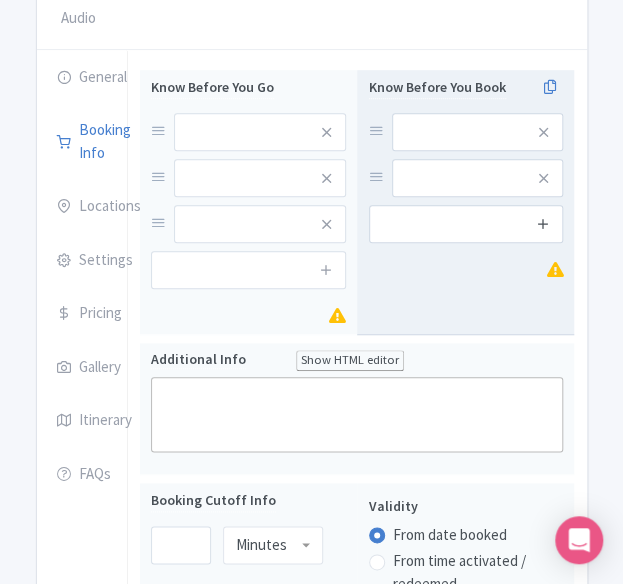 click at bounding box center [543, 223] 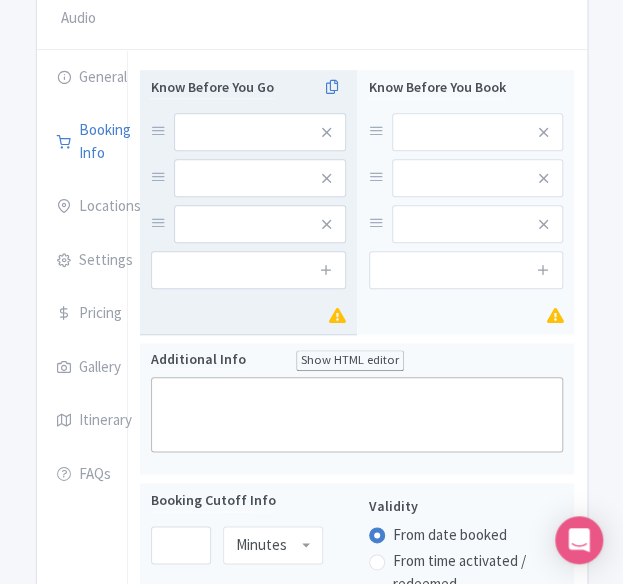 click on "Know Before You Go" at bounding box center (248, 182) 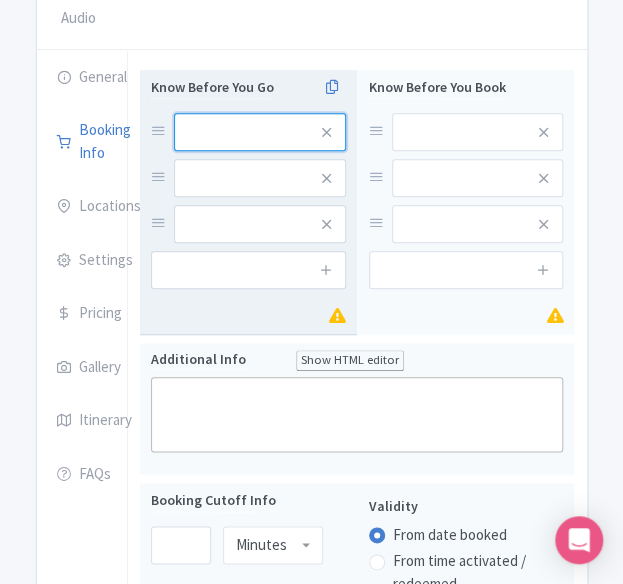 click at bounding box center [260, 132] 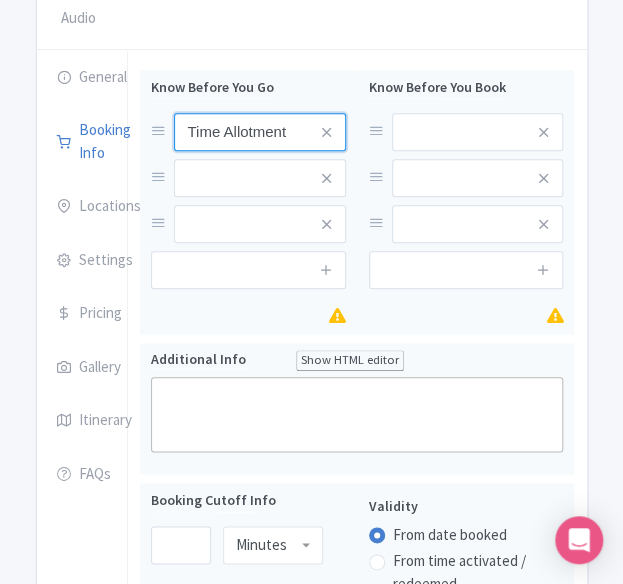 type on "Time Allotment" 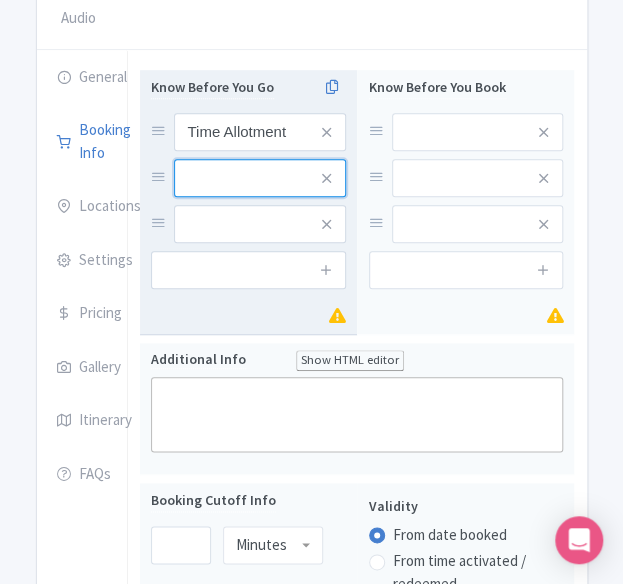 click at bounding box center [260, 132] 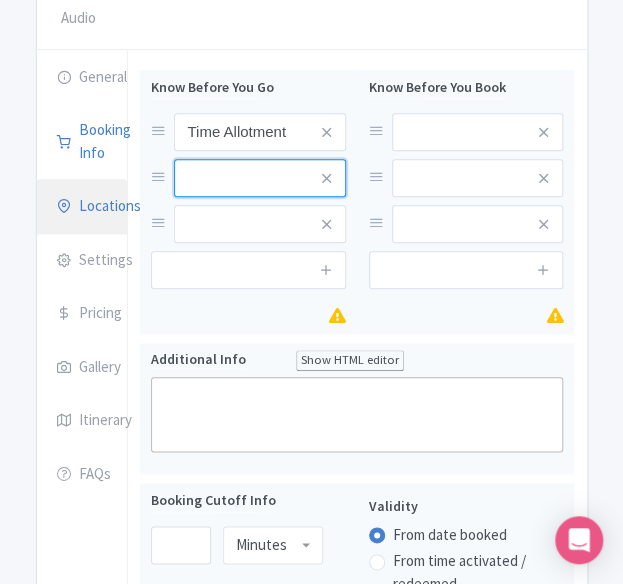 paste on "Best Time to Visit" 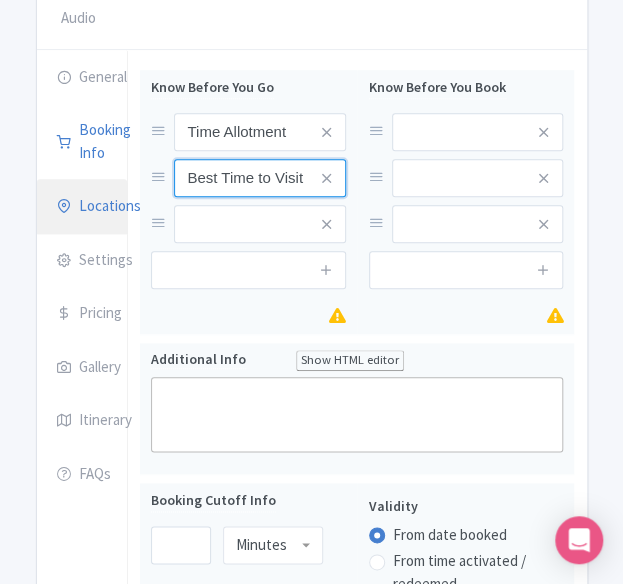 type on "Best Time to Visit" 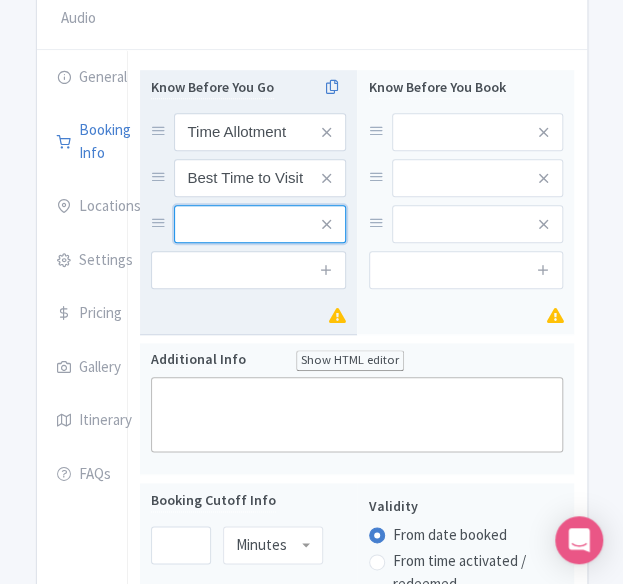 click at bounding box center [260, 132] 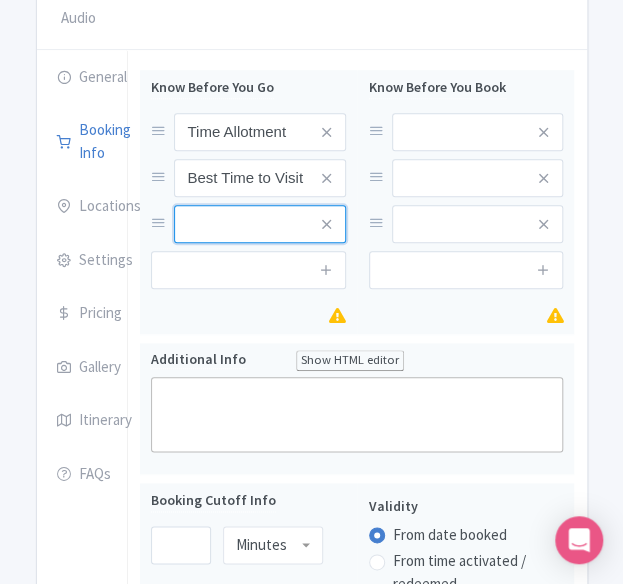 paste on "Dress Code" 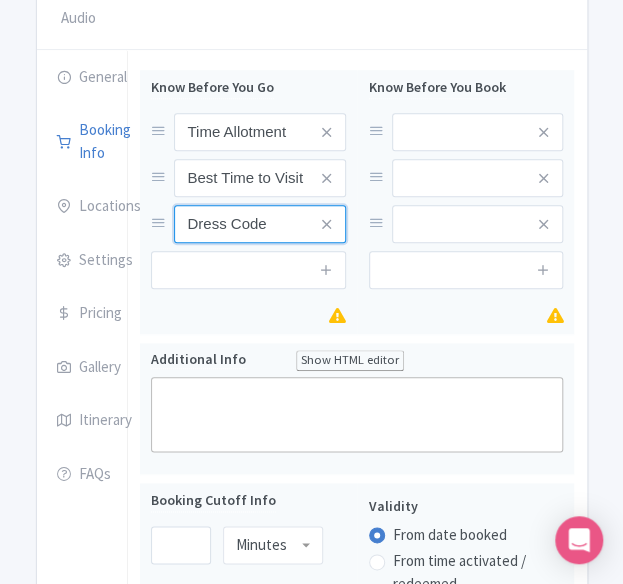 type on "Dress Code" 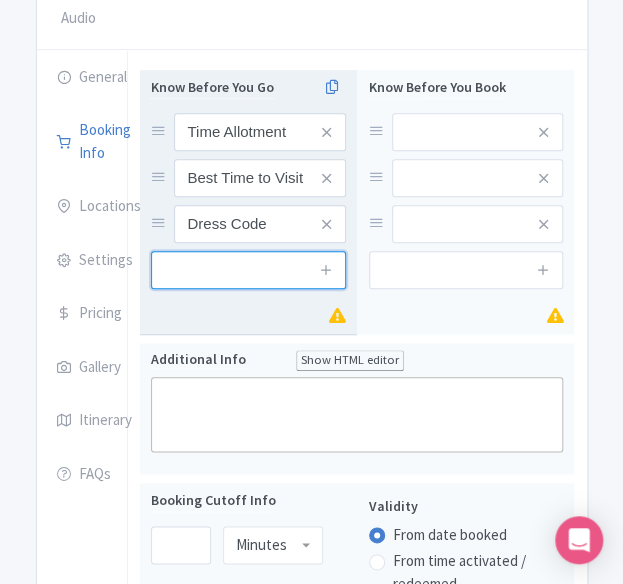 click at bounding box center (248, 270) 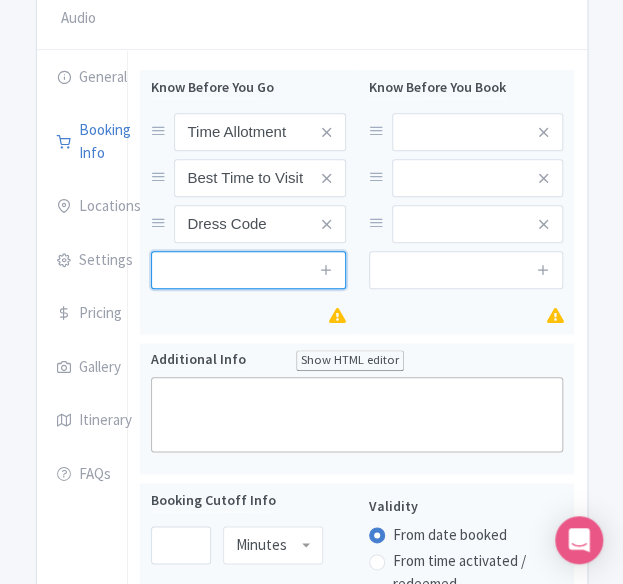 paste on "Sensory Sensitivities" 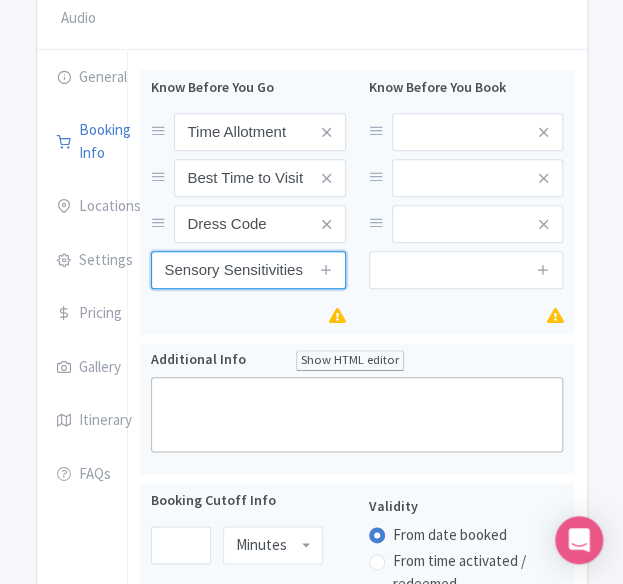 type on "Sensory Sensitivities" 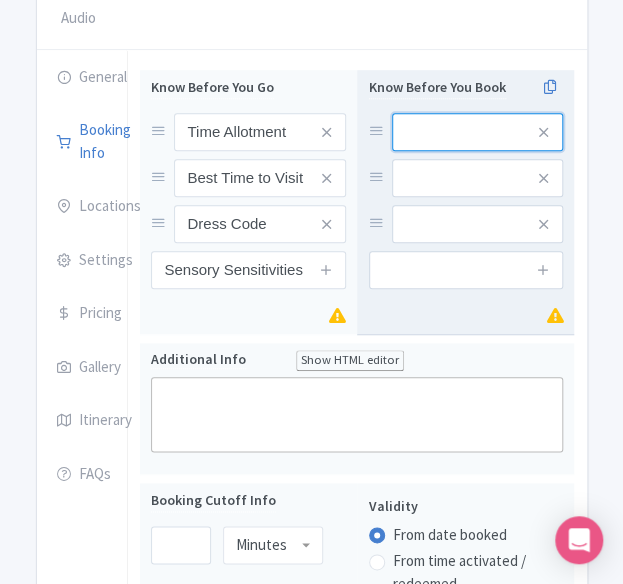 click at bounding box center (478, 132) 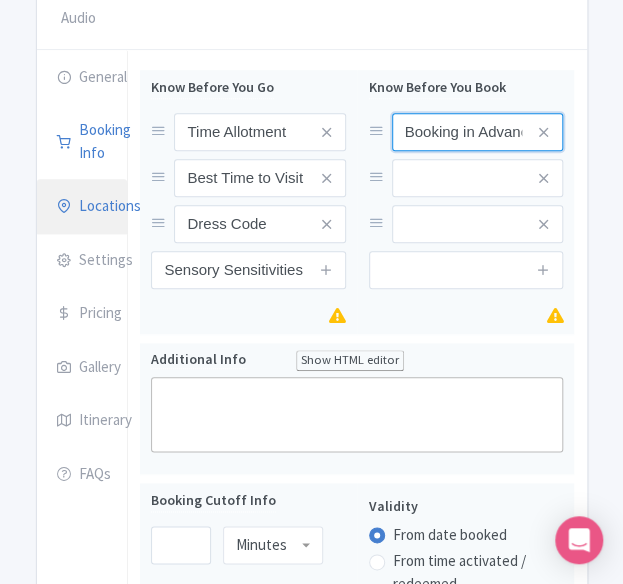 scroll, scrollTop: 0, scrollLeft: 13, axis: horizontal 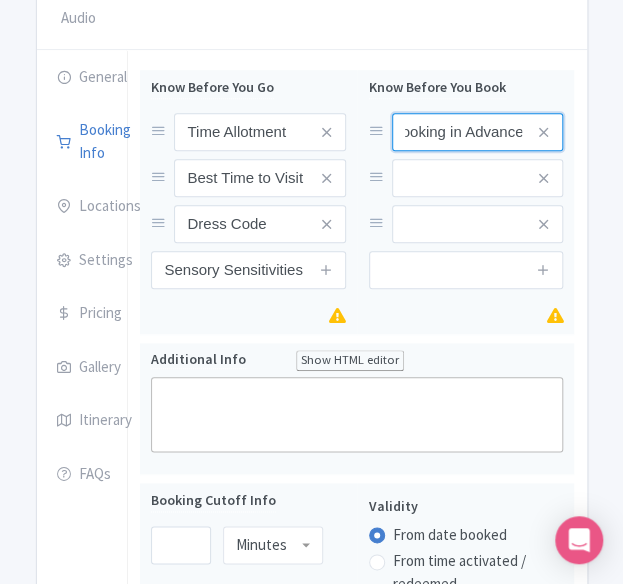 type on "Booking in Advance" 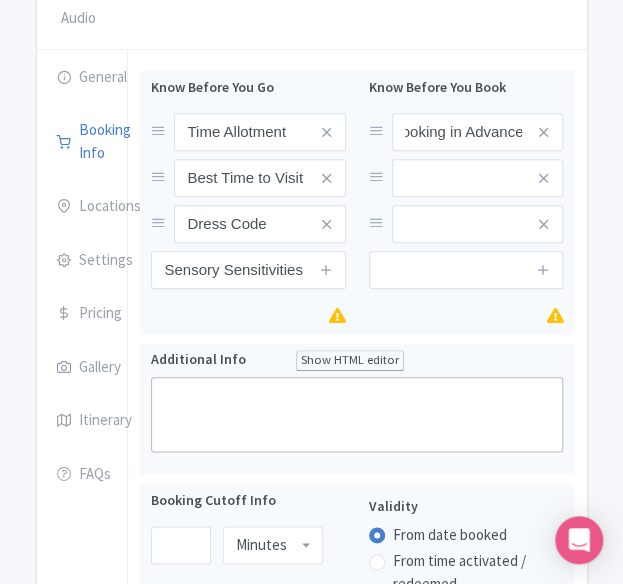scroll, scrollTop: 0, scrollLeft: 0, axis: both 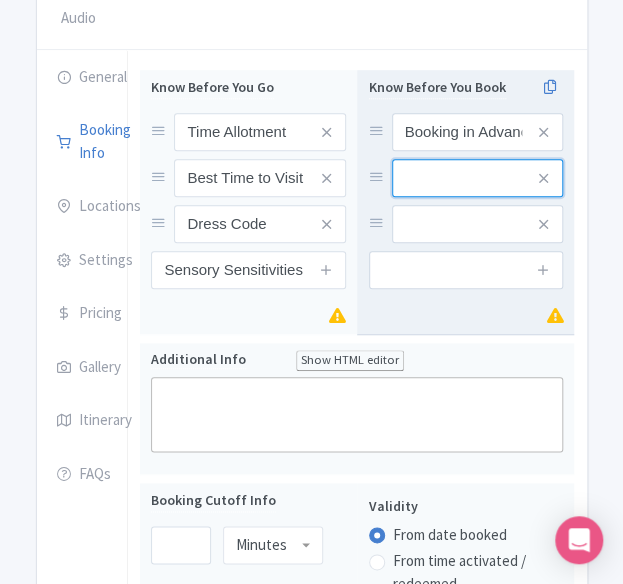 click at bounding box center [478, 132] 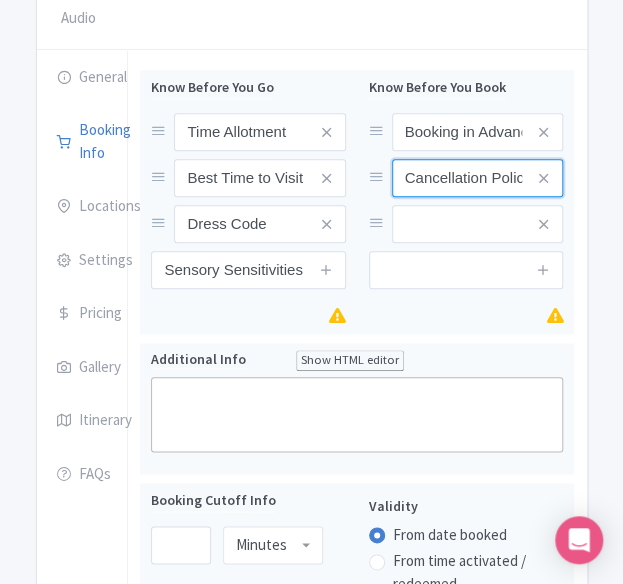 scroll, scrollTop: 0, scrollLeft: 8, axis: horizontal 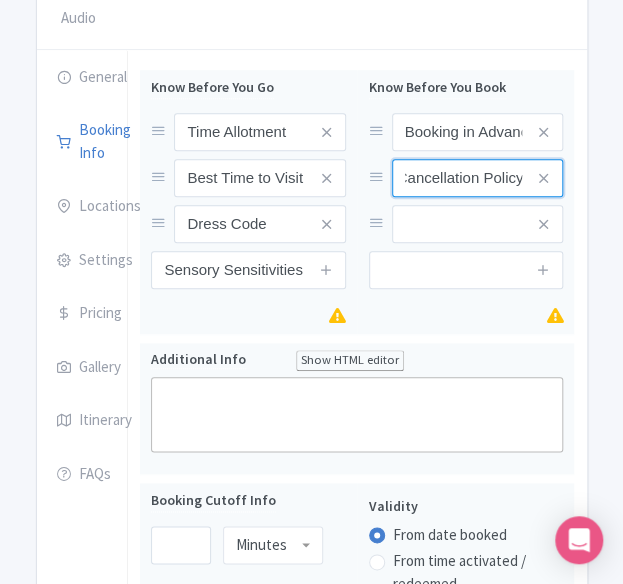 type on "Cancellation Policy" 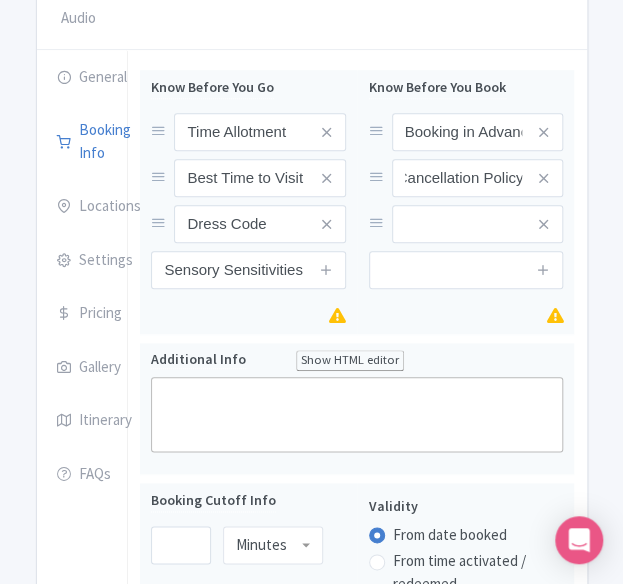 scroll, scrollTop: 0, scrollLeft: 0, axis: both 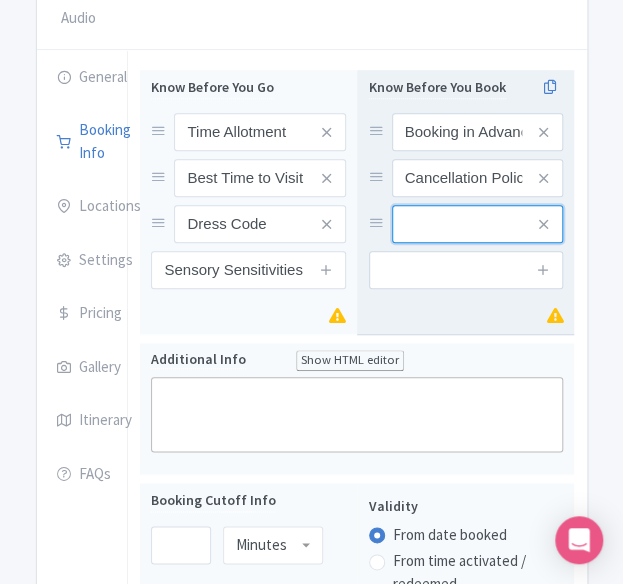 click at bounding box center (478, 132) 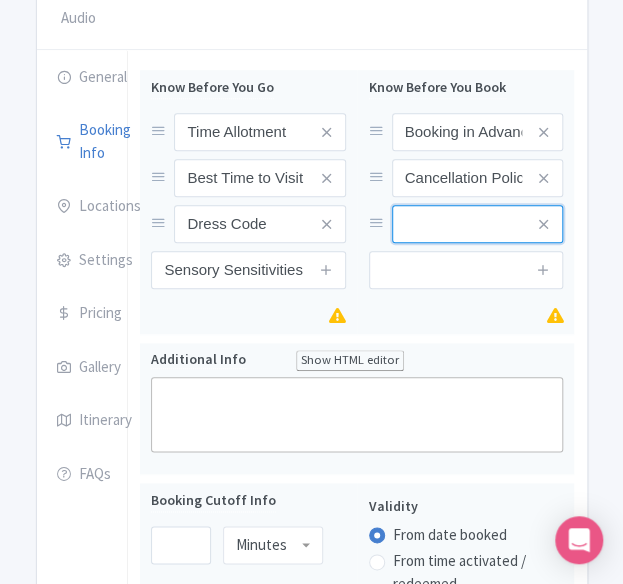 paste on "Special Offers" 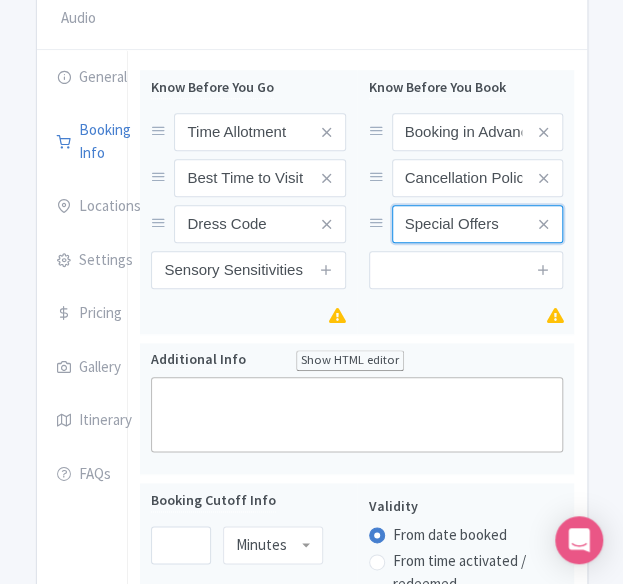 type on "Special Offers" 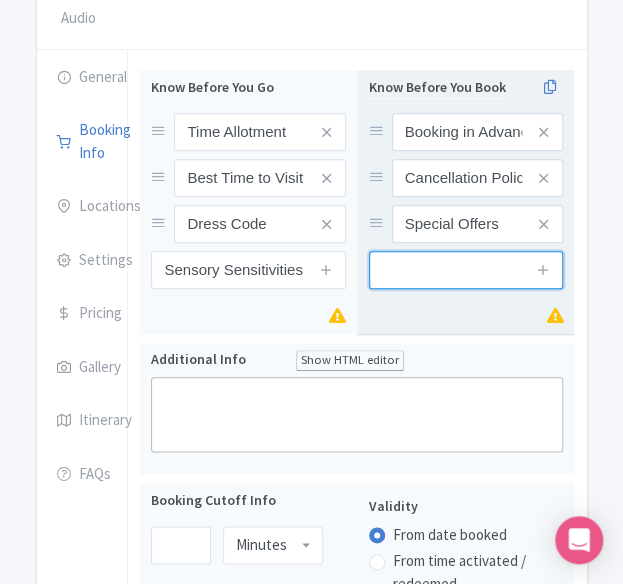 click at bounding box center [466, 270] 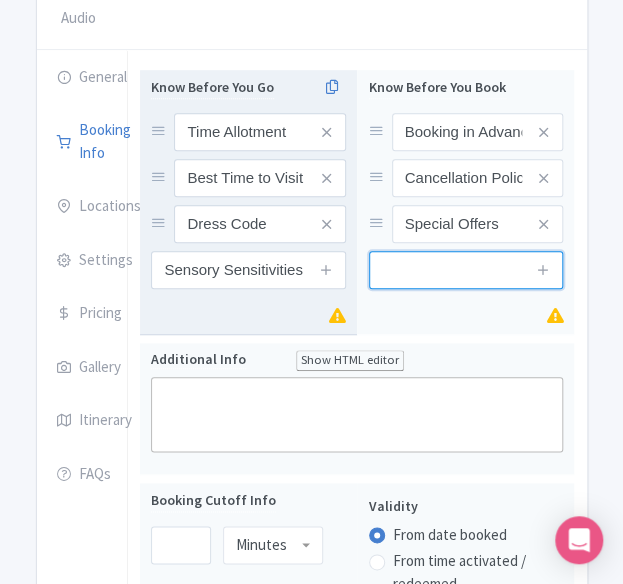 paste on "Last Entry" 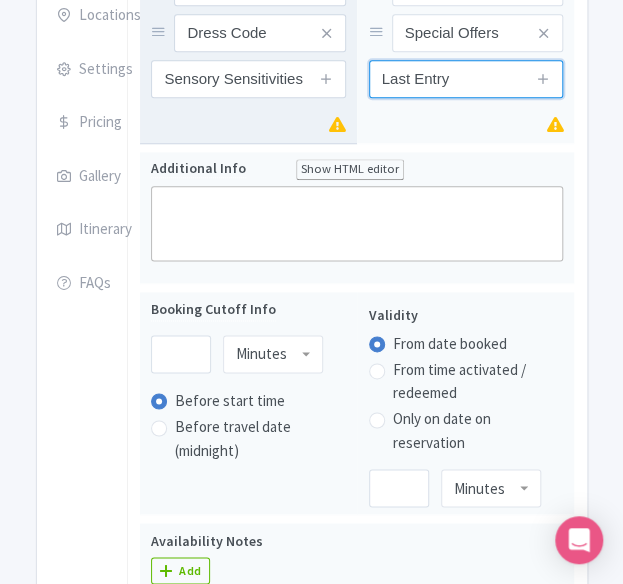 scroll, scrollTop: 500, scrollLeft: 0, axis: vertical 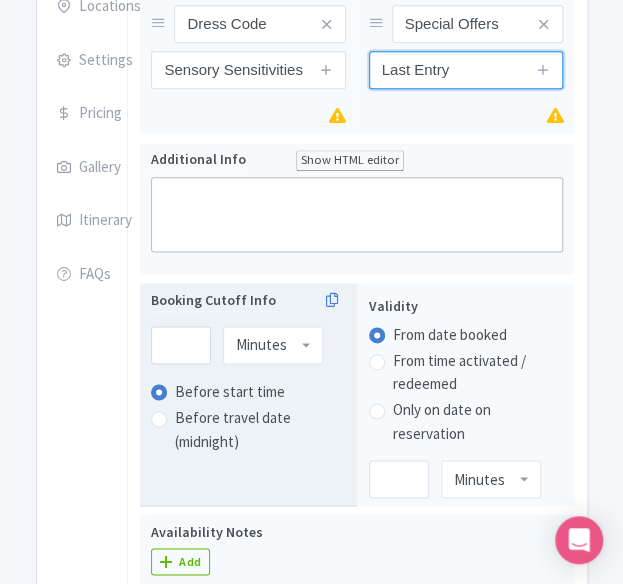 type on "Last Entry" 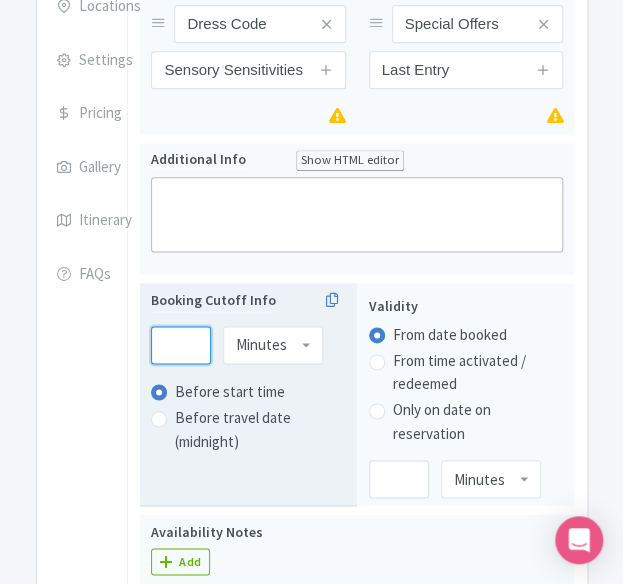 click at bounding box center (181, 345) 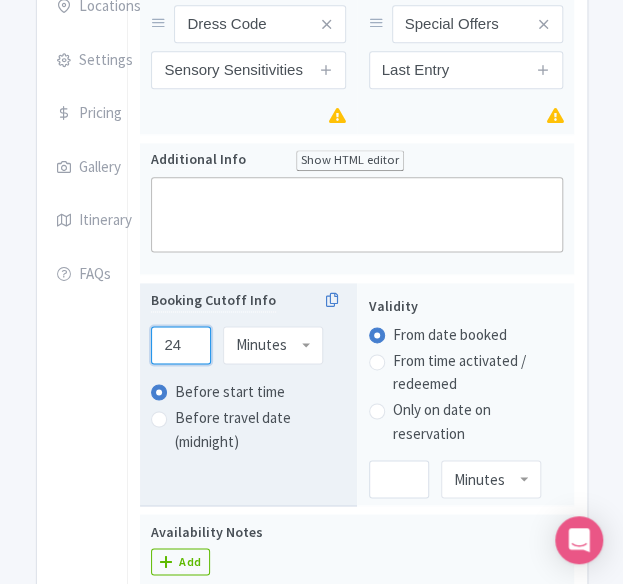 type on "24" 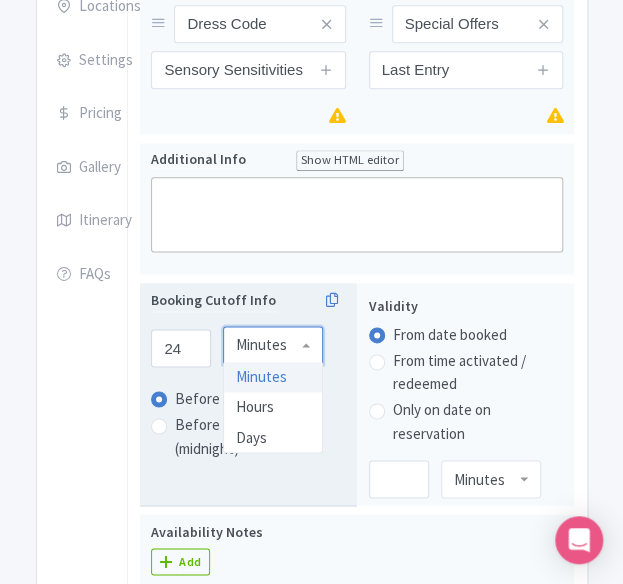 click on "Minutes" at bounding box center (273, 345) 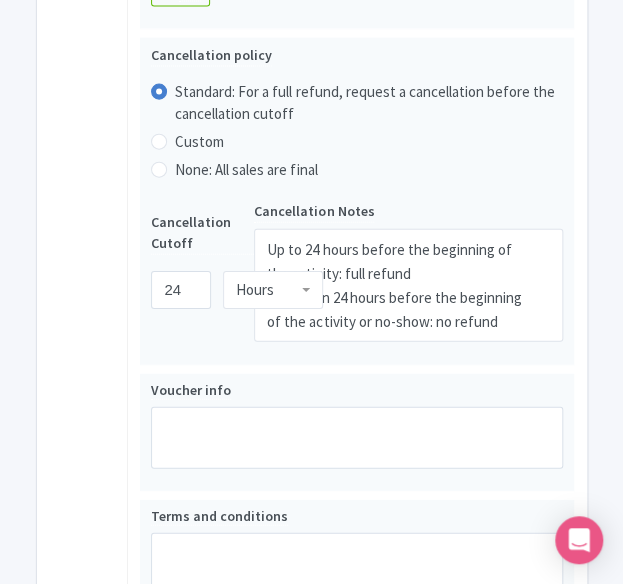 scroll, scrollTop: 1322, scrollLeft: 0, axis: vertical 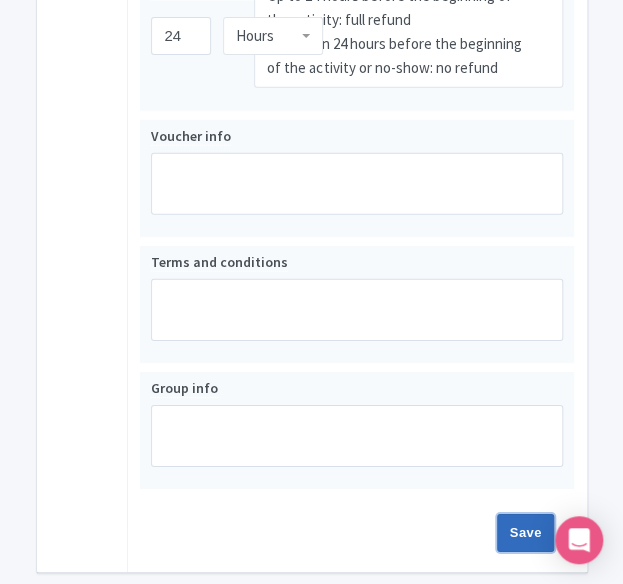 click on "Save" at bounding box center [526, 533] 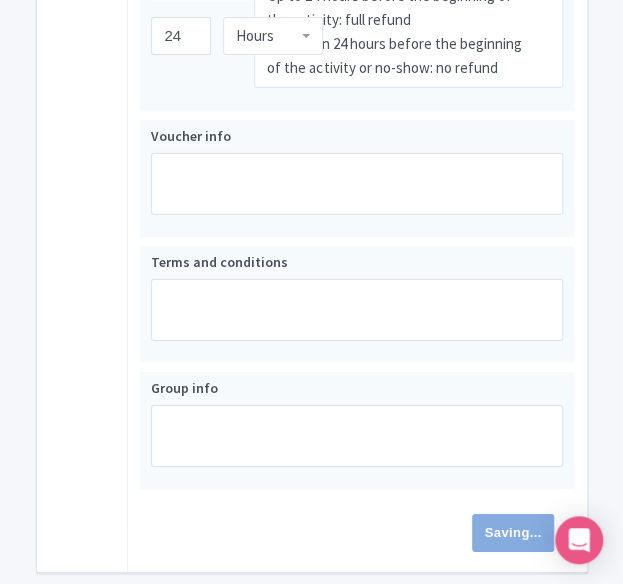 type on "Saving..." 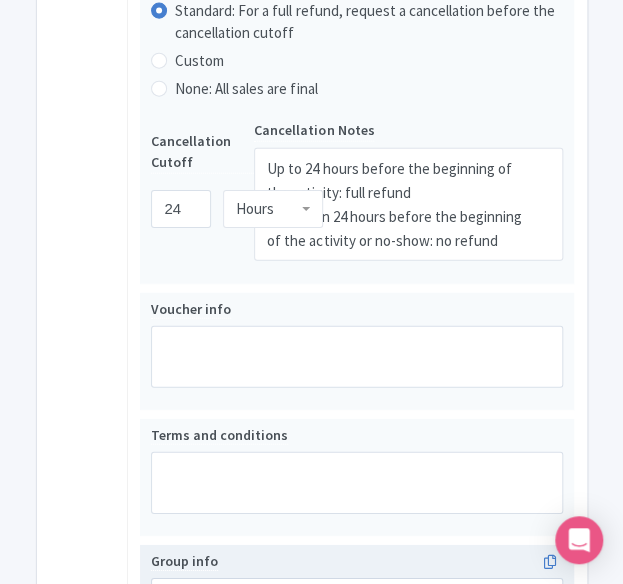 scroll, scrollTop: 1122, scrollLeft: 0, axis: vertical 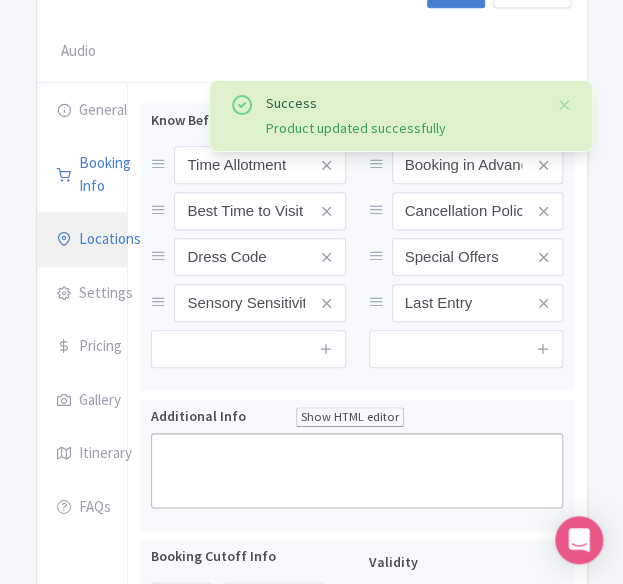 click on "Locations" at bounding box center [82, 240] 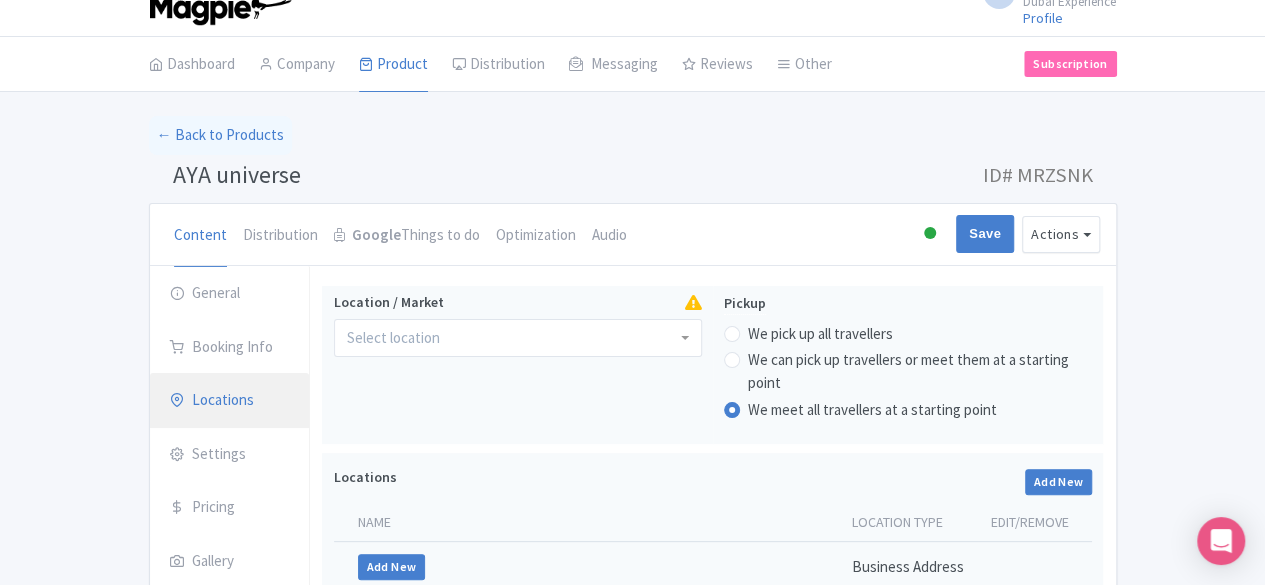 scroll, scrollTop: 0, scrollLeft: 0, axis: both 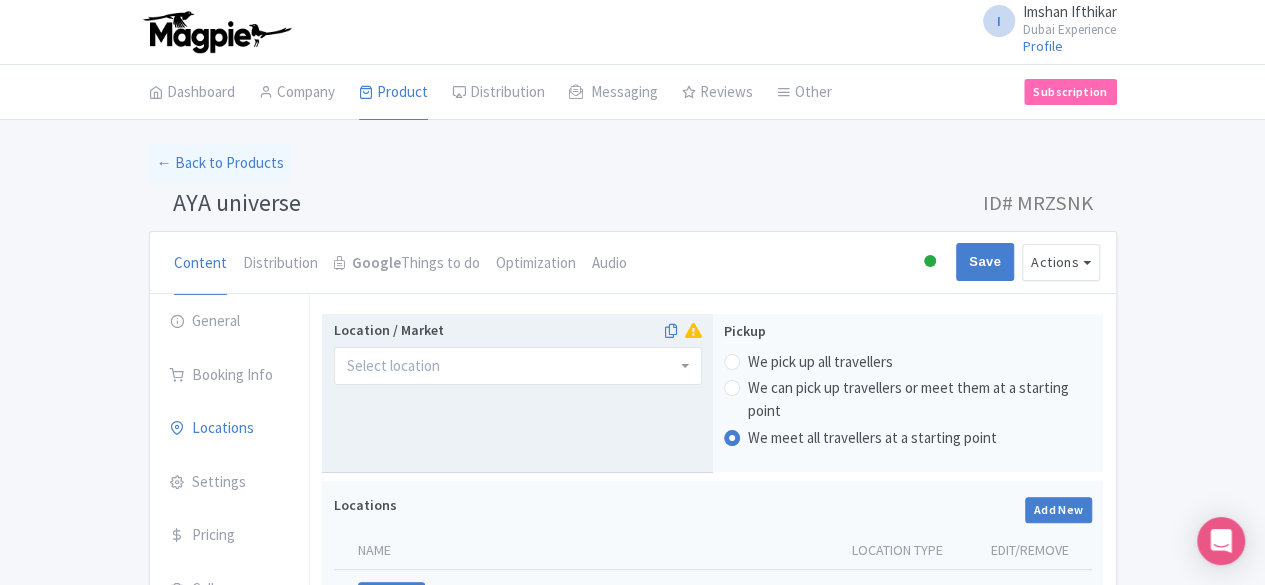 click on "Location / Market" at bounding box center [395, 366] 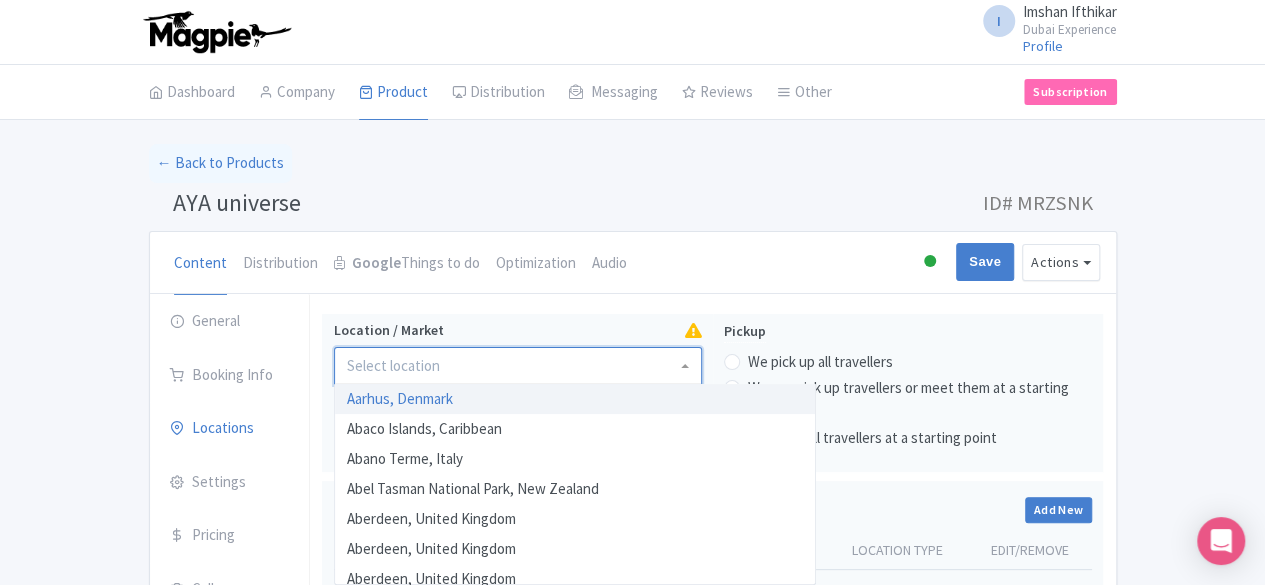 click on "Content
Distribution
Google  Things to do
Optimization
Audio" at bounding box center (467, 263) 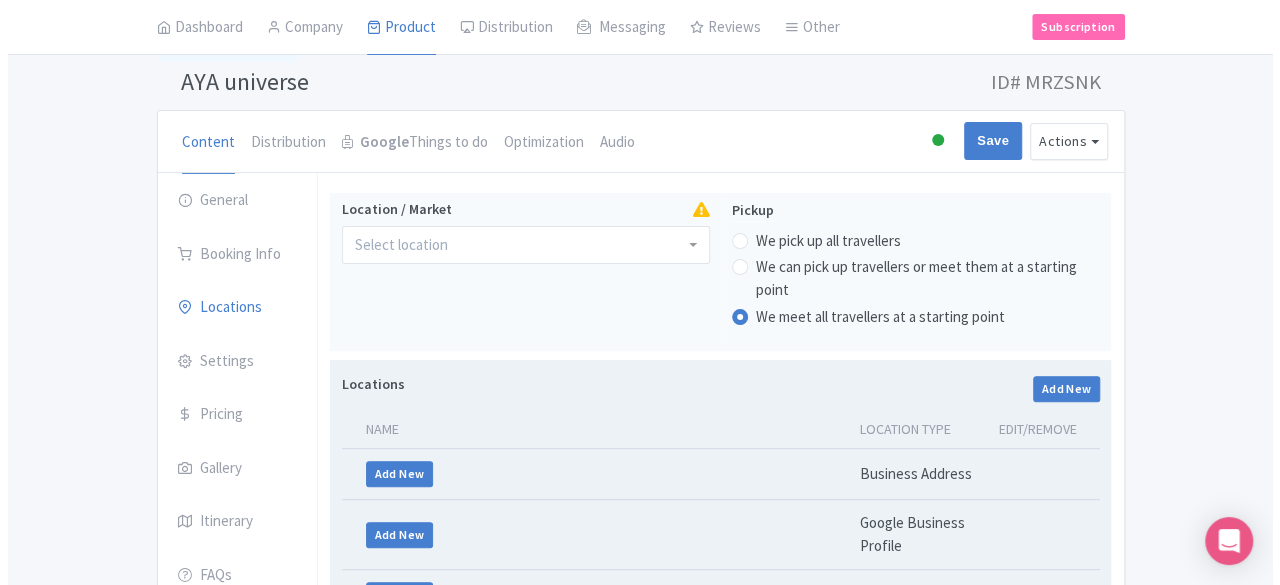 scroll, scrollTop: 300, scrollLeft: 0, axis: vertical 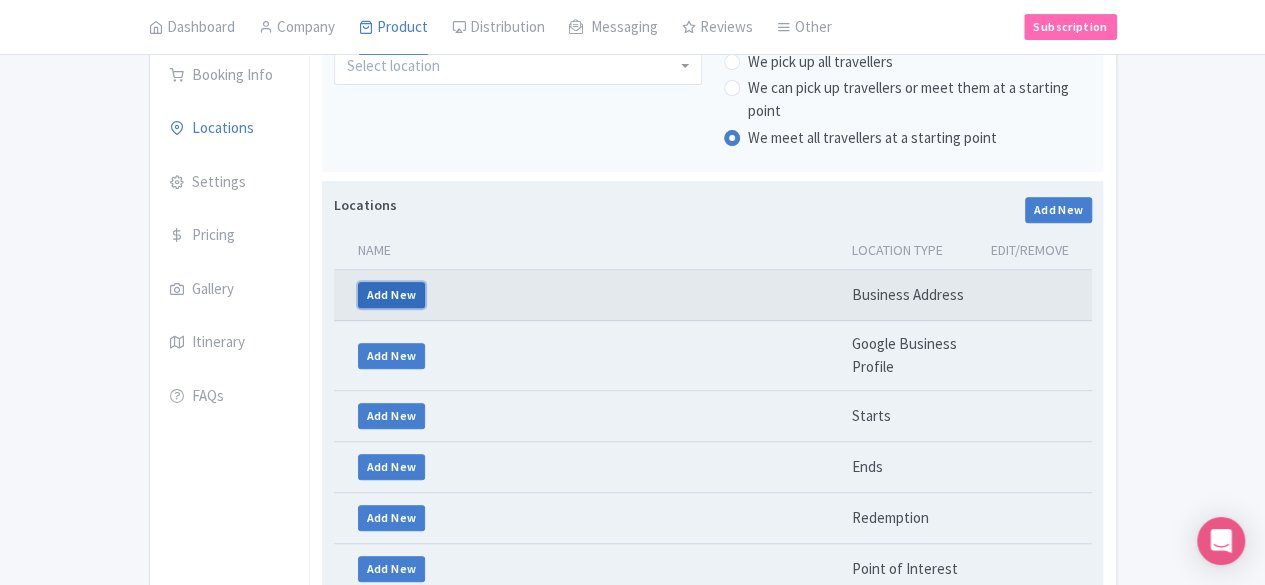 click on "Add New" at bounding box center [392, 295] 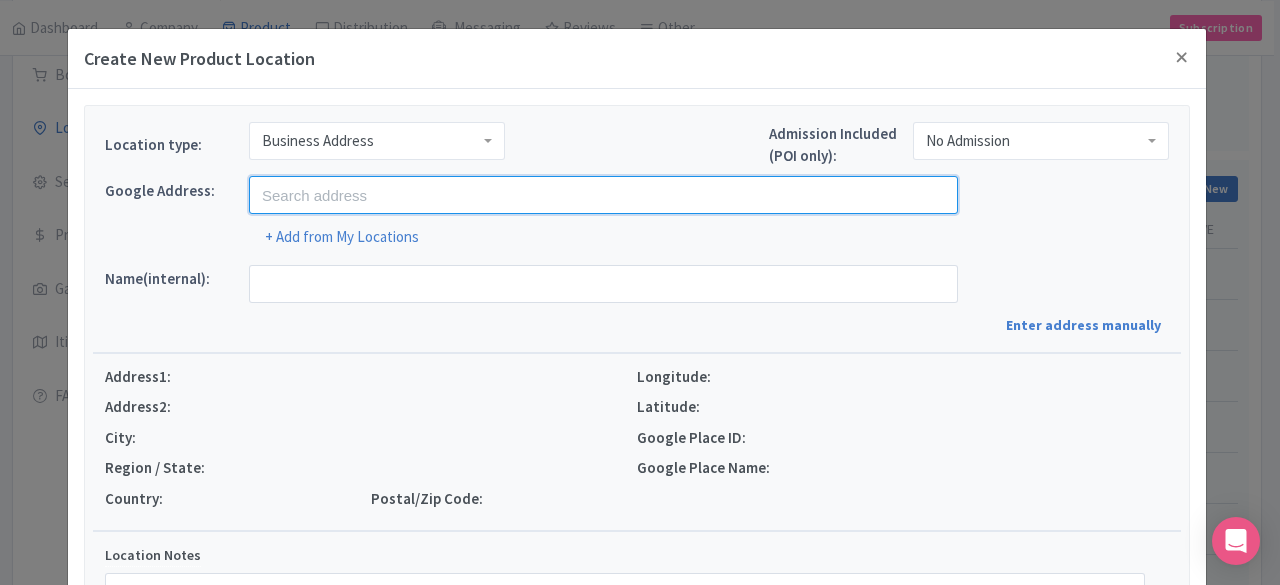 click at bounding box center (603, 195) 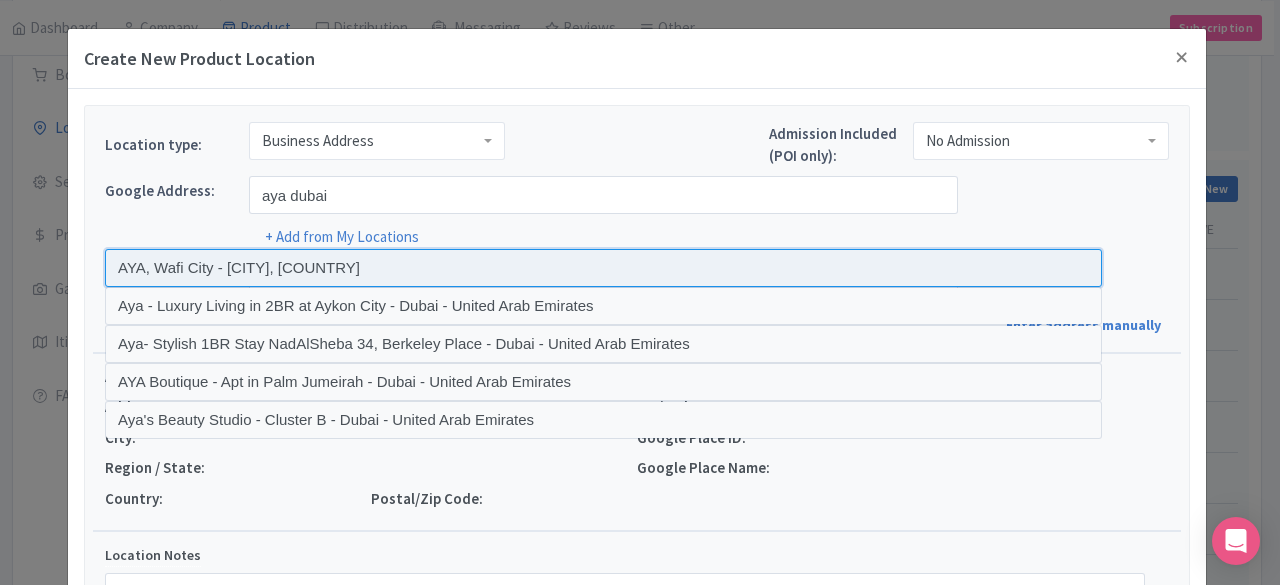 click at bounding box center (603, 268) 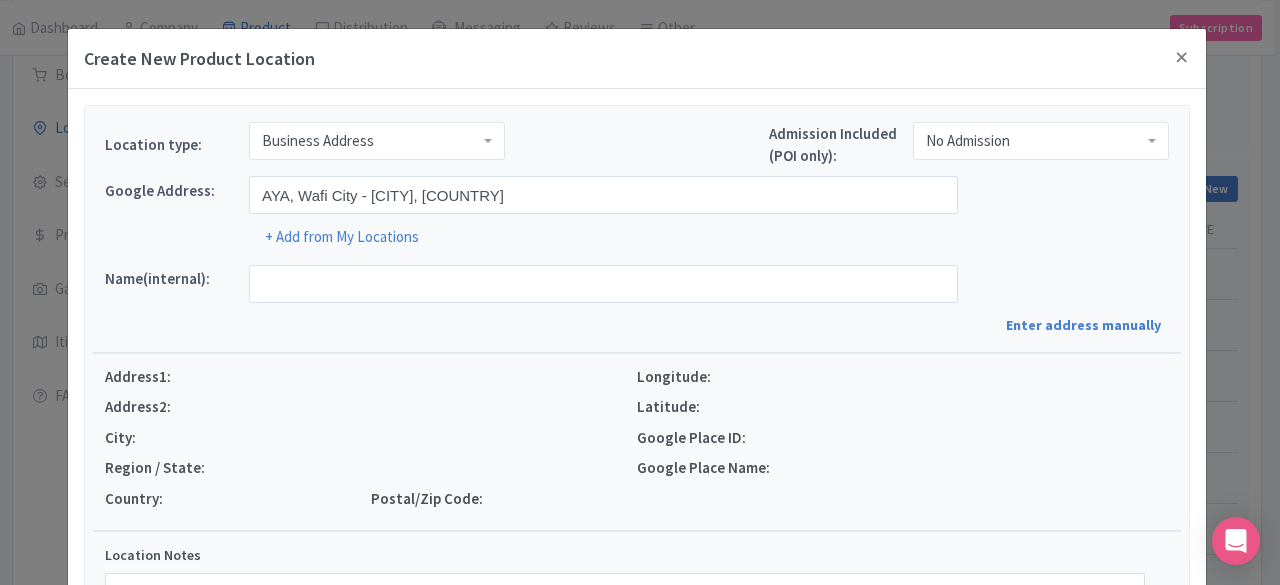type on "AYA, Wafi City - Oud Metha - Dubai - United Arab Emirates" 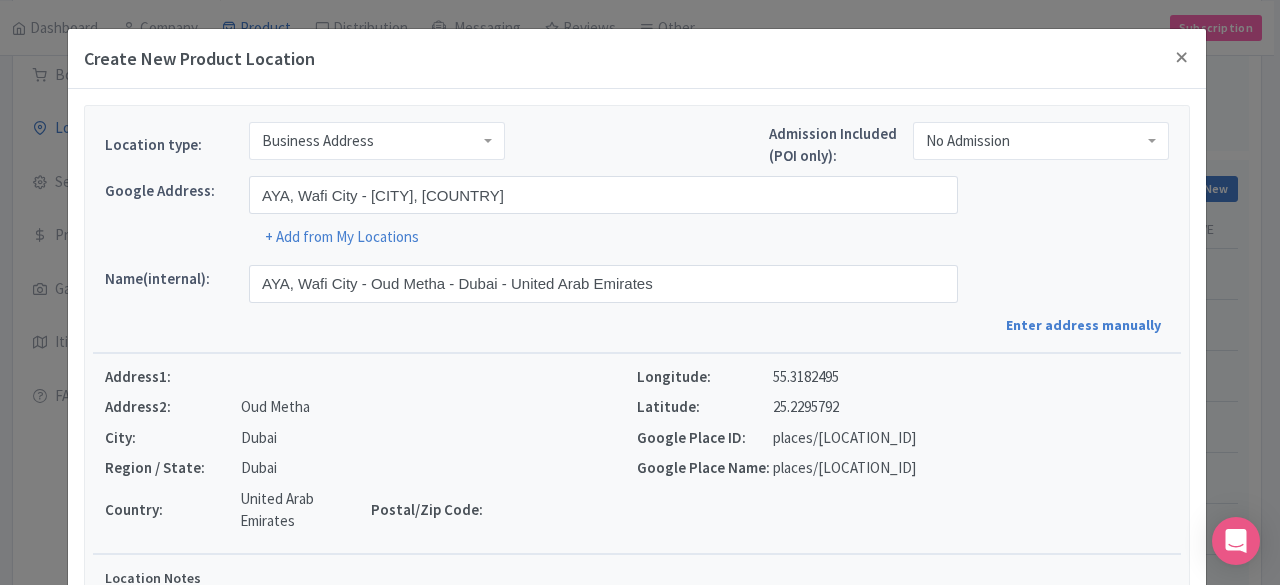 scroll, scrollTop: 318, scrollLeft: 0, axis: vertical 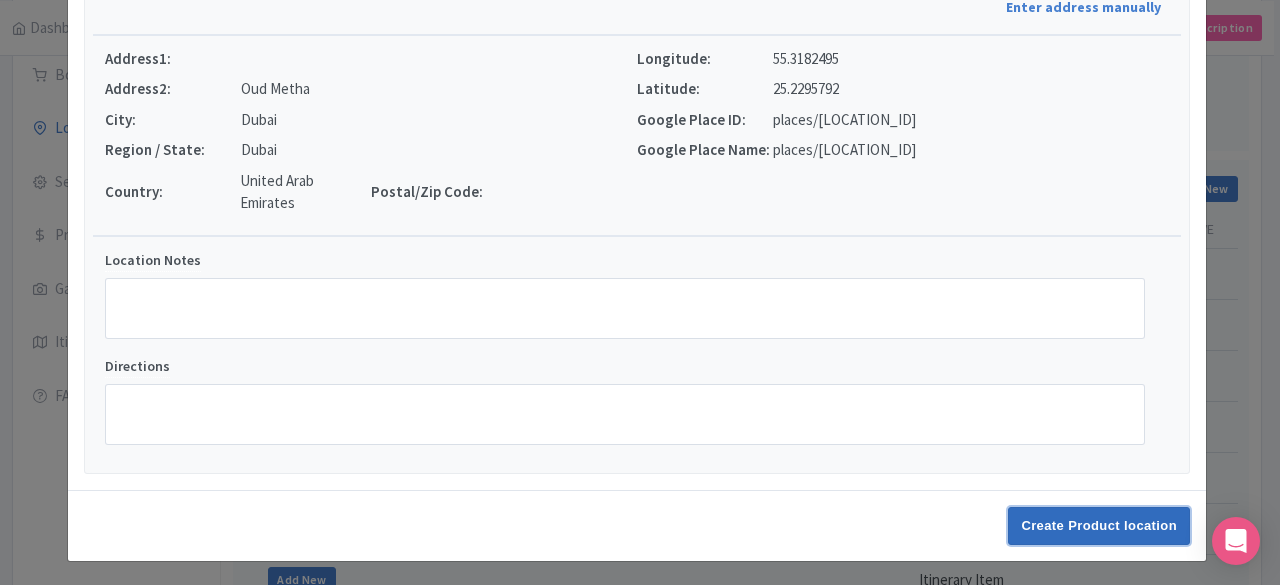click on "Create Product location" at bounding box center [1099, 526] 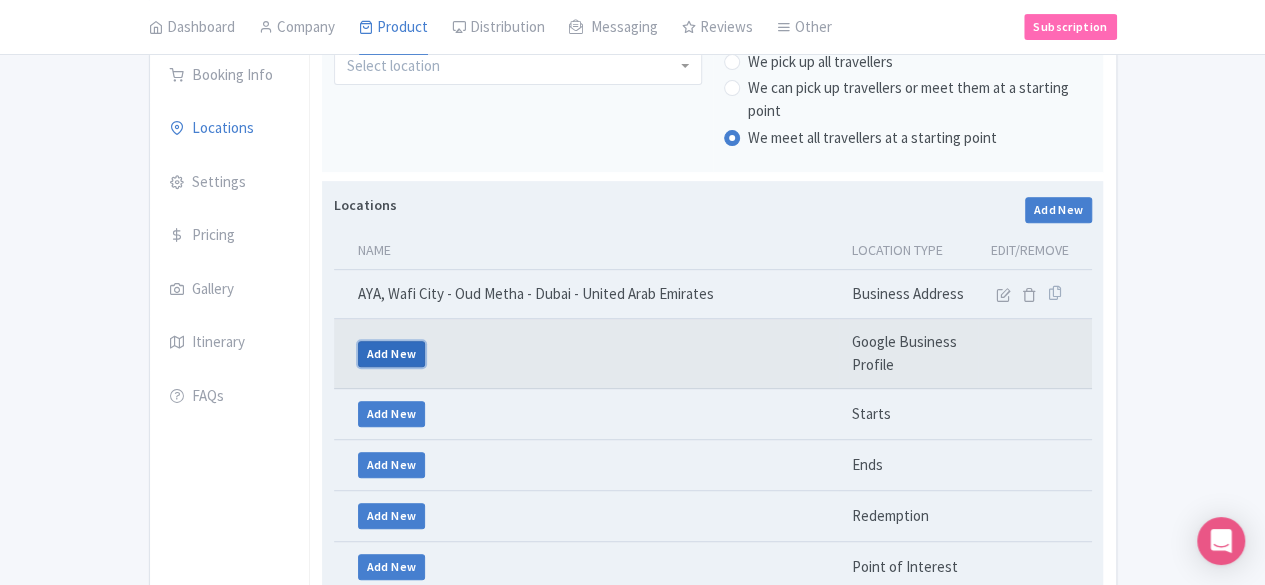 click on "Add New" at bounding box center [392, 354] 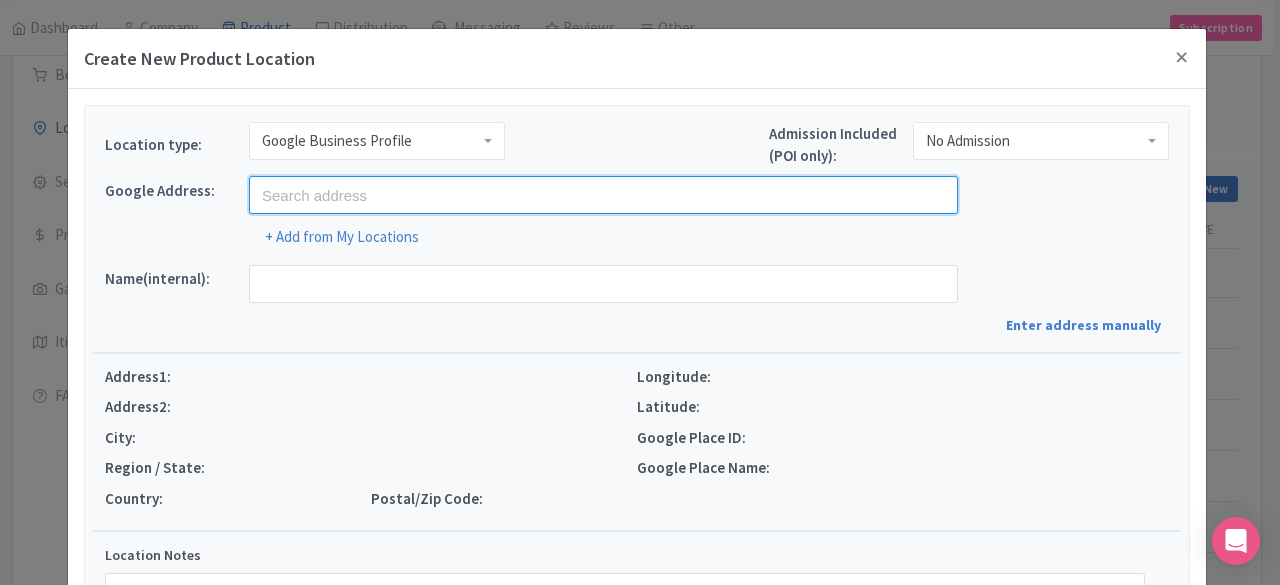 click at bounding box center [603, 195] 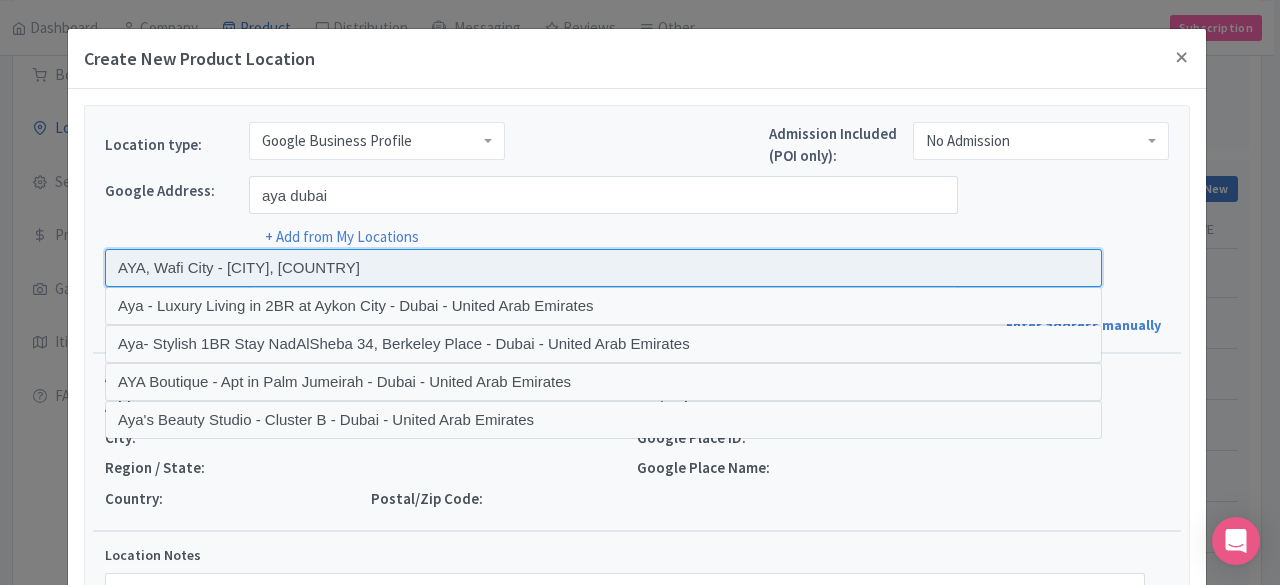 click at bounding box center [603, 268] 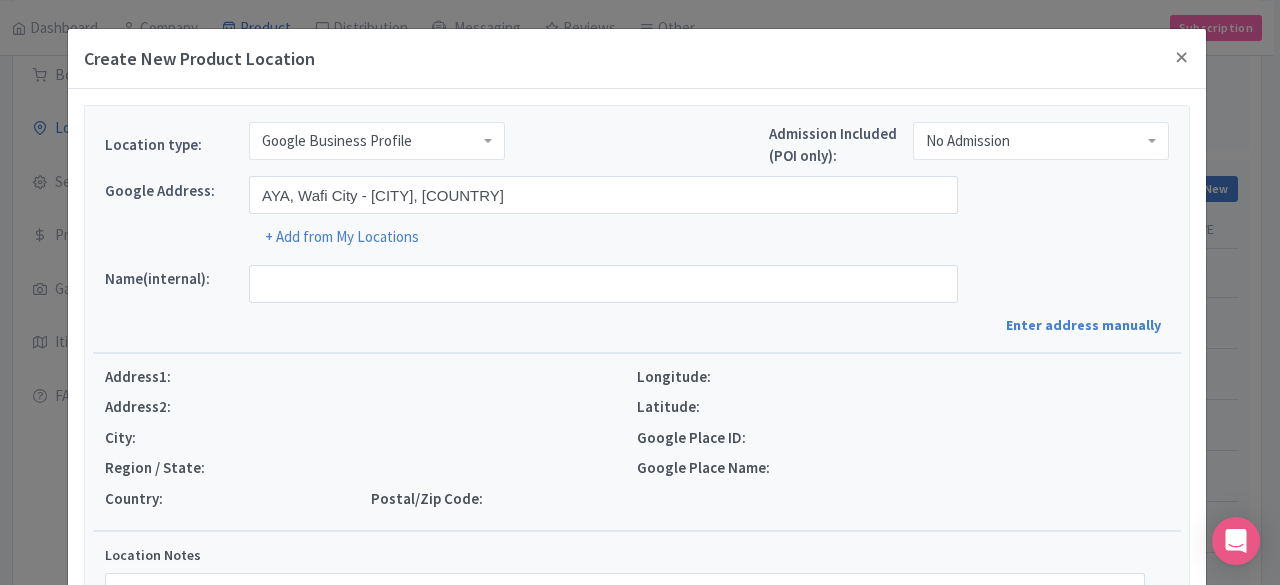 scroll, scrollTop: 296, scrollLeft: 0, axis: vertical 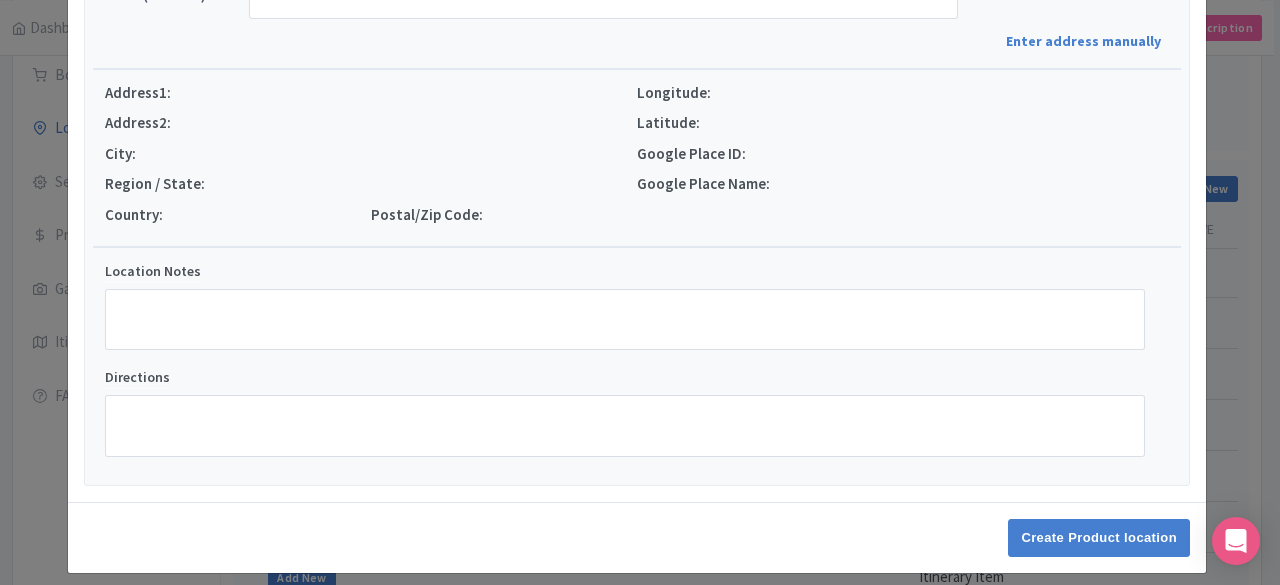 type on "AYA, Wafi City - Oud Metha - Dubai - United Arab Emirates" 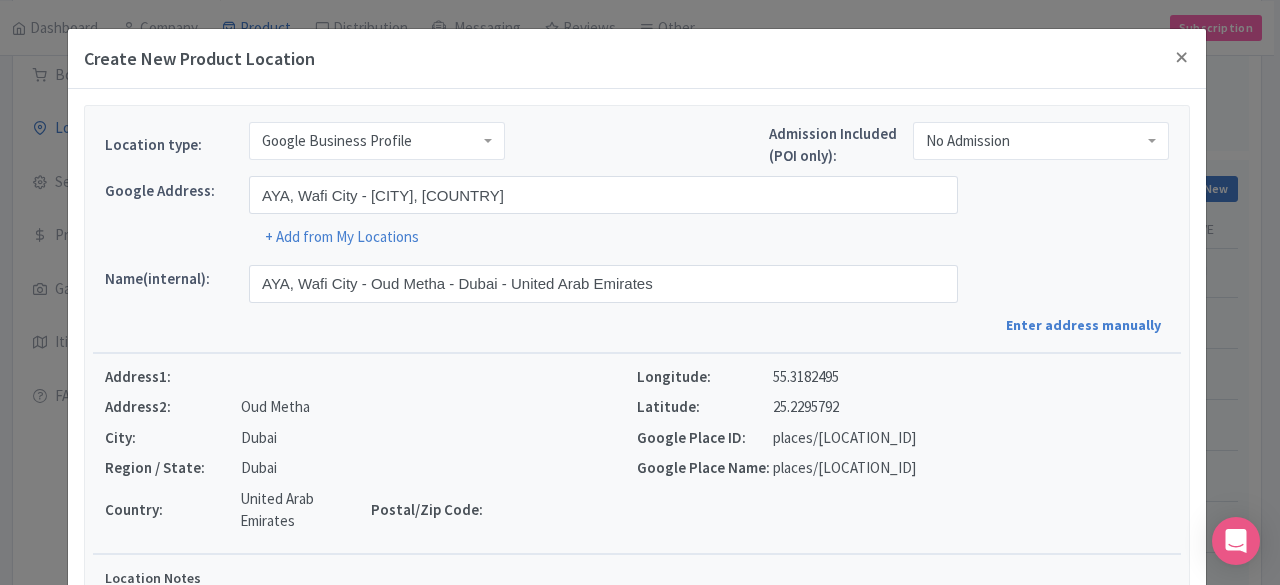 scroll, scrollTop: 318, scrollLeft: 0, axis: vertical 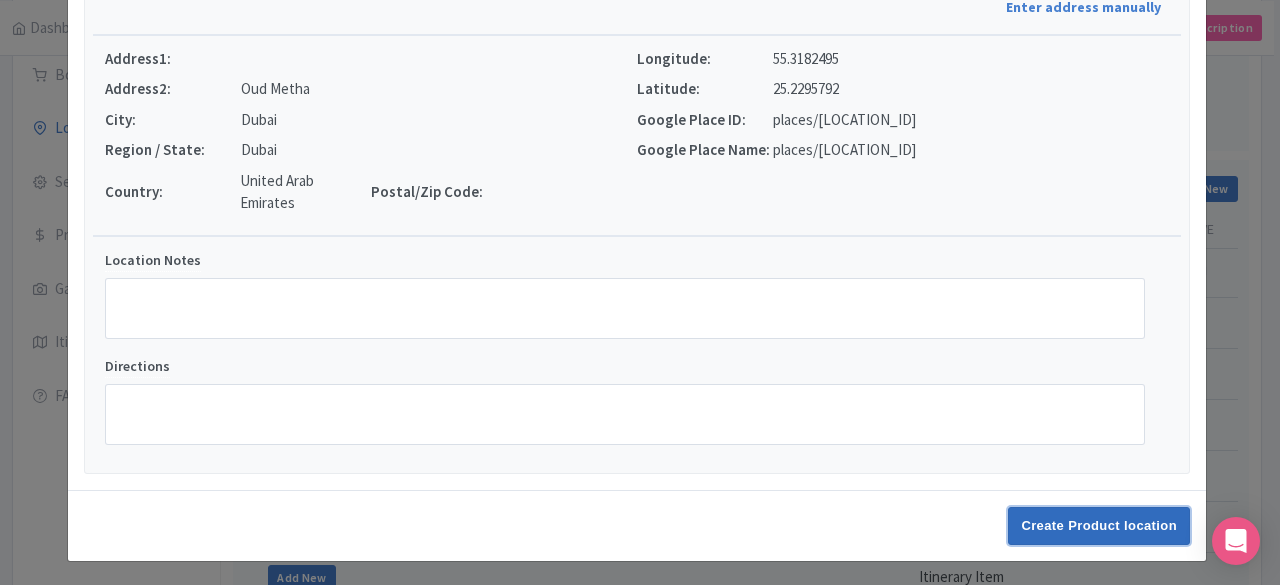 click on "Create Product location" at bounding box center [1099, 526] 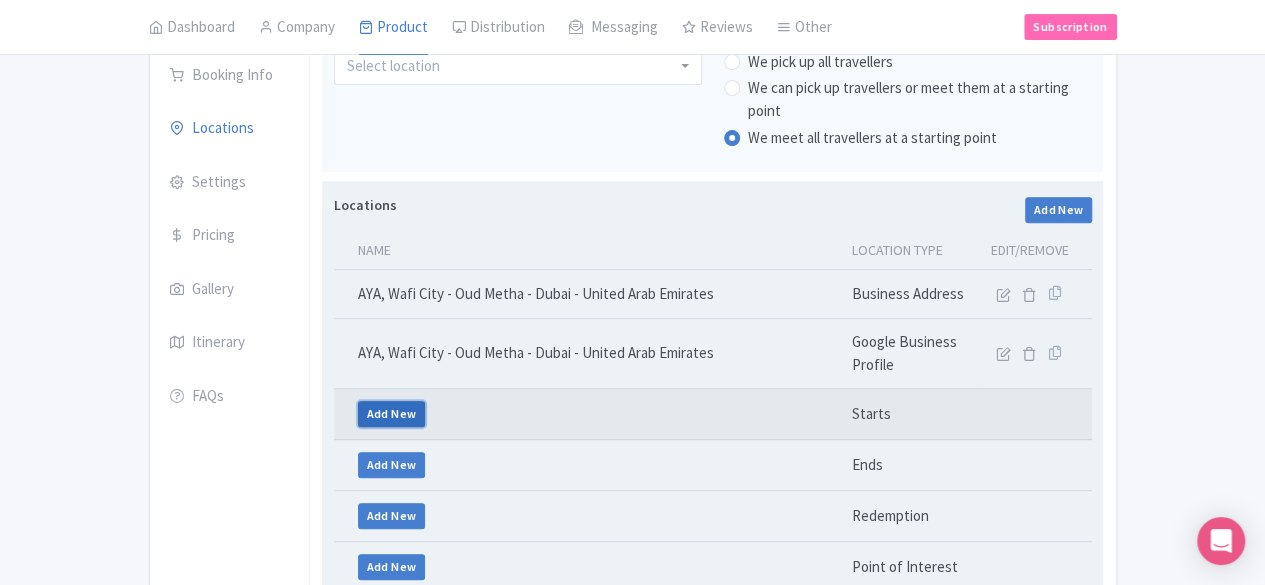 click on "Add New" at bounding box center (392, 414) 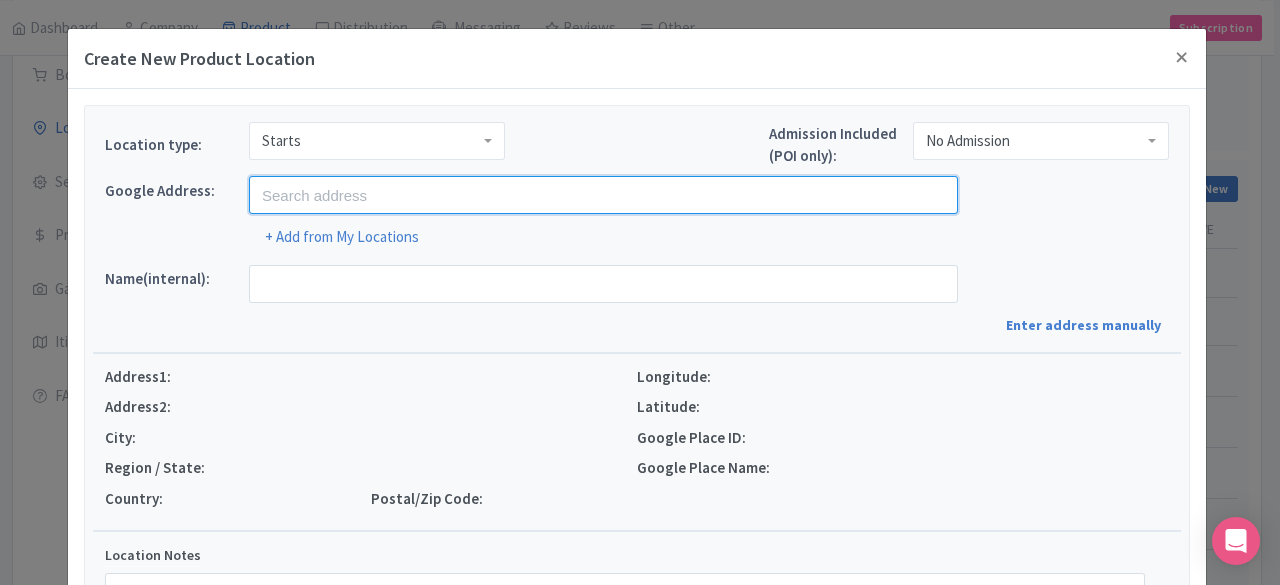 click at bounding box center (603, 195) 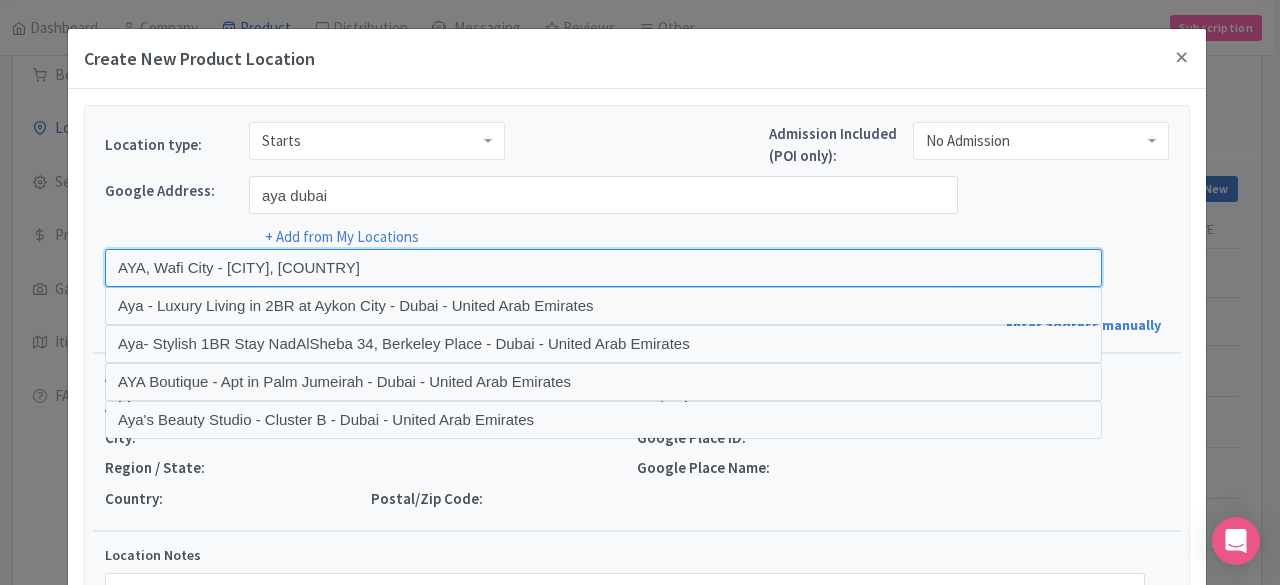 drag, startPoint x: 380, startPoint y: 269, endPoint x: 373, endPoint y: 511, distance: 242.10121 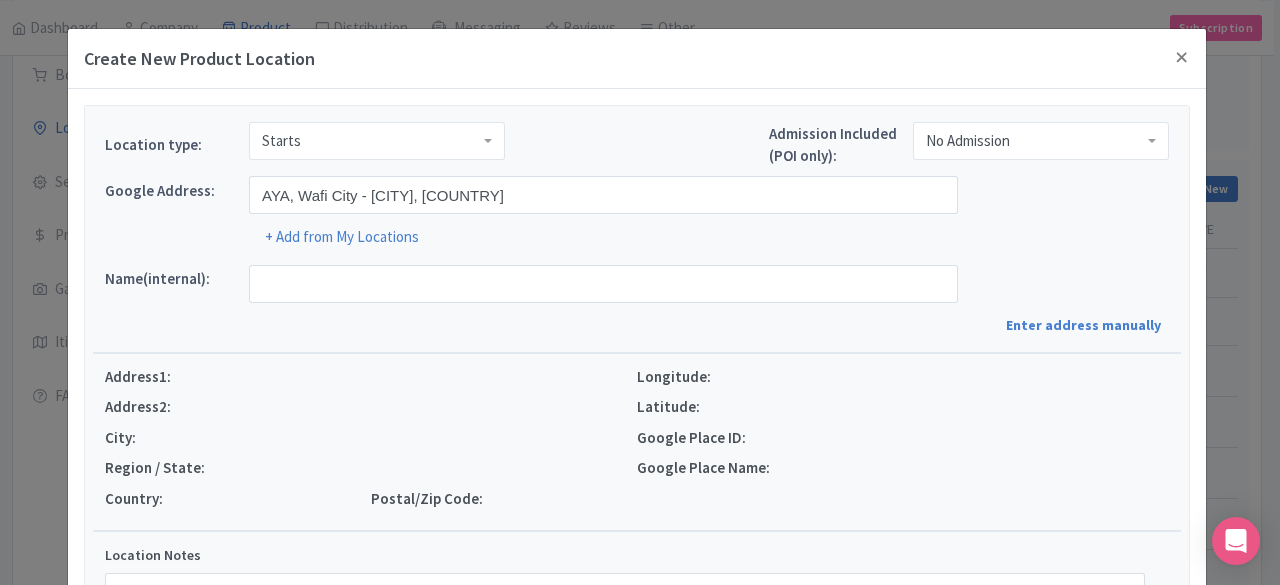 type on "AYA, Wafi City - Oud Metha - Dubai - United Arab Emirates" 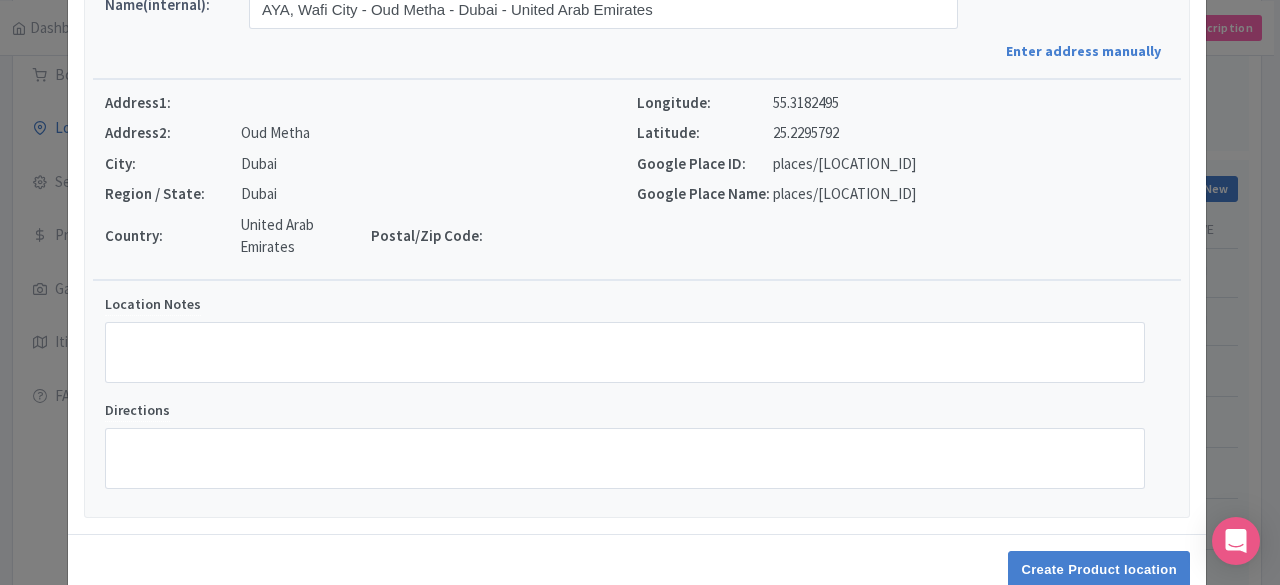 scroll, scrollTop: 318, scrollLeft: 0, axis: vertical 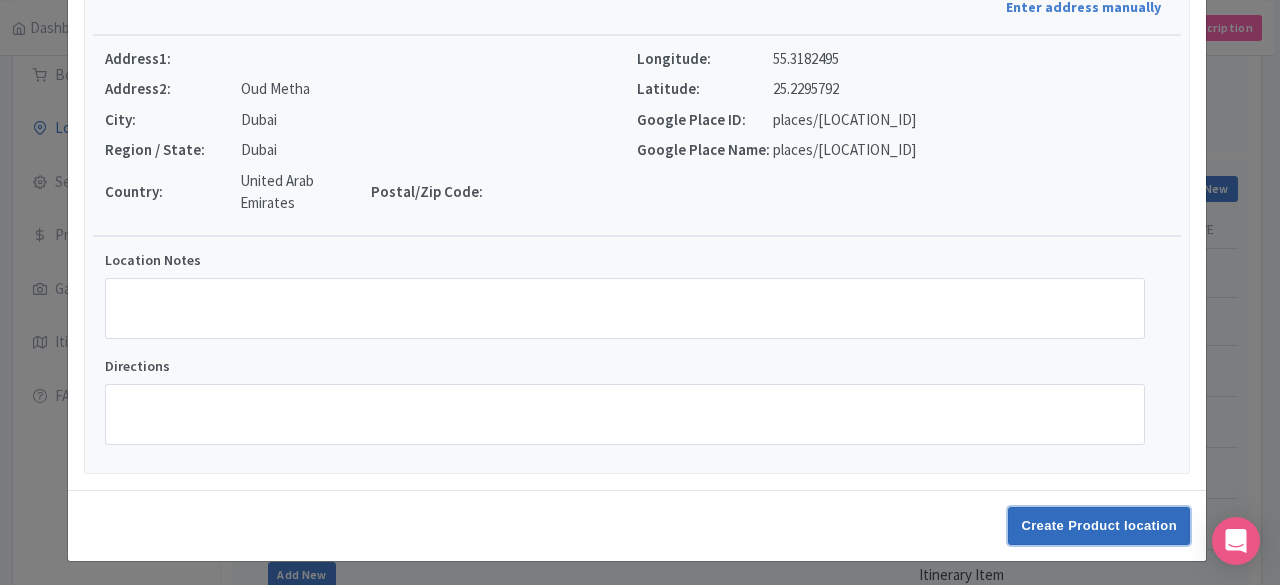 click on "Create Product location" at bounding box center [1099, 526] 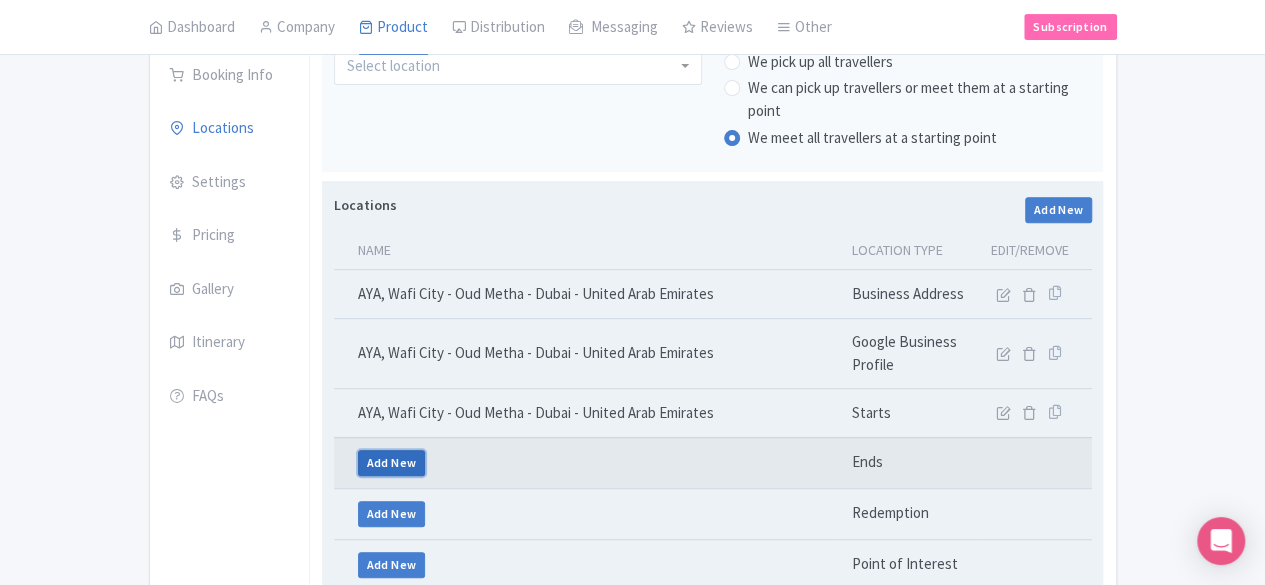 click on "Add New" at bounding box center (392, 463) 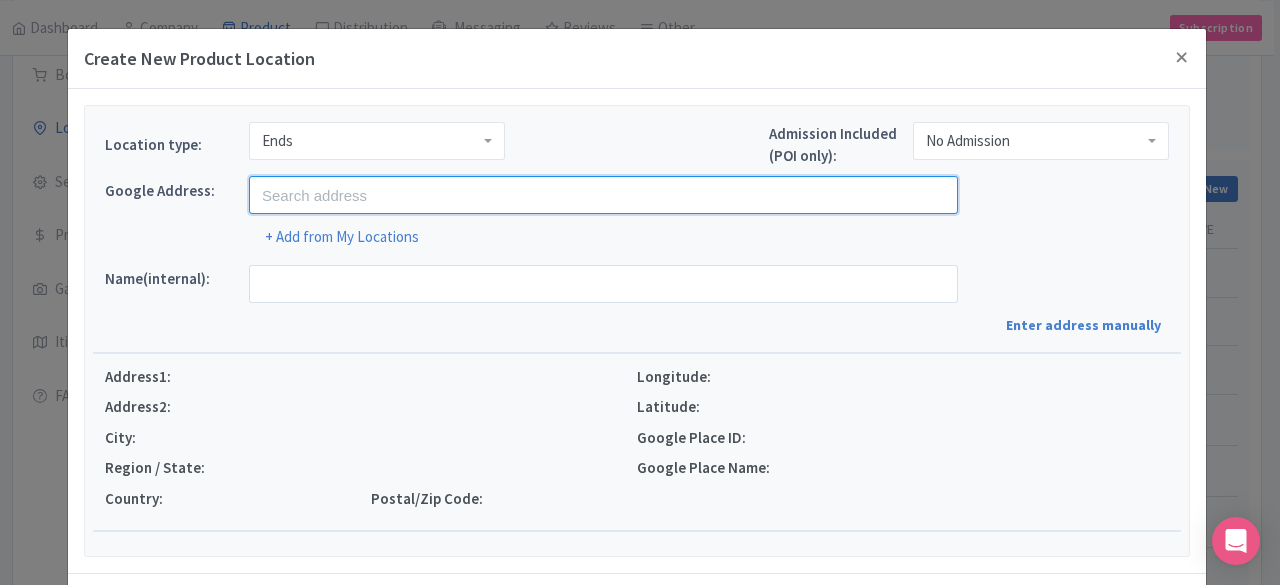click at bounding box center [603, 195] 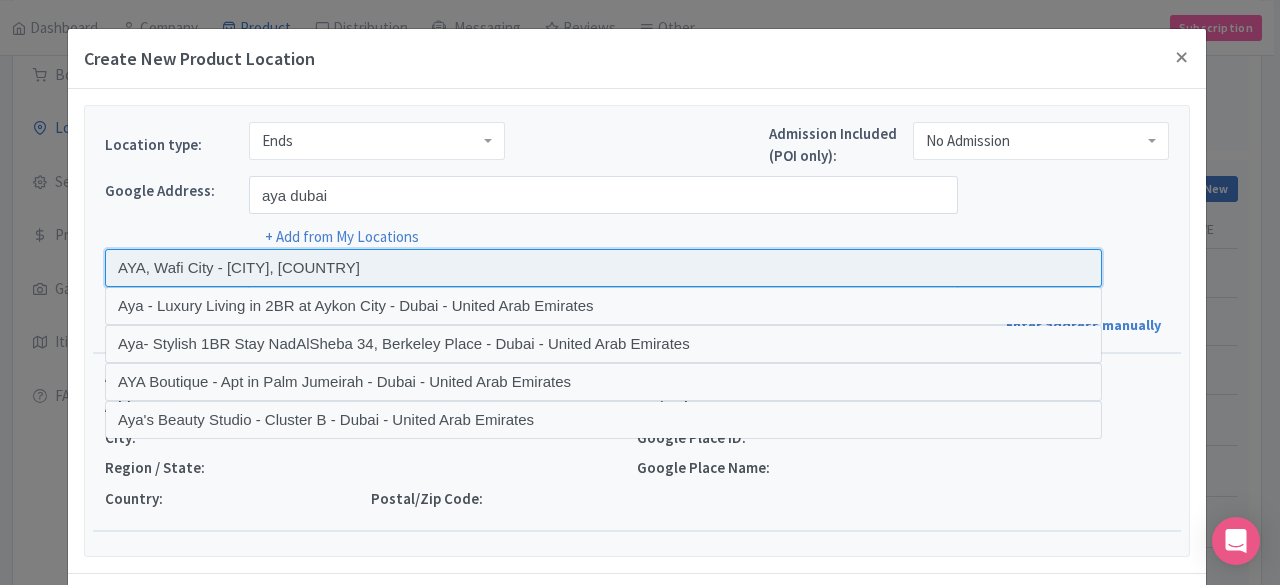 click at bounding box center [603, 268] 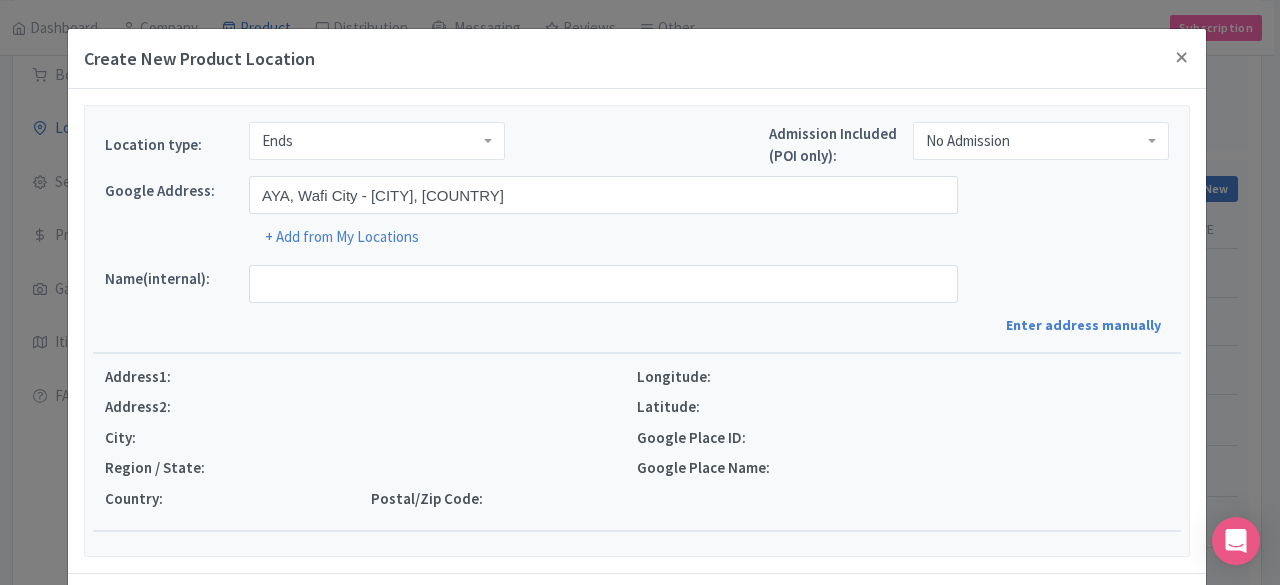 type on "AYA, Wafi City - Oud Metha - Dubai - United Arab Emirates" 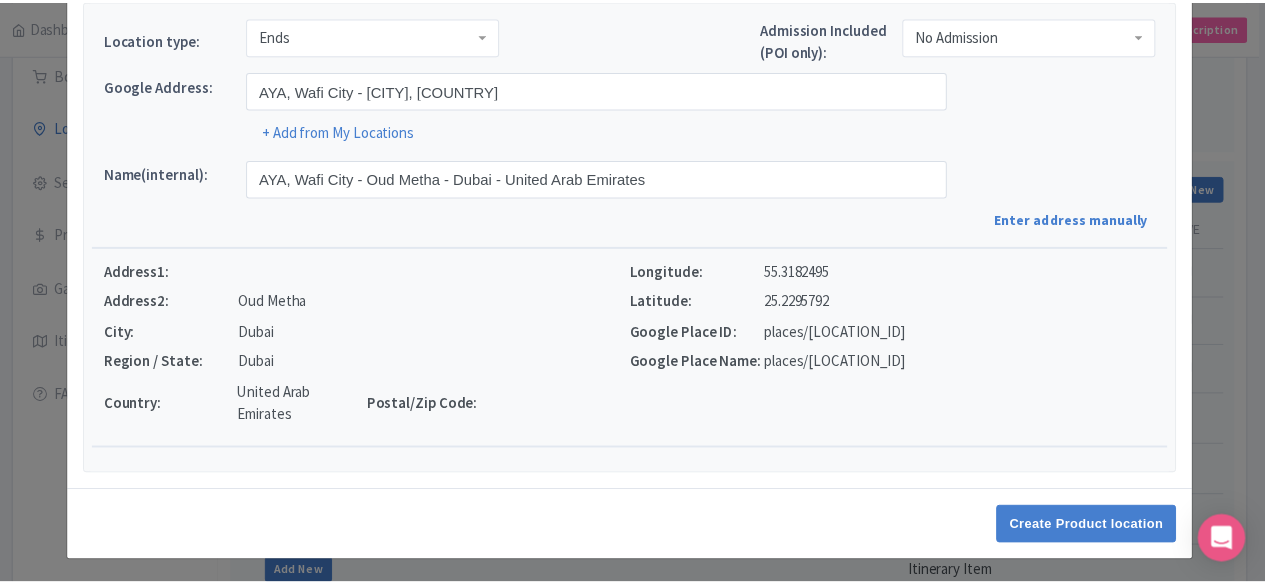 scroll, scrollTop: 106, scrollLeft: 0, axis: vertical 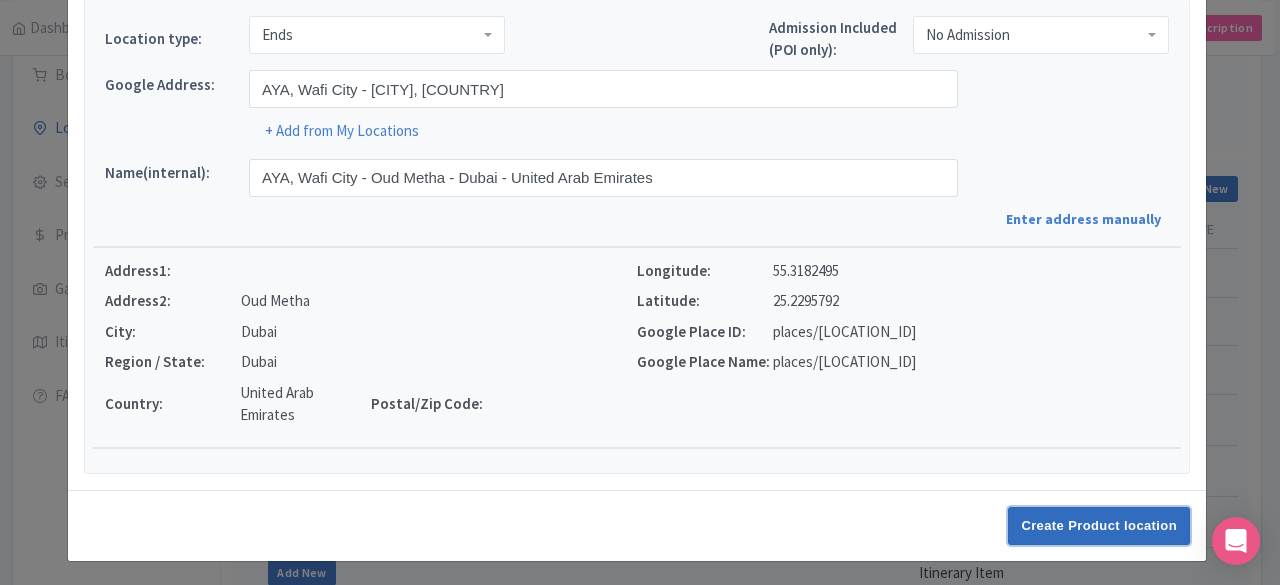 click on "Create Product location" at bounding box center [1099, 526] 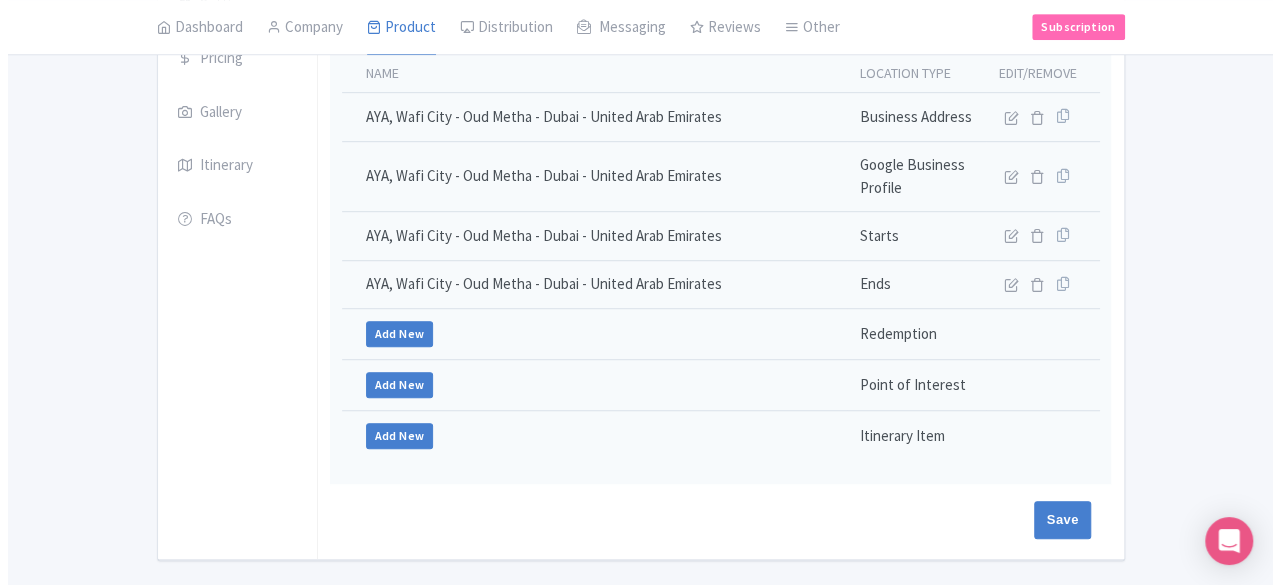 scroll, scrollTop: 486, scrollLeft: 0, axis: vertical 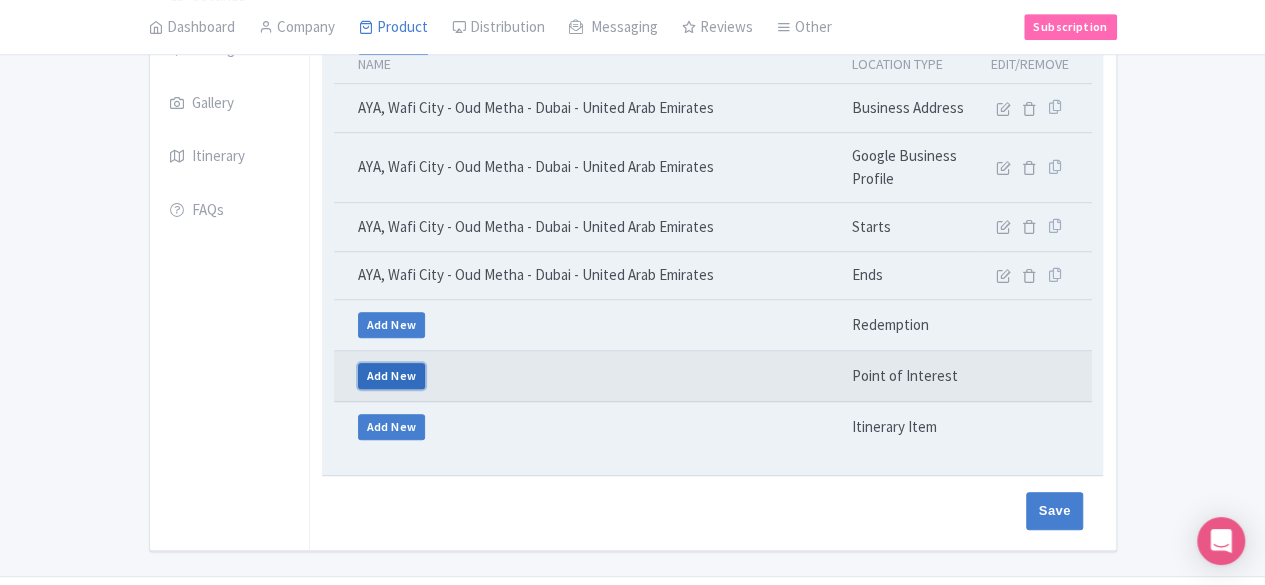 click on "Add New" at bounding box center [392, 376] 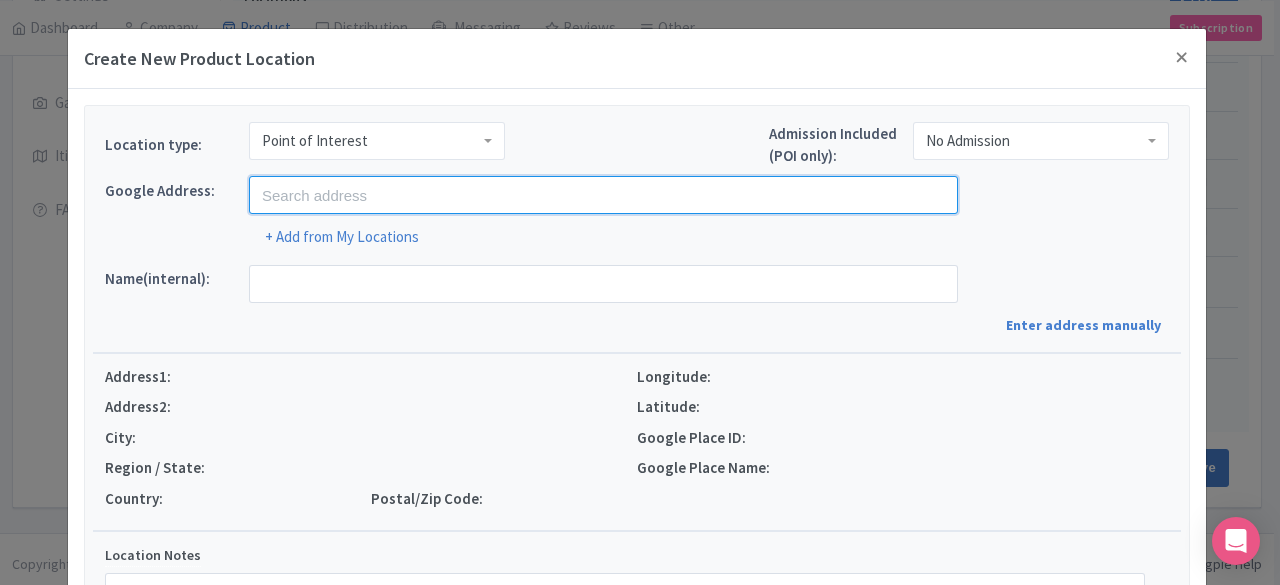 click at bounding box center (603, 195) 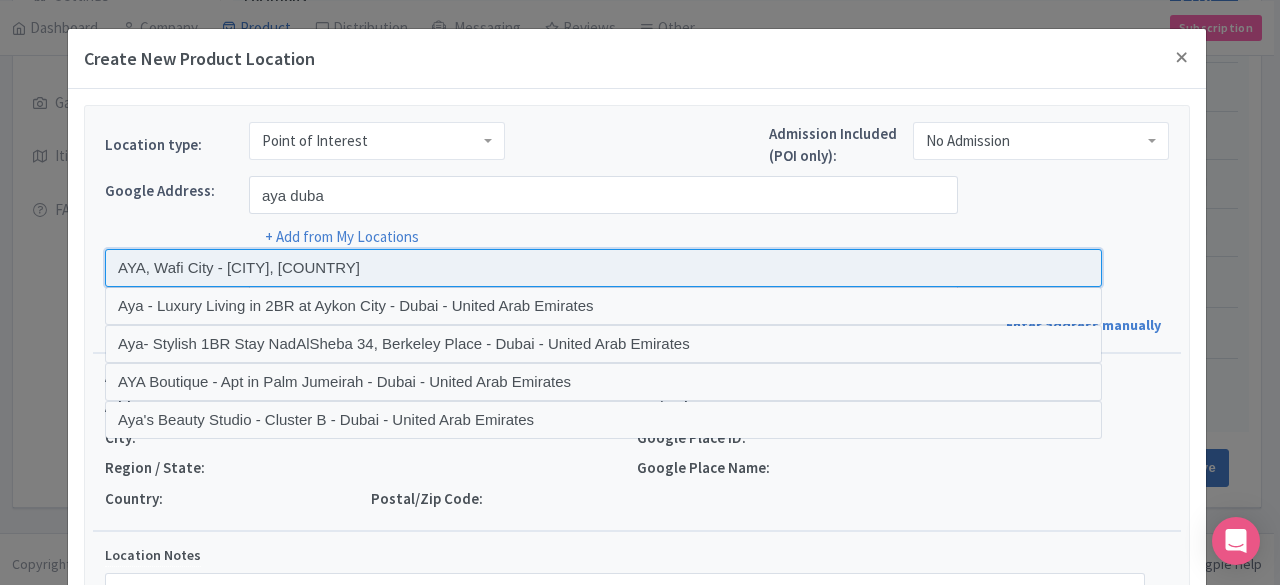 click at bounding box center (603, 268) 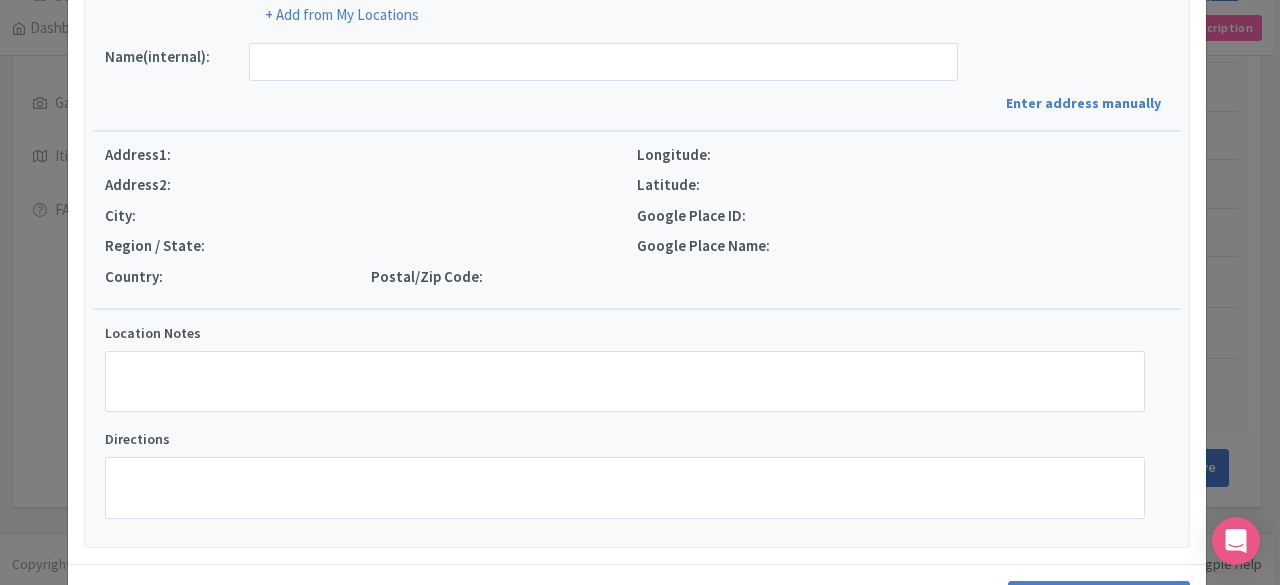 type on "AYA, Wafi City - Oud Metha - Dubai - United Arab Emirates" 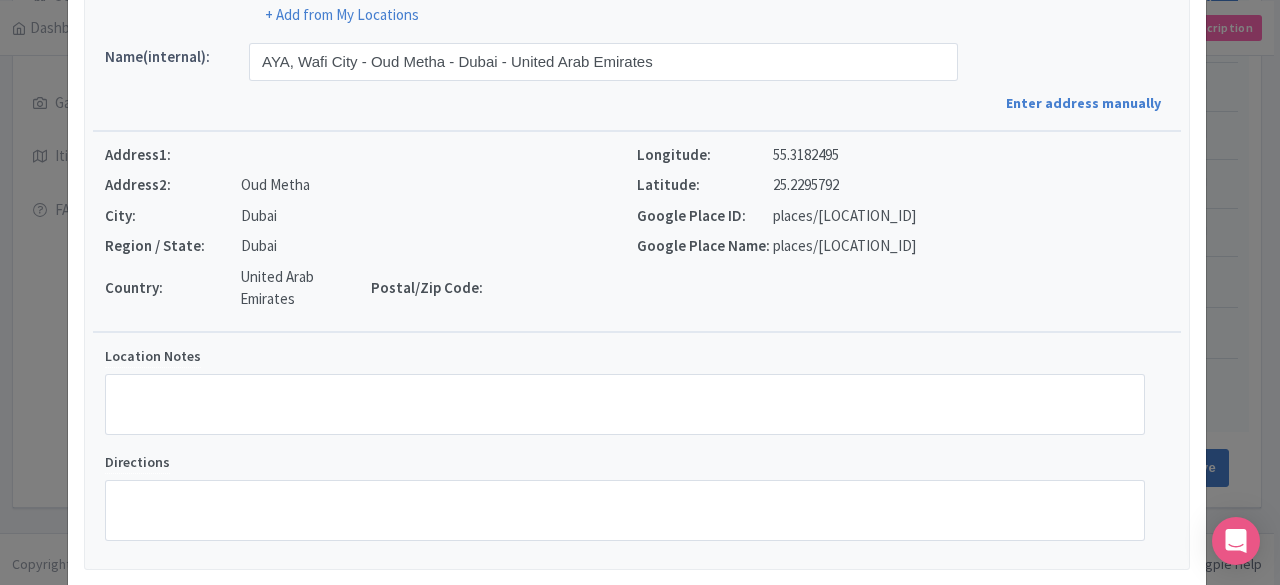 scroll, scrollTop: 296, scrollLeft: 0, axis: vertical 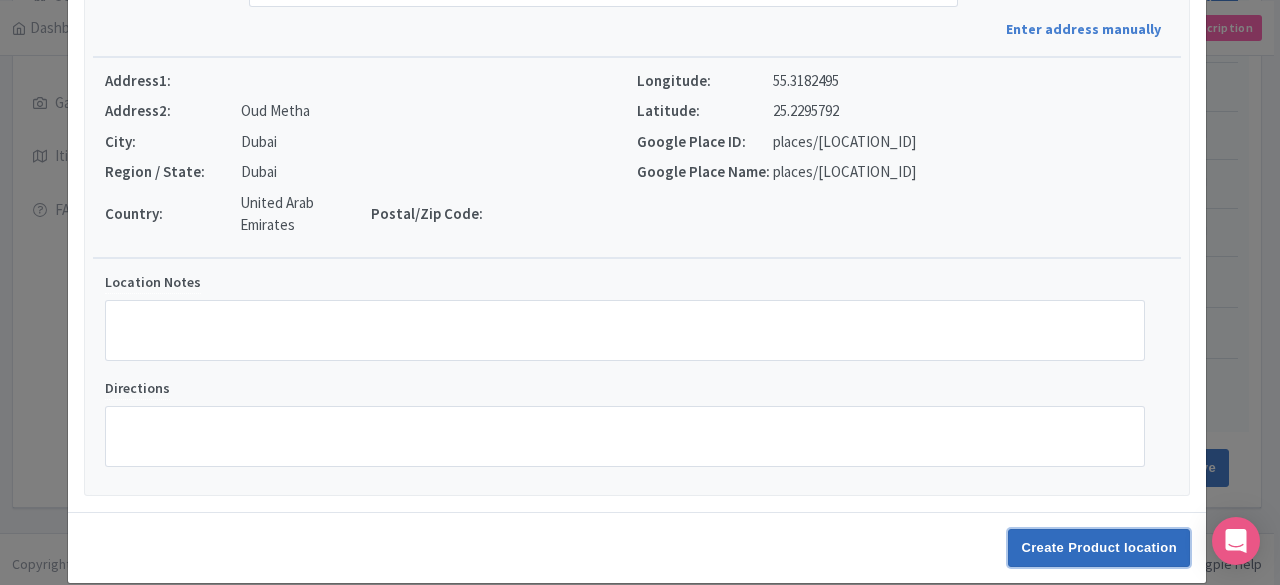click on "Create Product location" at bounding box center [1099, 548] 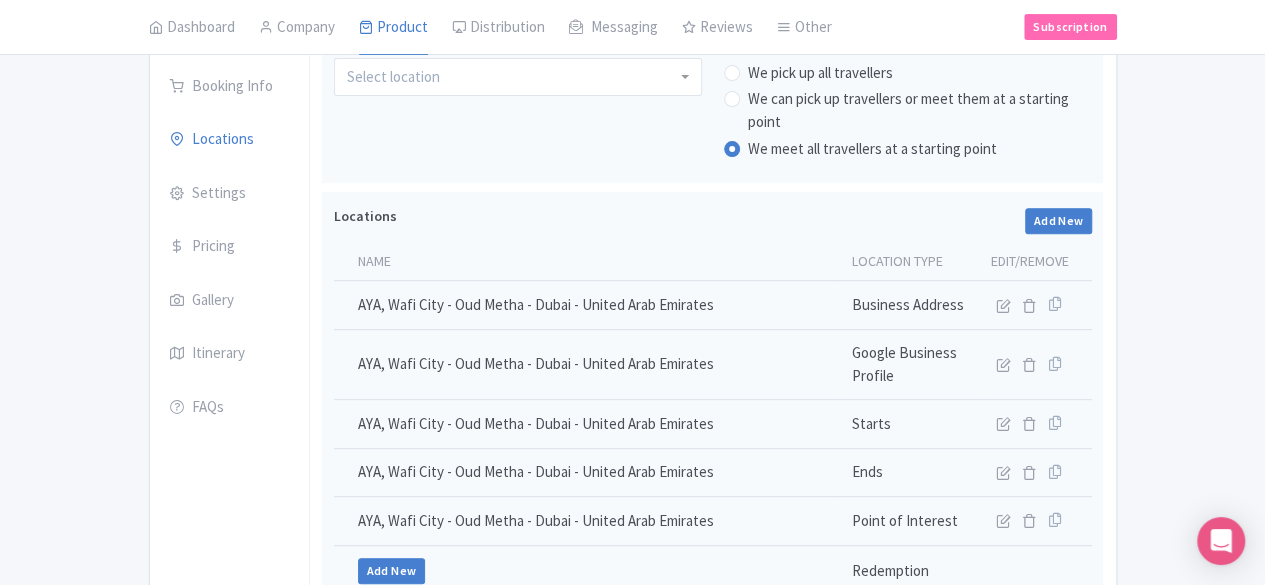 scroll, scrollTop: 84, scrollLeft: 0, axis: vertical 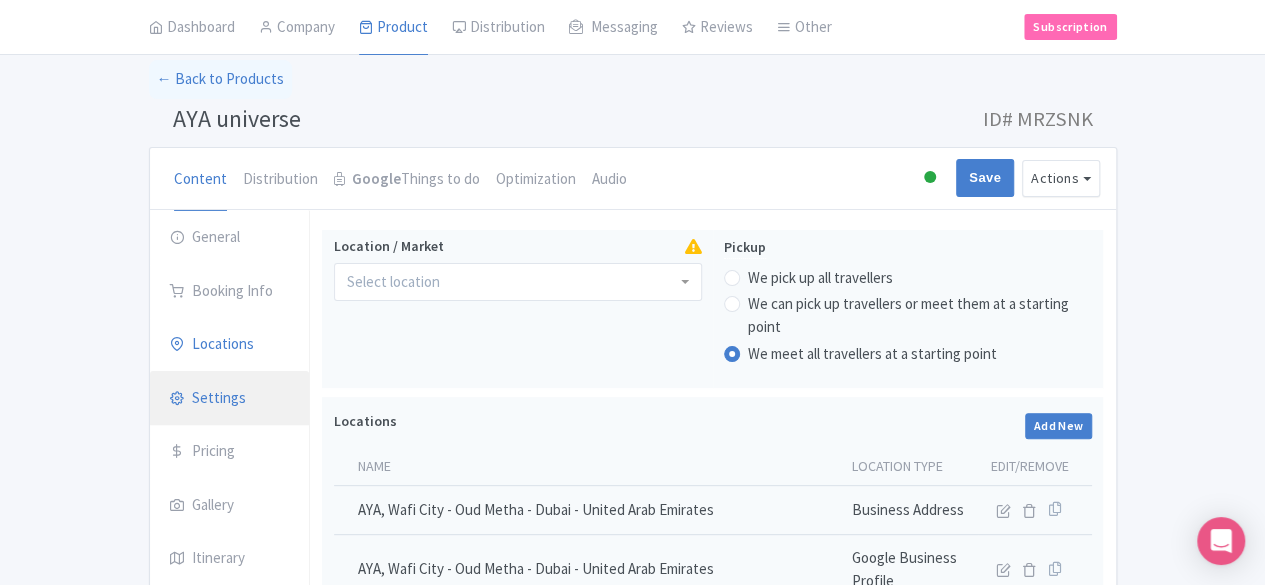 click on "Settings" at bounding box center (230, 399) 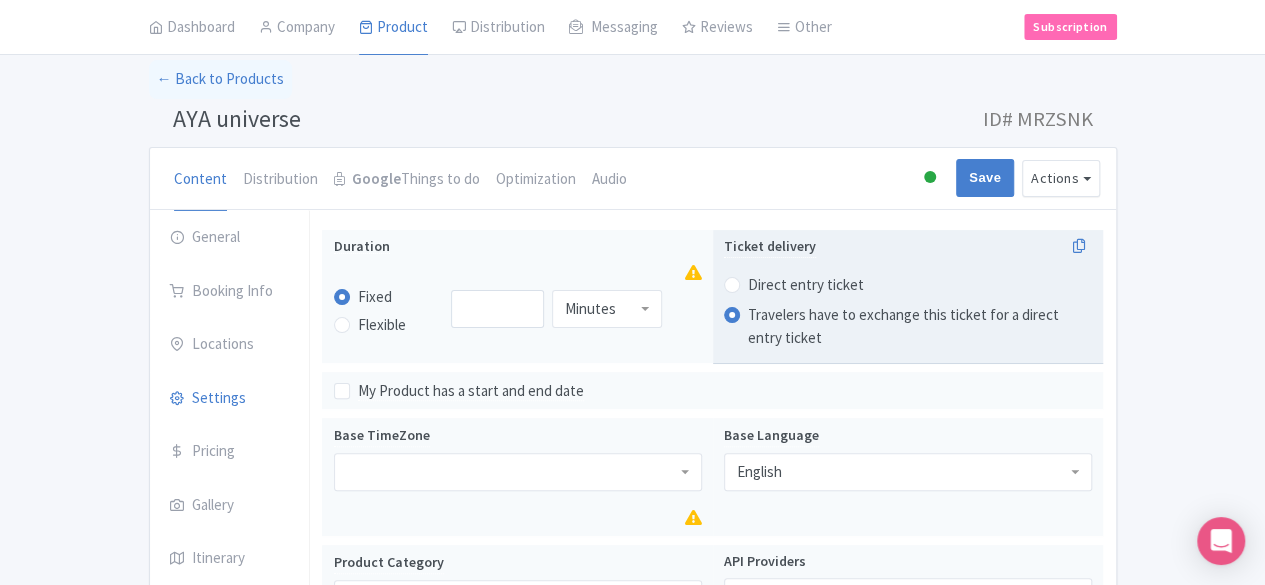 click on "Direct entry ticket" at bounding box center (806, 285) 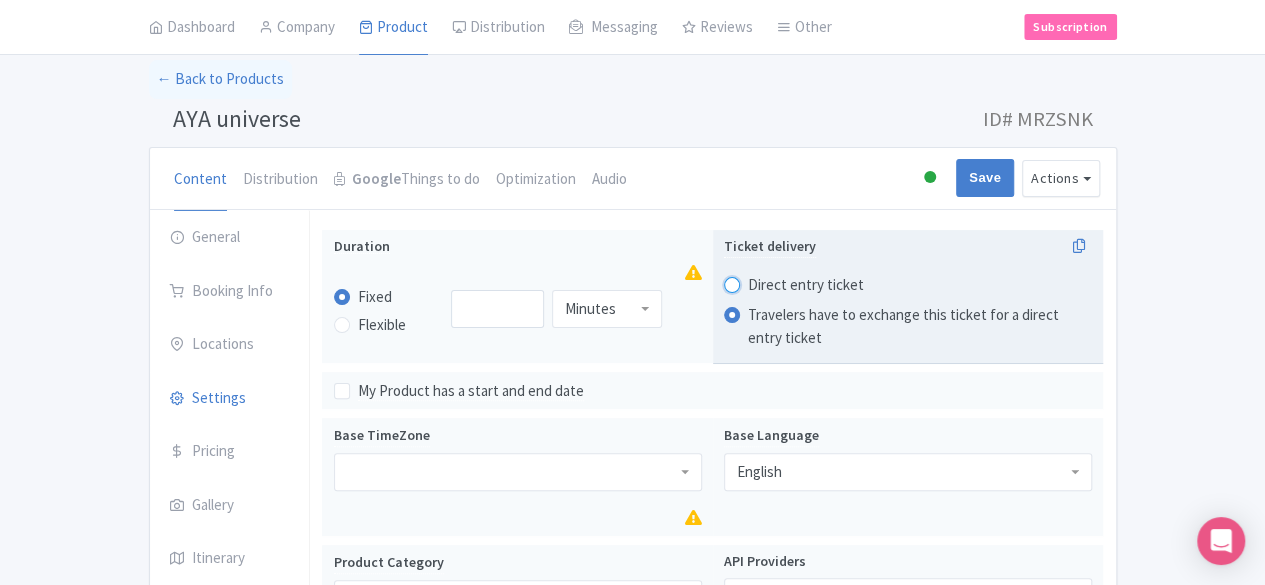 click on "Direct entry ticket" at bounding box center [758, 282] 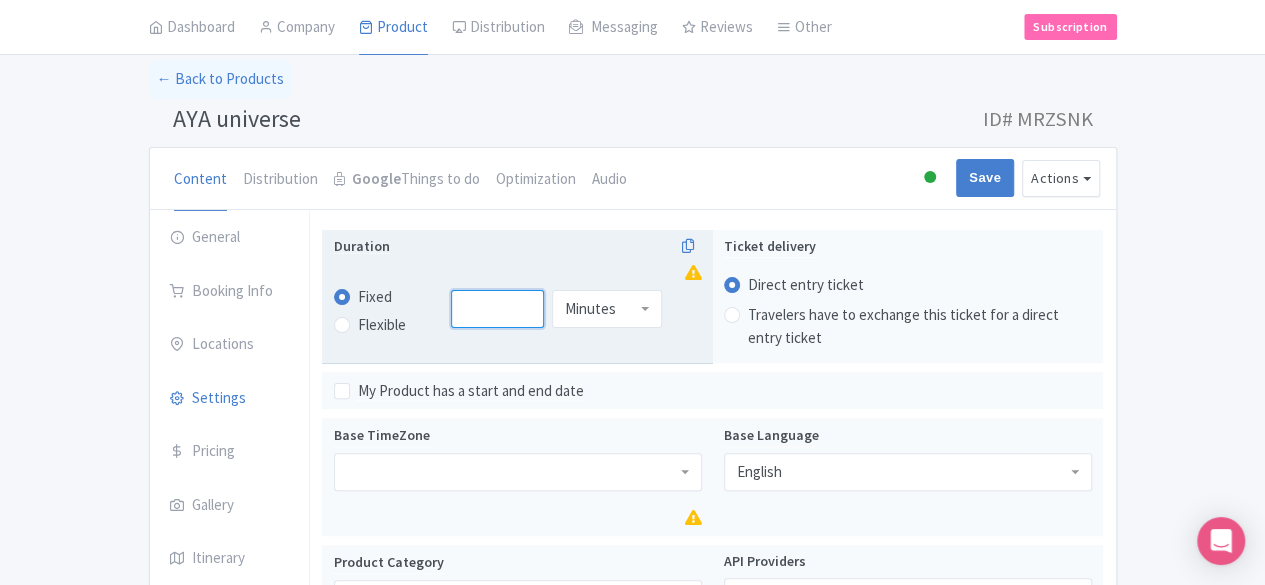 click at bounding box center [497, 309] 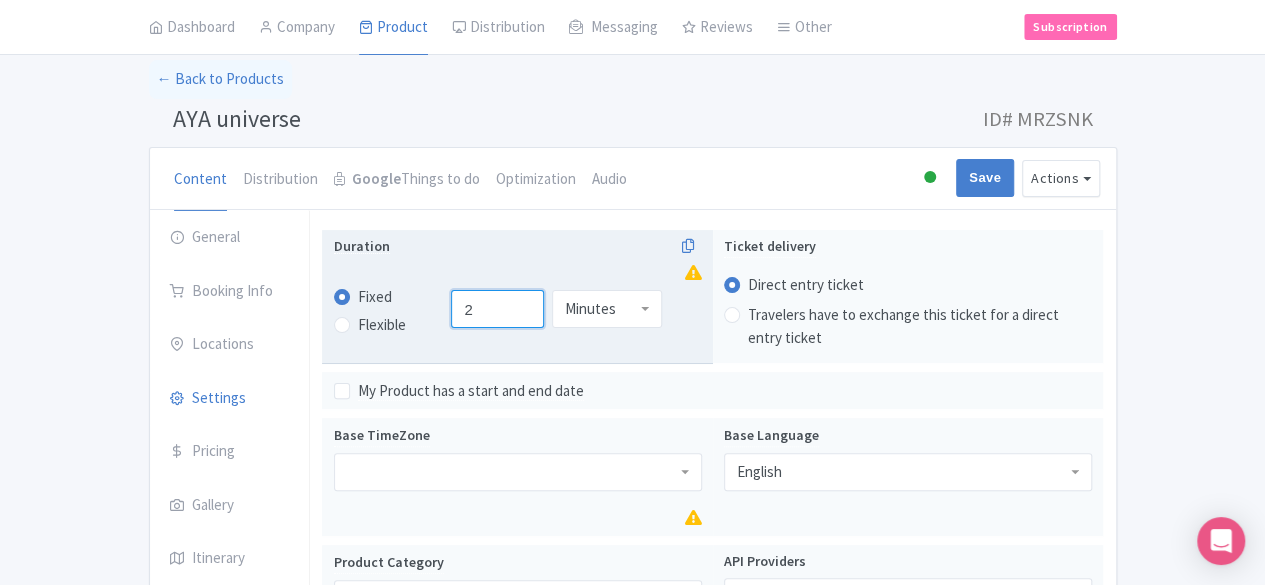 type on "2" 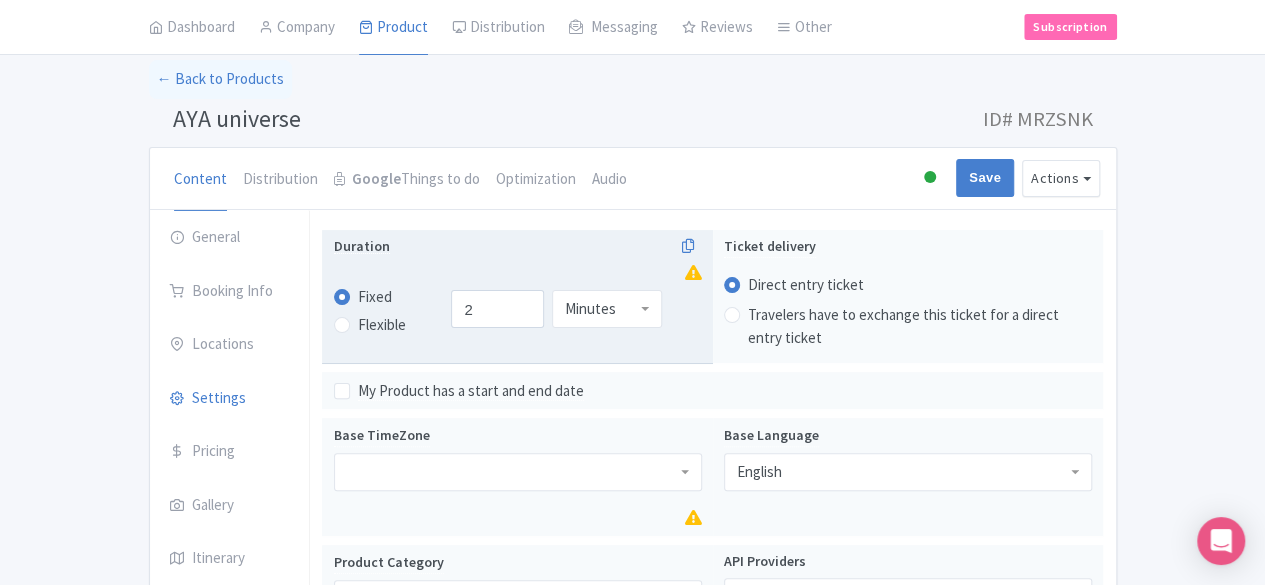 click on "Minutes" at bounding box center [607, 309] 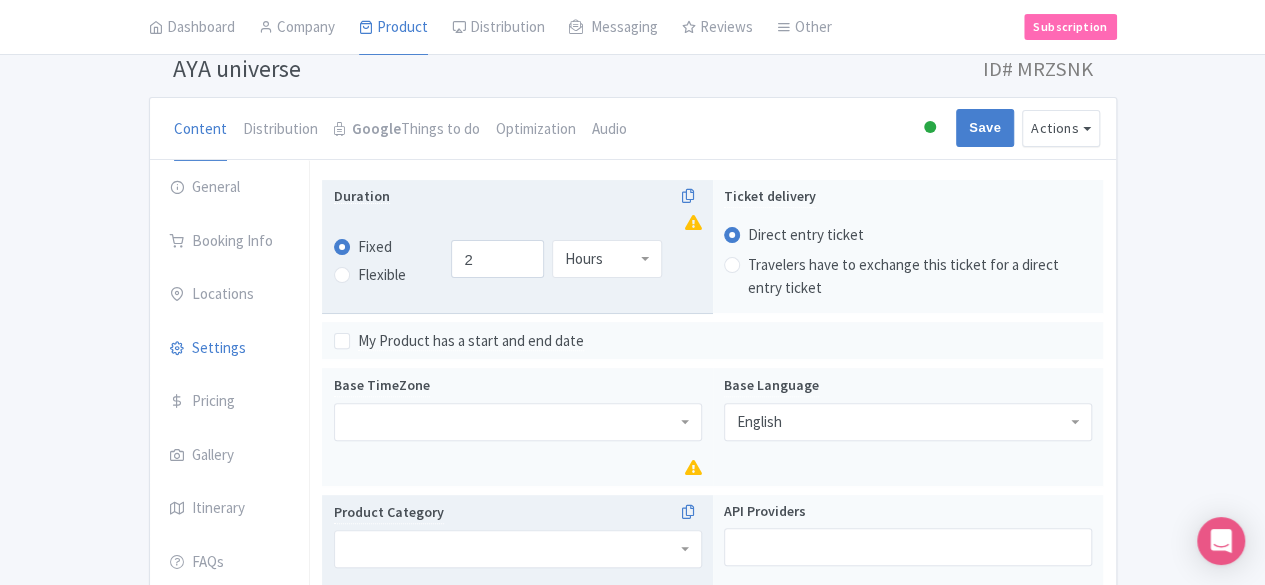 scroll, scrollTop: 84, scrollLeft: 0, axis: vertical 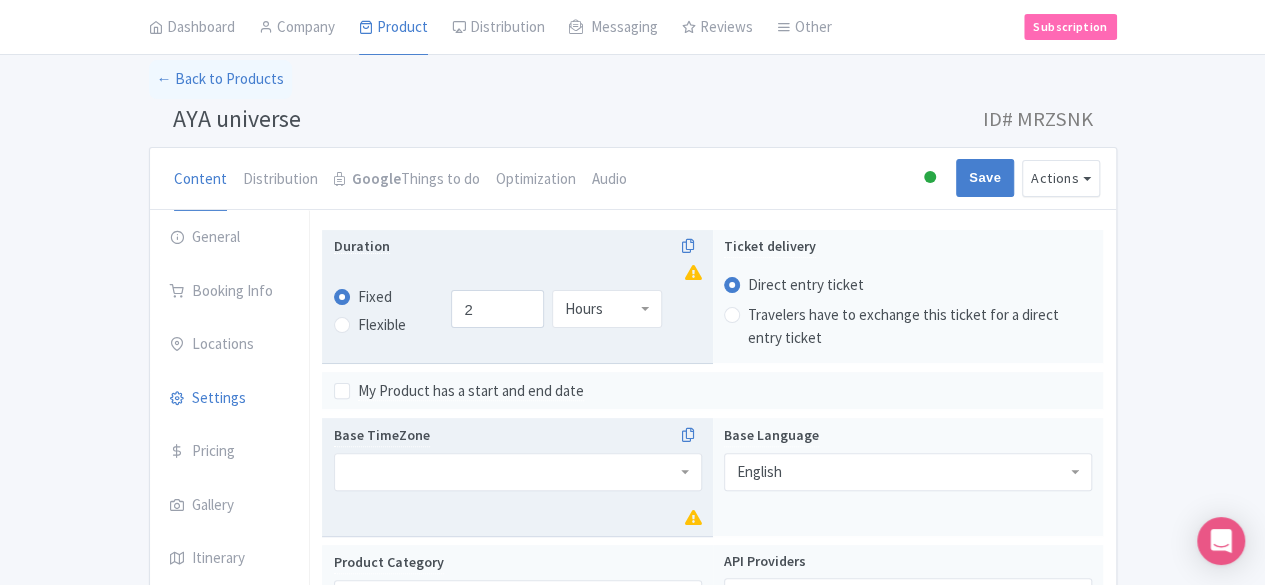 click at bounding box center [518, 472] 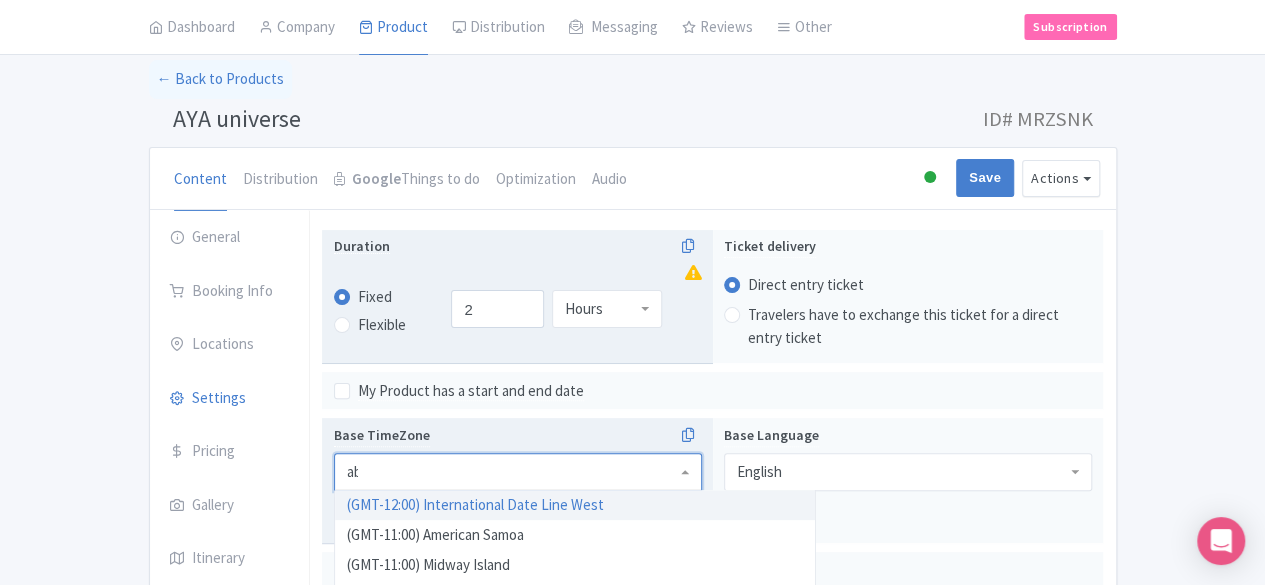 type on "abu" 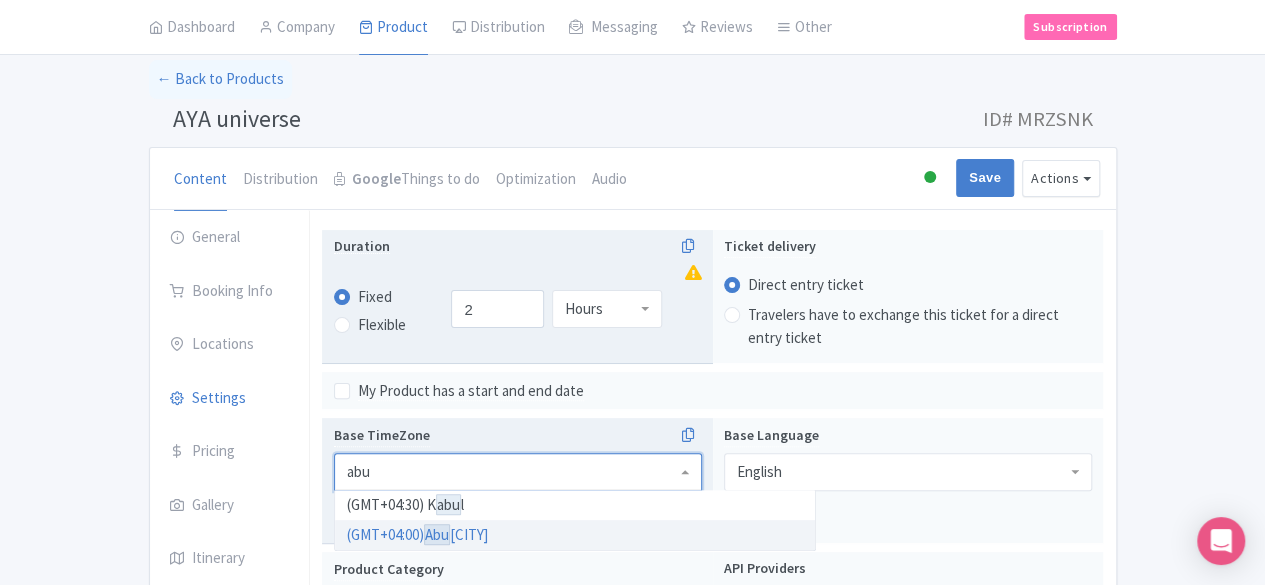 type 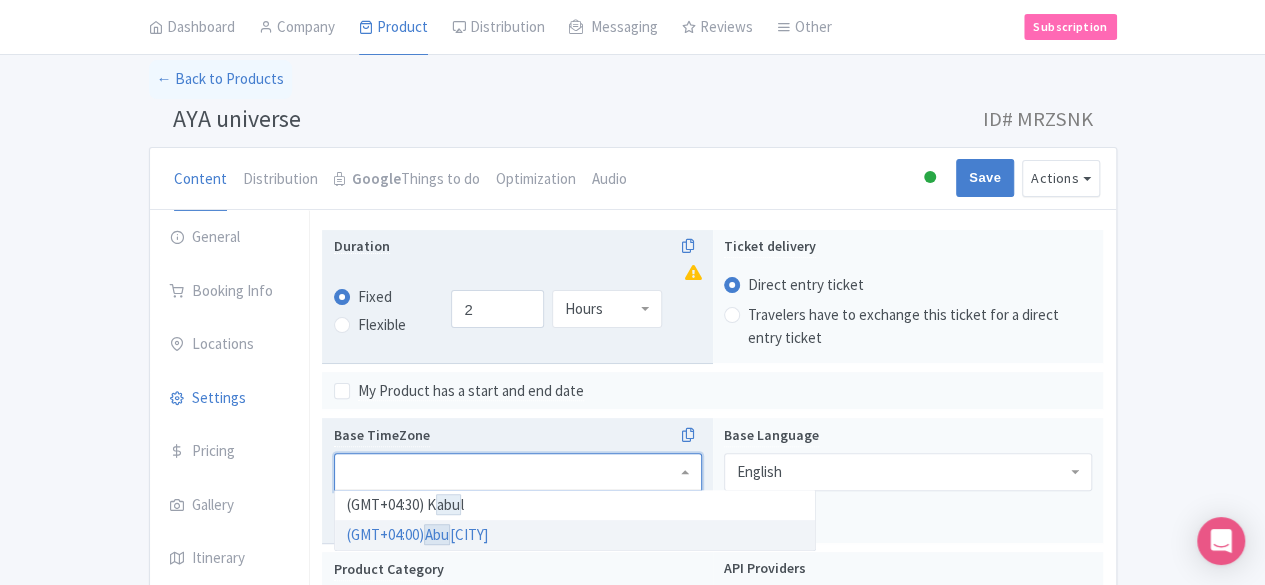 scroll, scrollTop: 0, scrollLeft: 0, axis: both 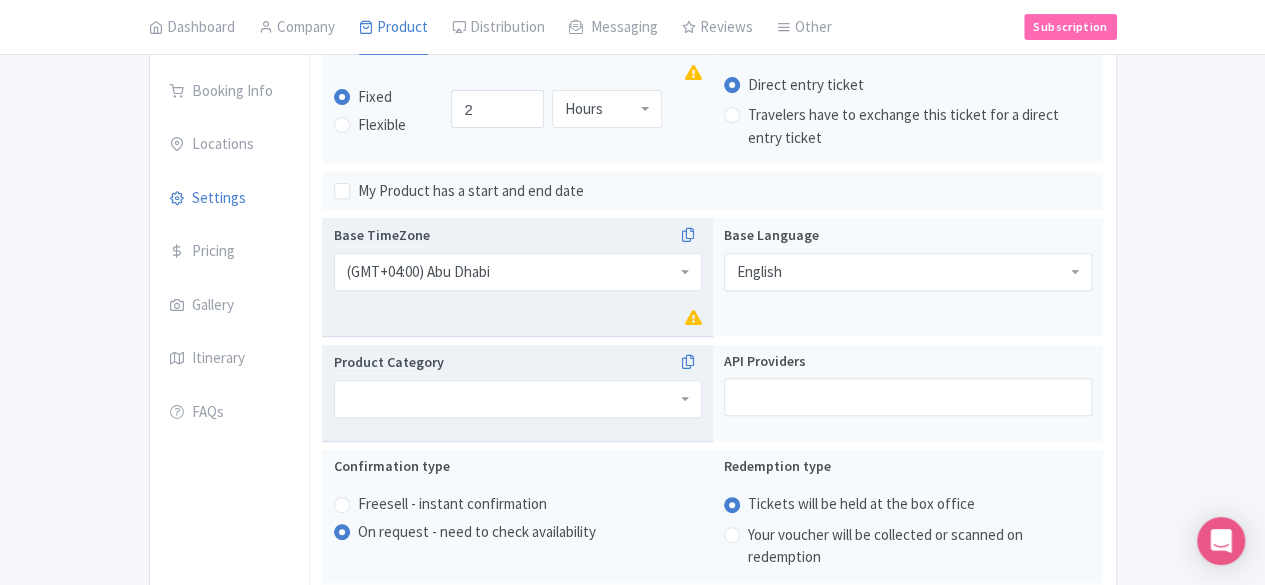 click at bounding box center [518, 399] 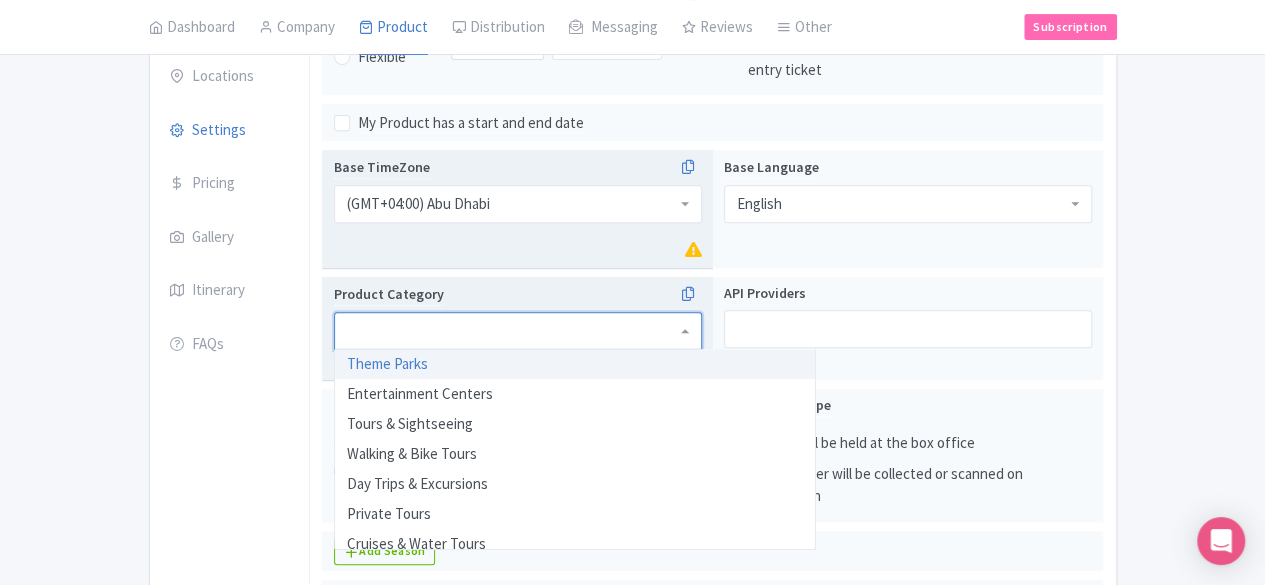 scroll, scrollTop: 384, scrollLeft: 0, axis: vertical 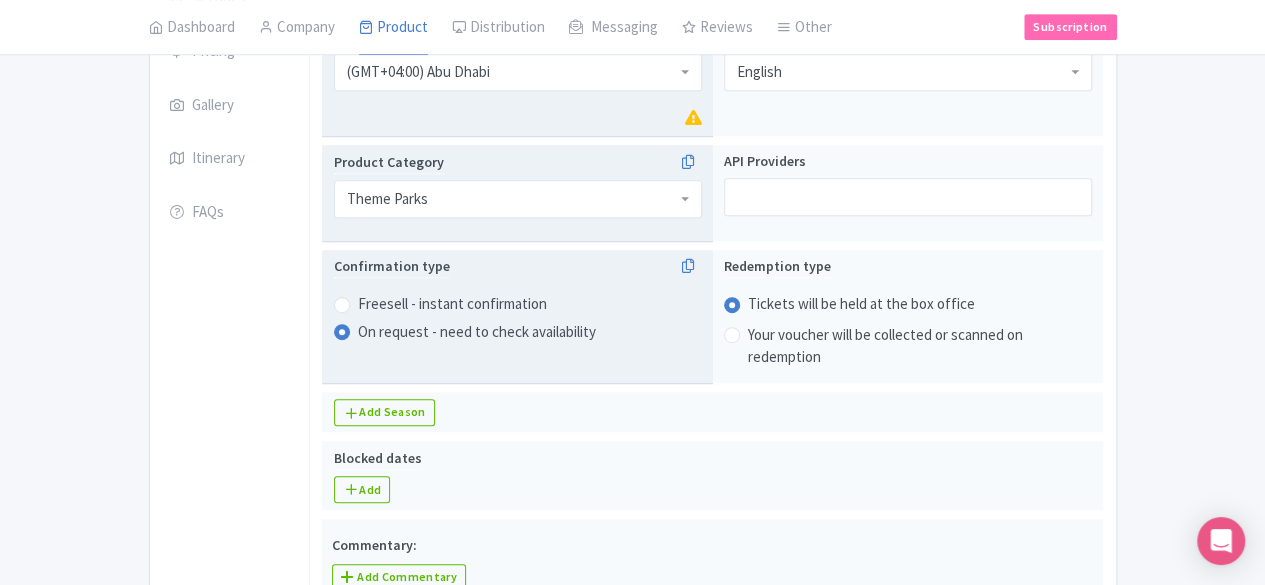 click on "Freesell - instant confirmation" at bounding box center [452, 304] 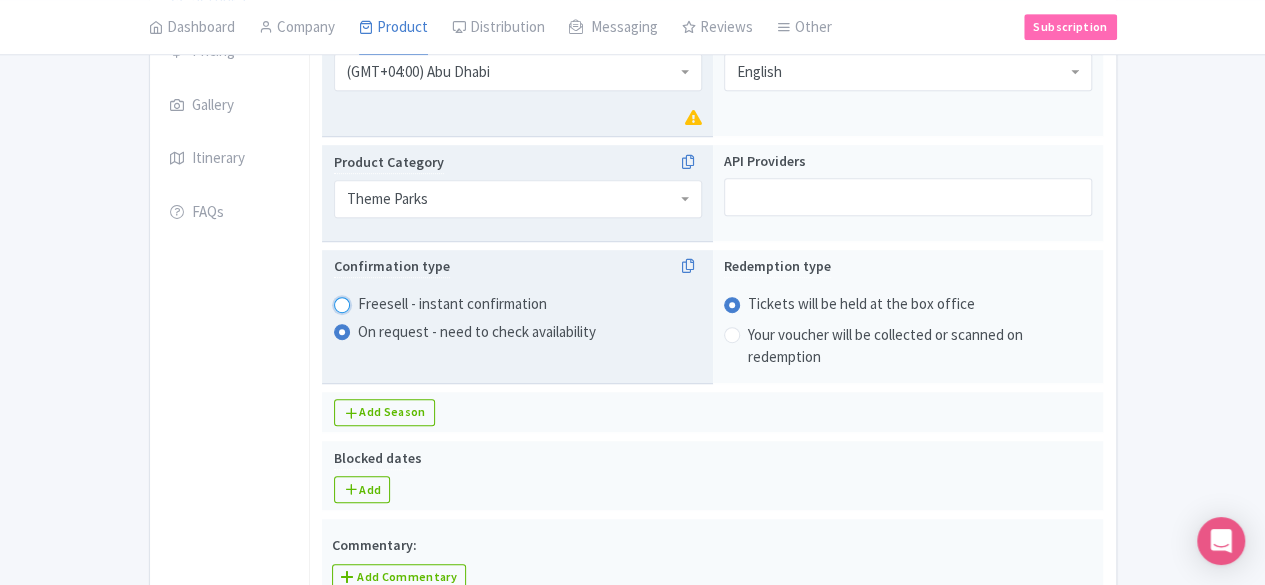 click on "Freesell - instant confirmation" at bounding box center [368, 302] 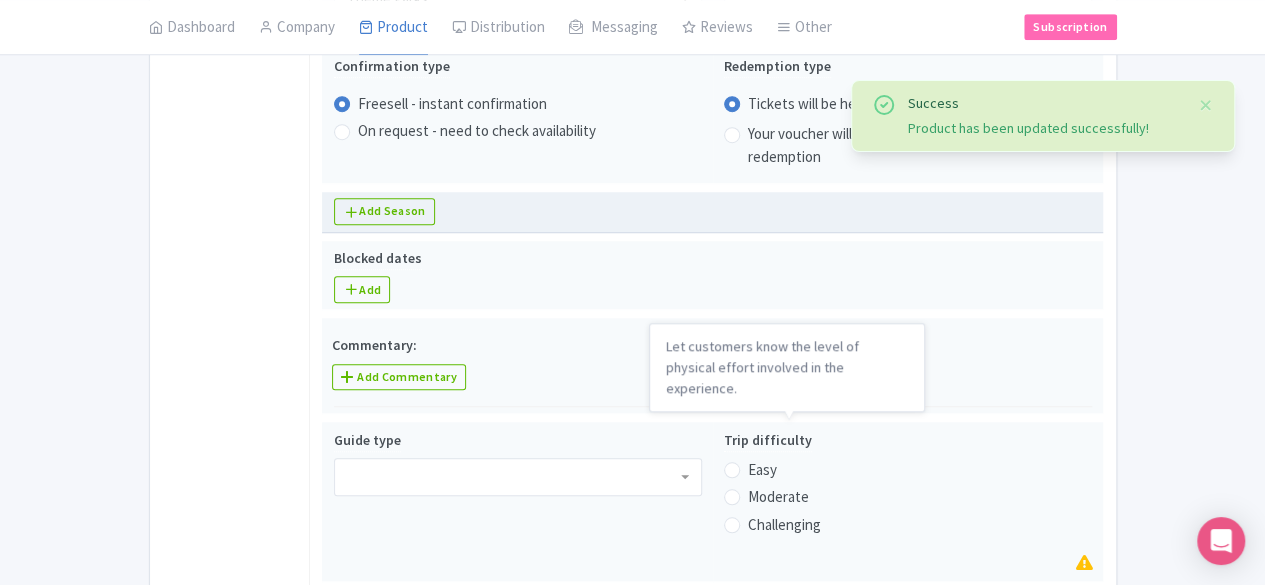 scroll, scrollTop: 784, scrollLeft: 0, axis: vertical 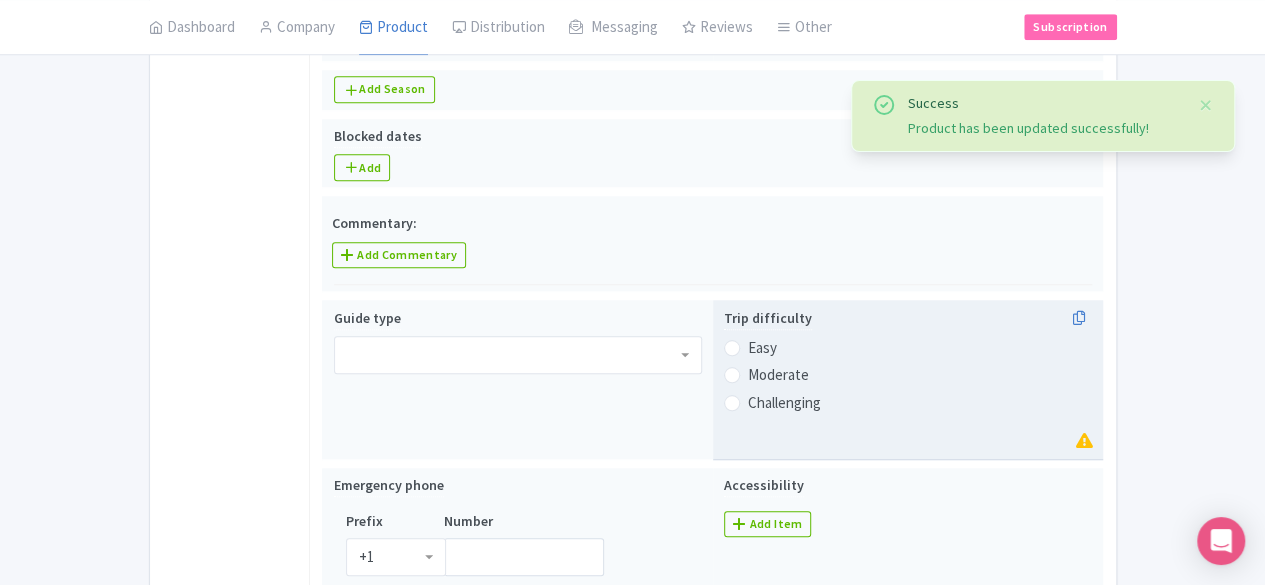 click on "Easy" at bounding box center (762, 348) 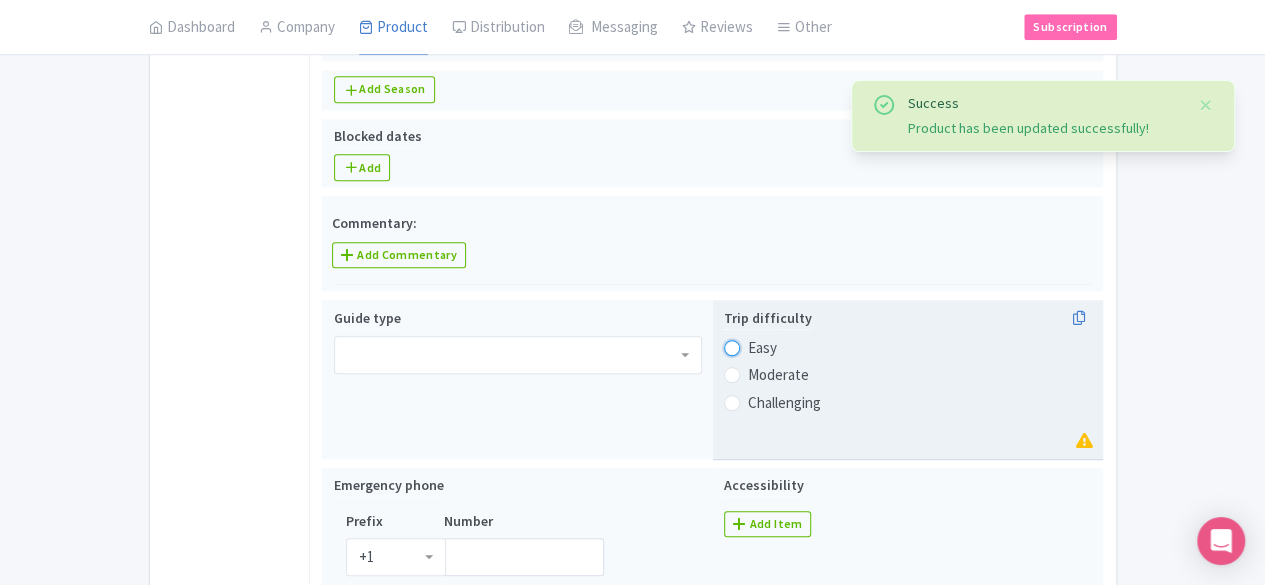 click on "Easy" at bounding box center [758, 346] 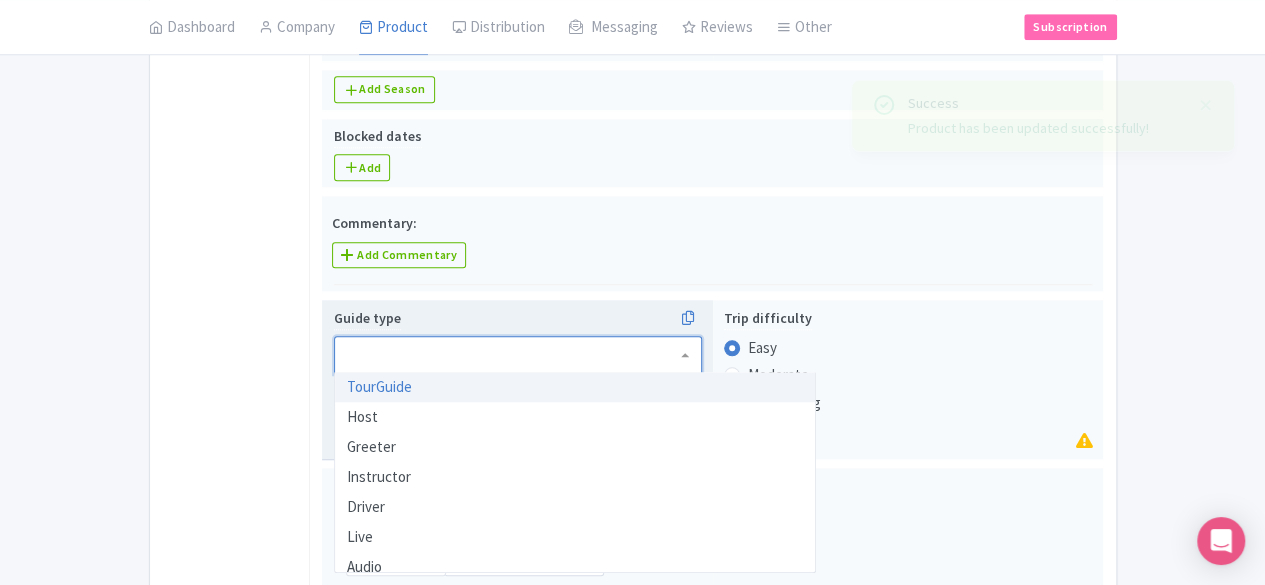 click at bounding box center [518, 355] 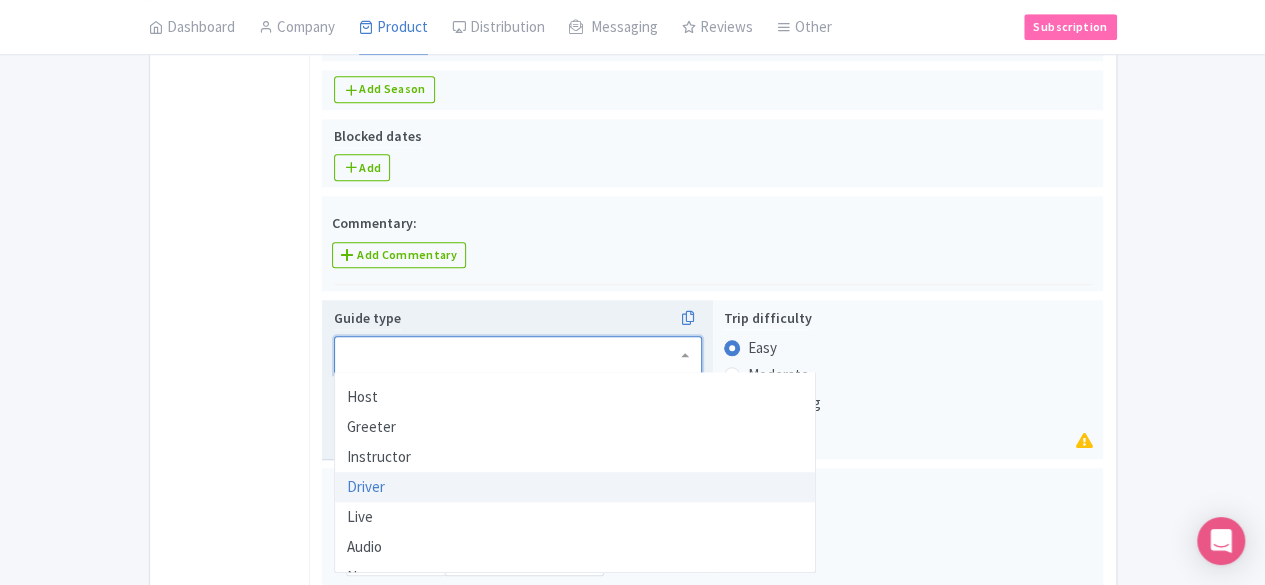 scroll, scrollTop: 40, scrollLeft: 0, axis: vertical 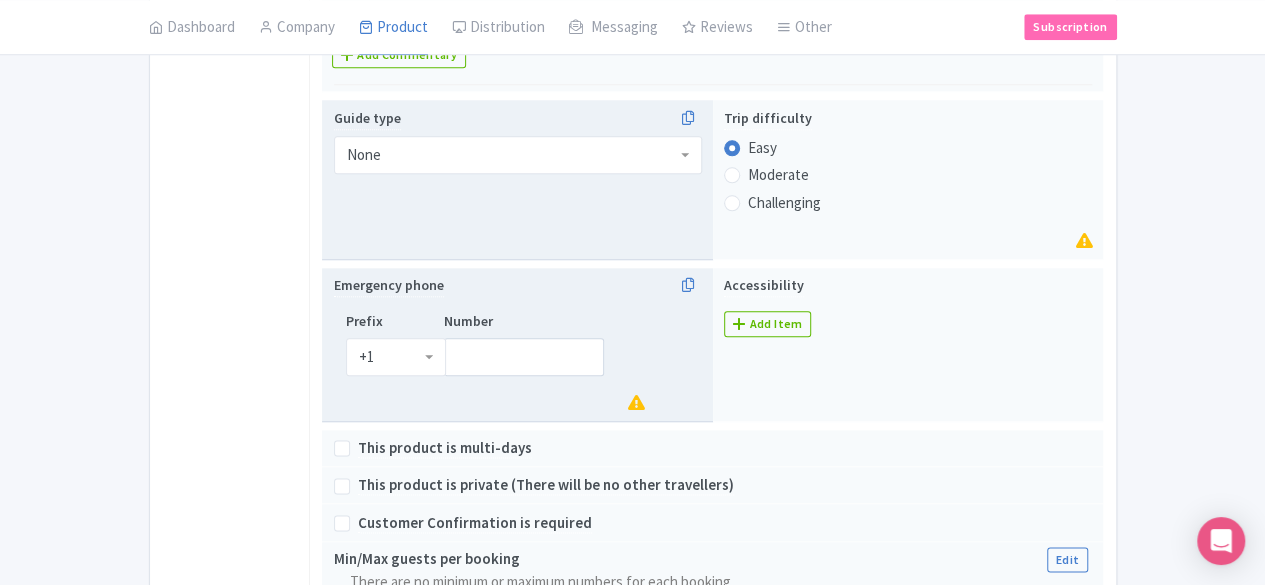 click on "+1" at bounding box center (396, 357) 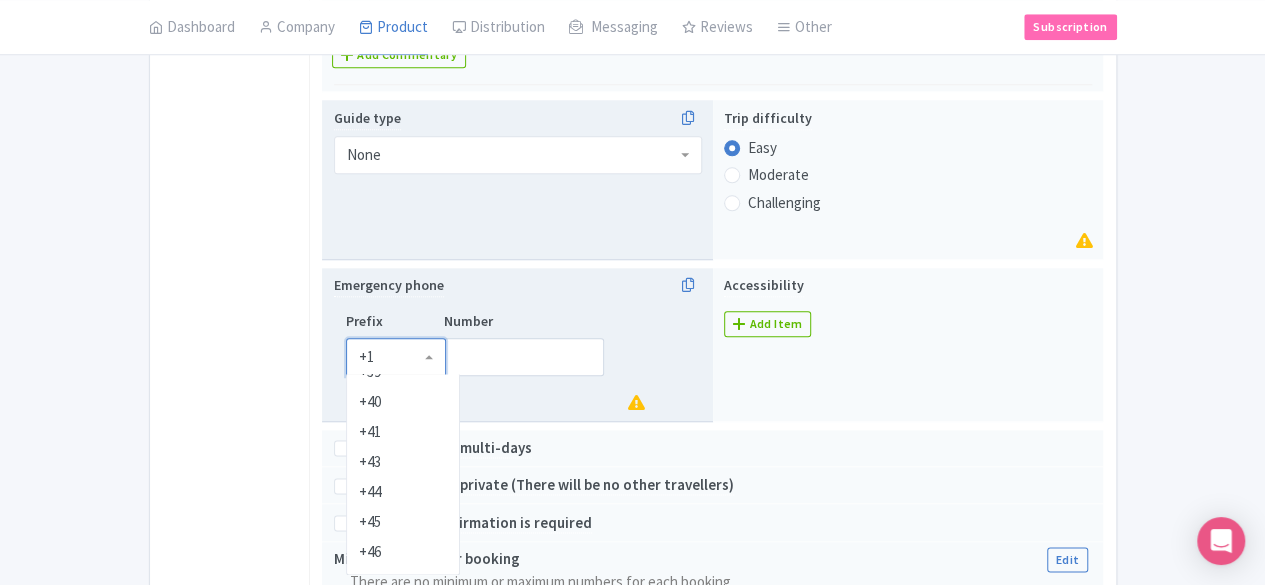 scroll, scrollTop: 700, scrollLeft: 0, axis: vertical 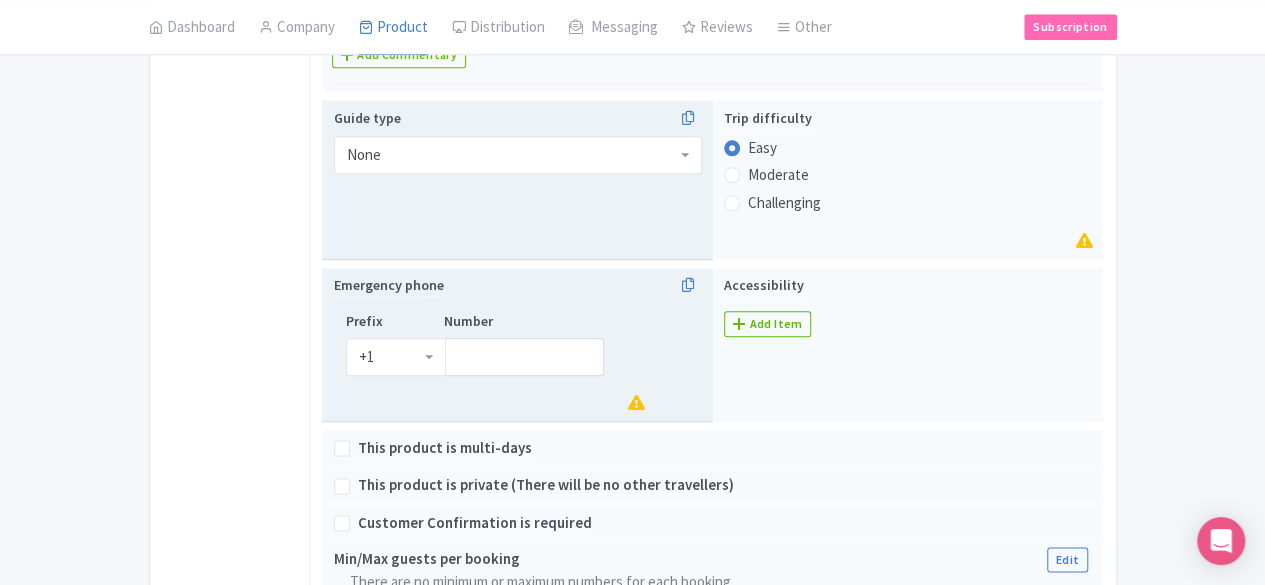 click on "+1" at bounding box center [396, 357] 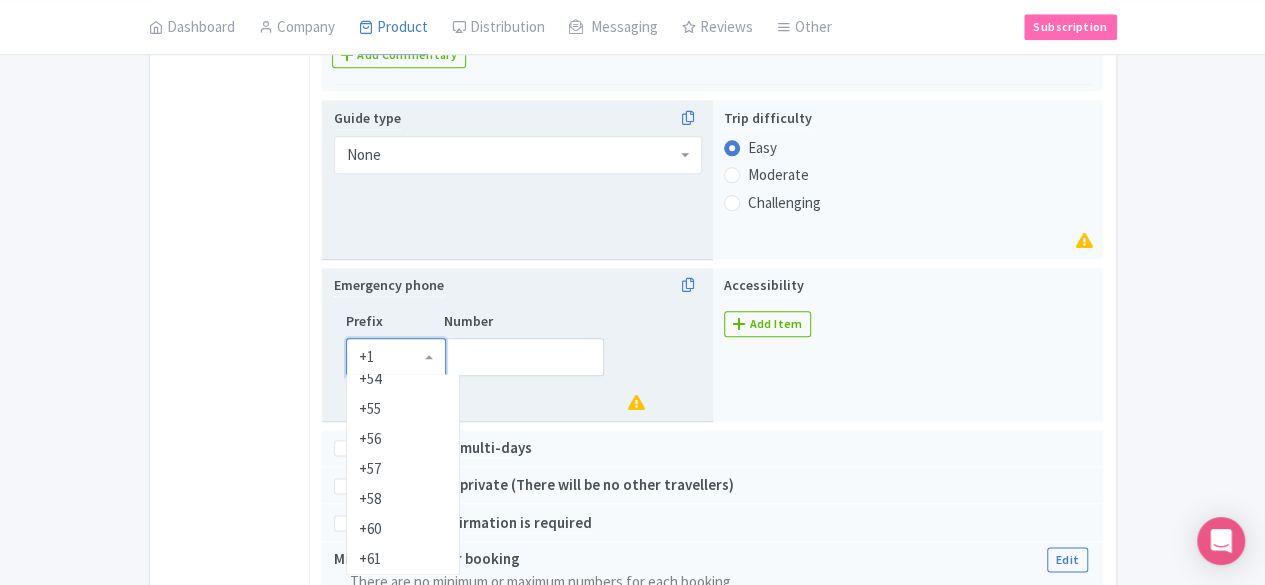 scroll, scrollTop: 0, scrollLeft: 0, axis: both 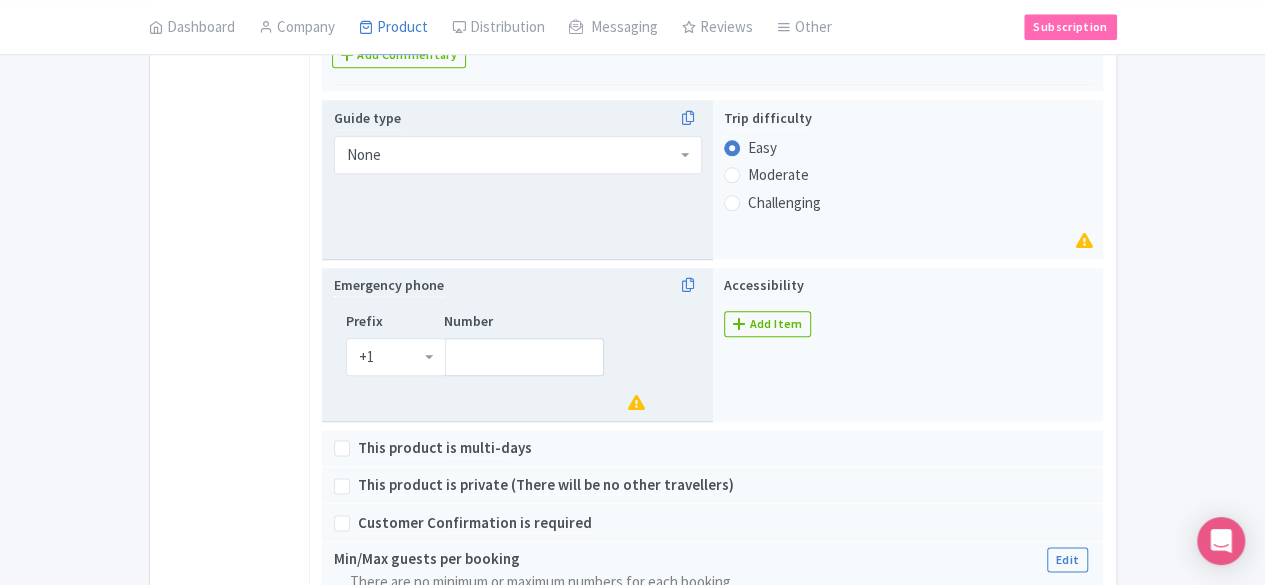 click on "+1" at bounding box center (396, 357) 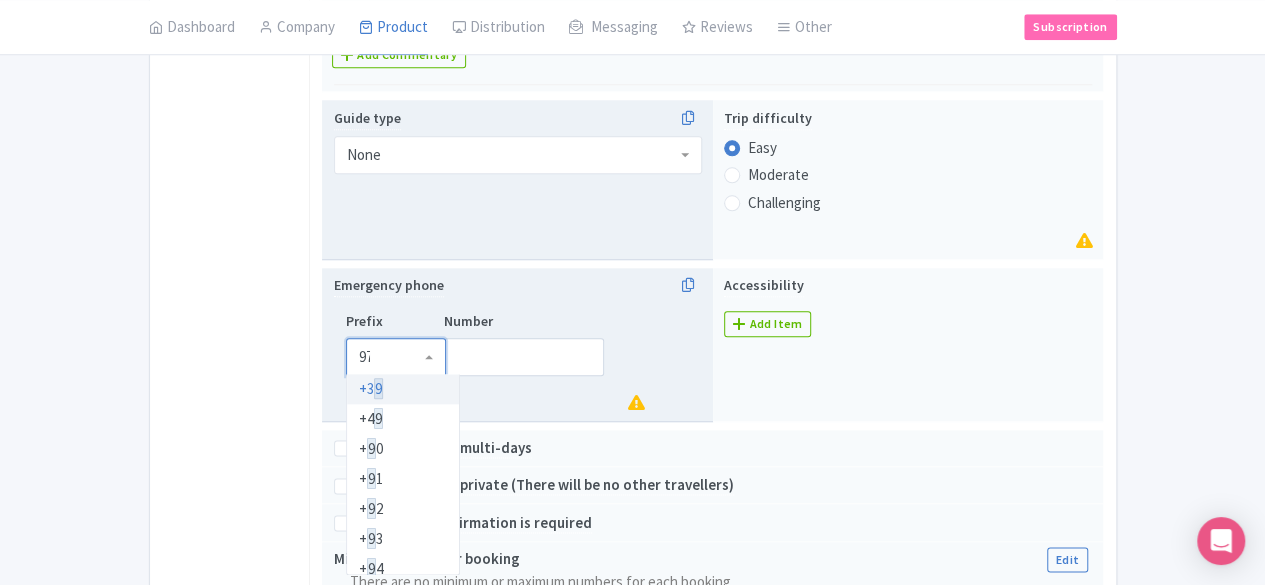 type on "971" 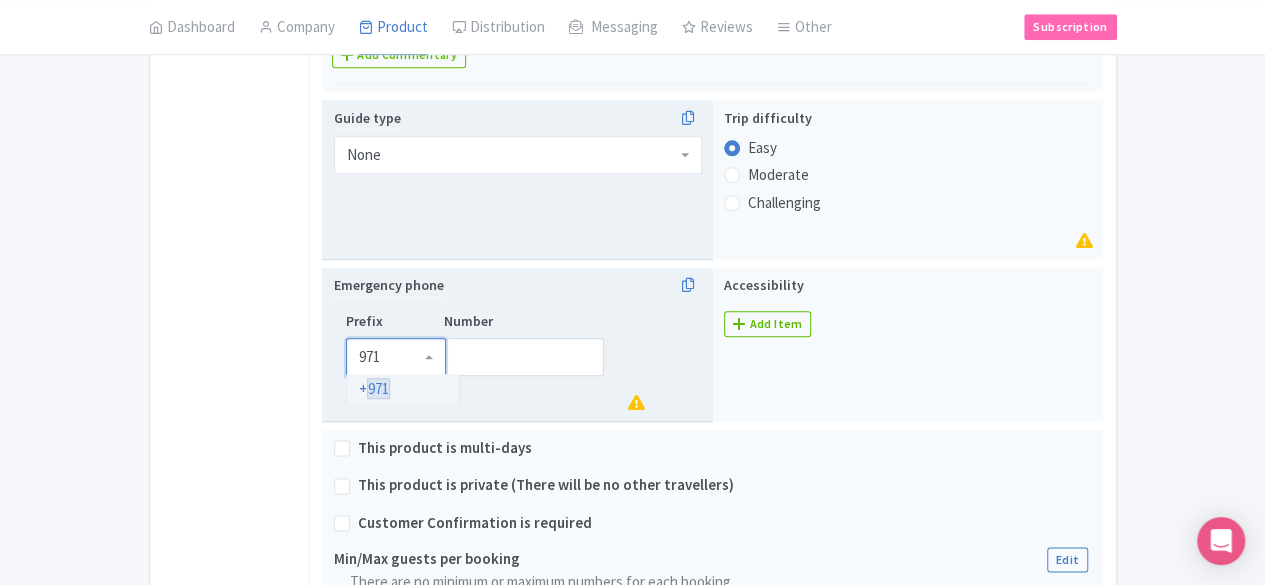 type 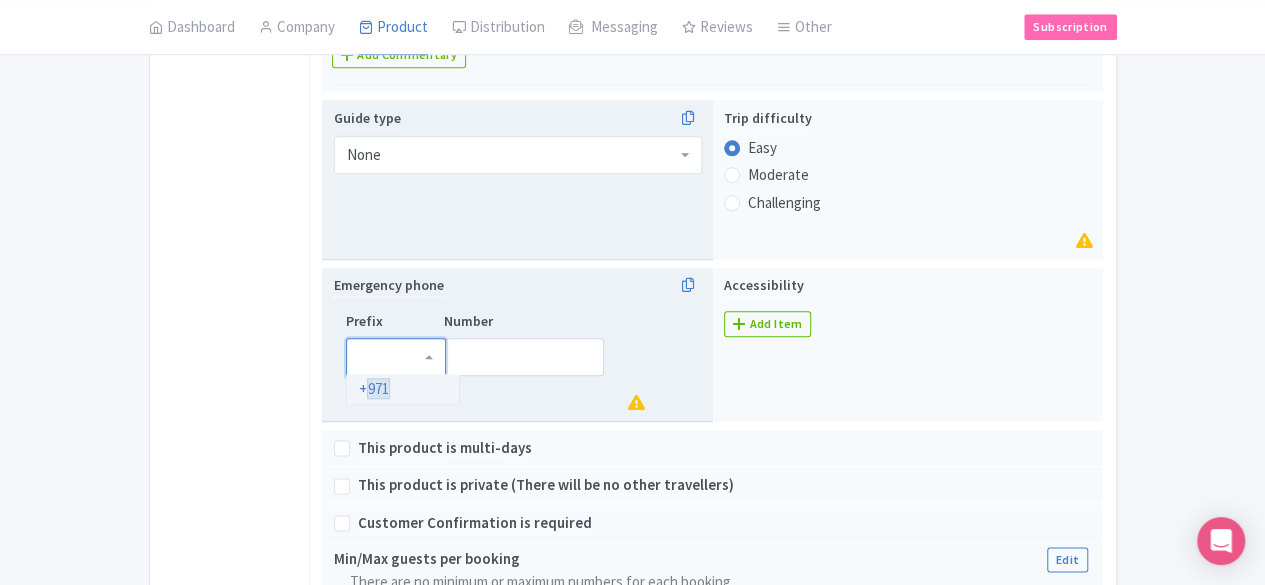 scroll, scrollTop: 0, scrollLeft: 0, axis: both 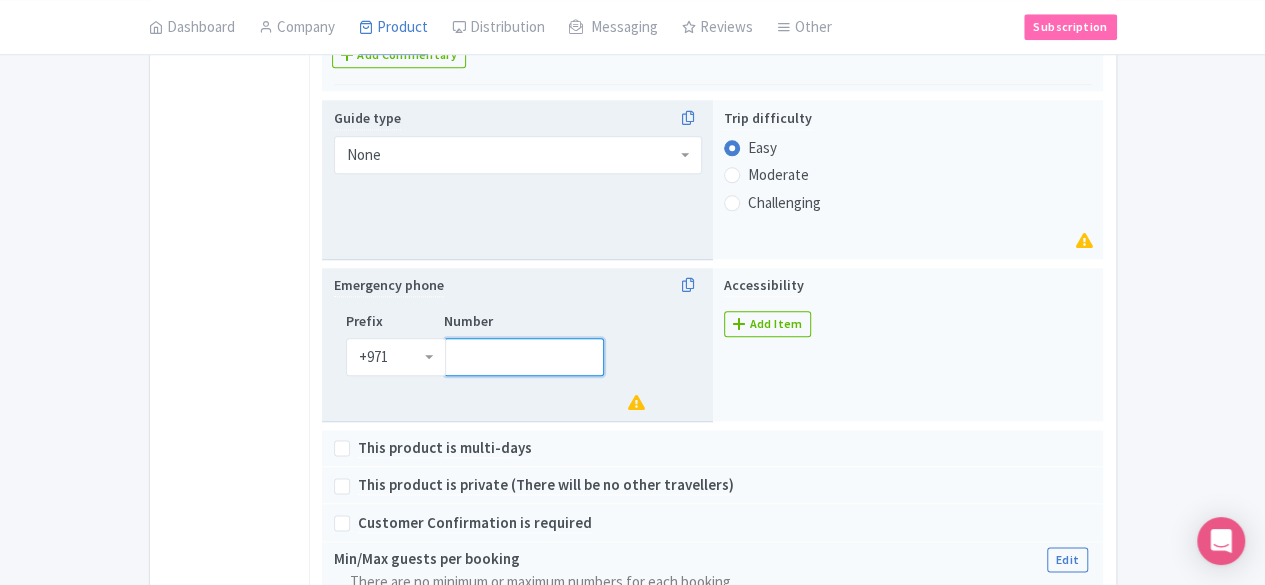 click on "Number" at bounding box center [524, 357] 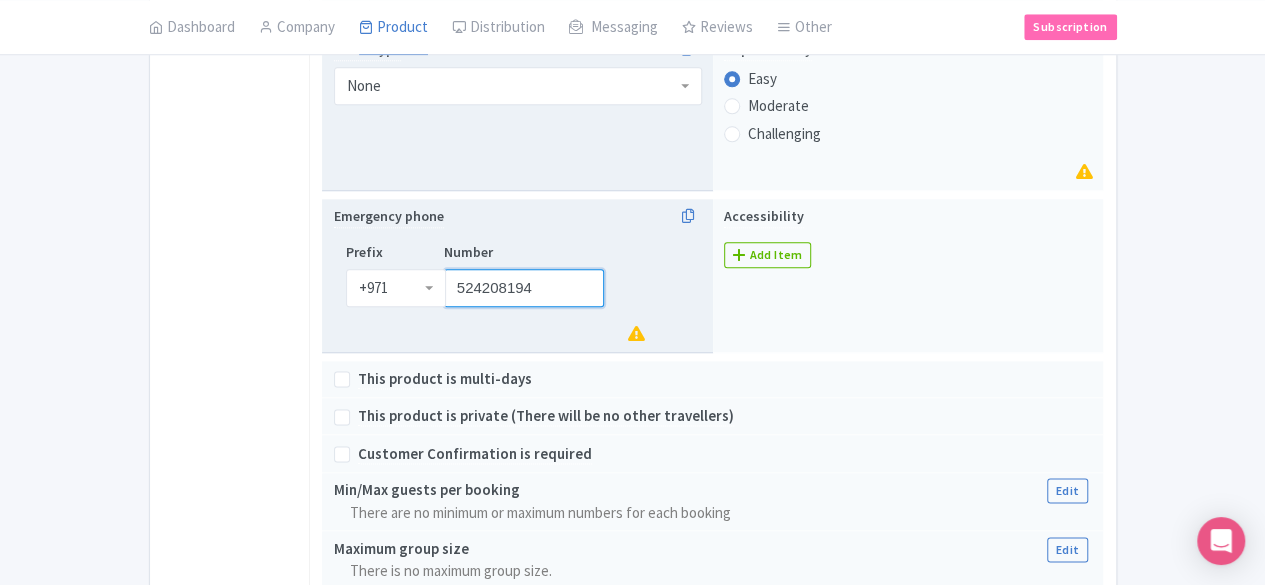 scroll, scrollTop: 1084, scrollLeft: 0, axis: vertical 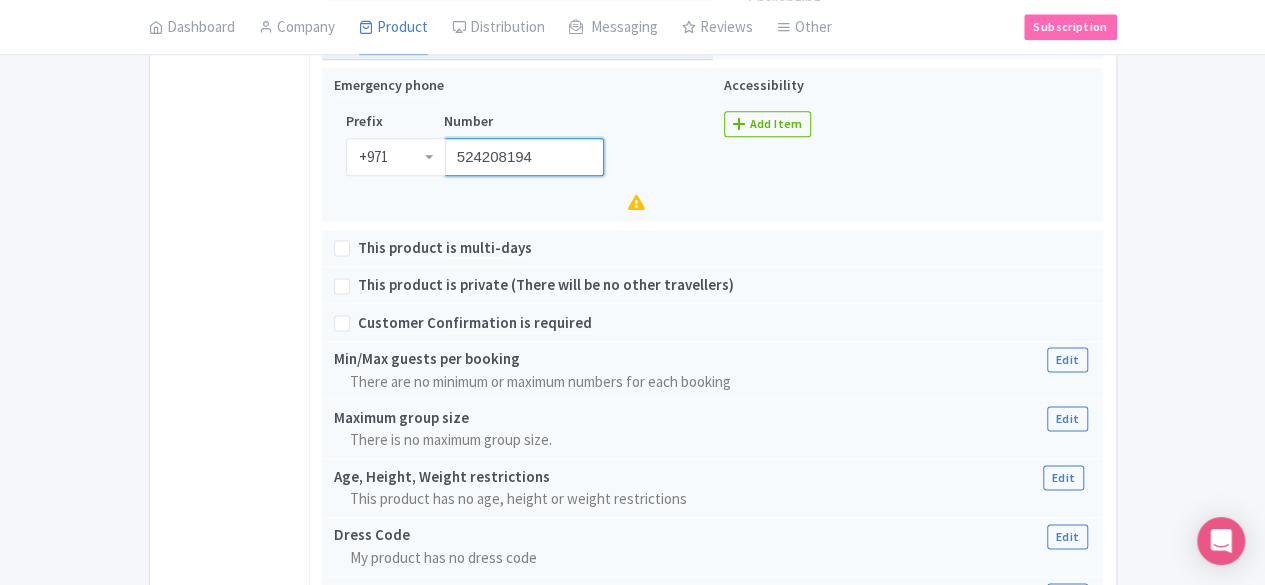 click on "524208194" at bounding box center [524, 157] 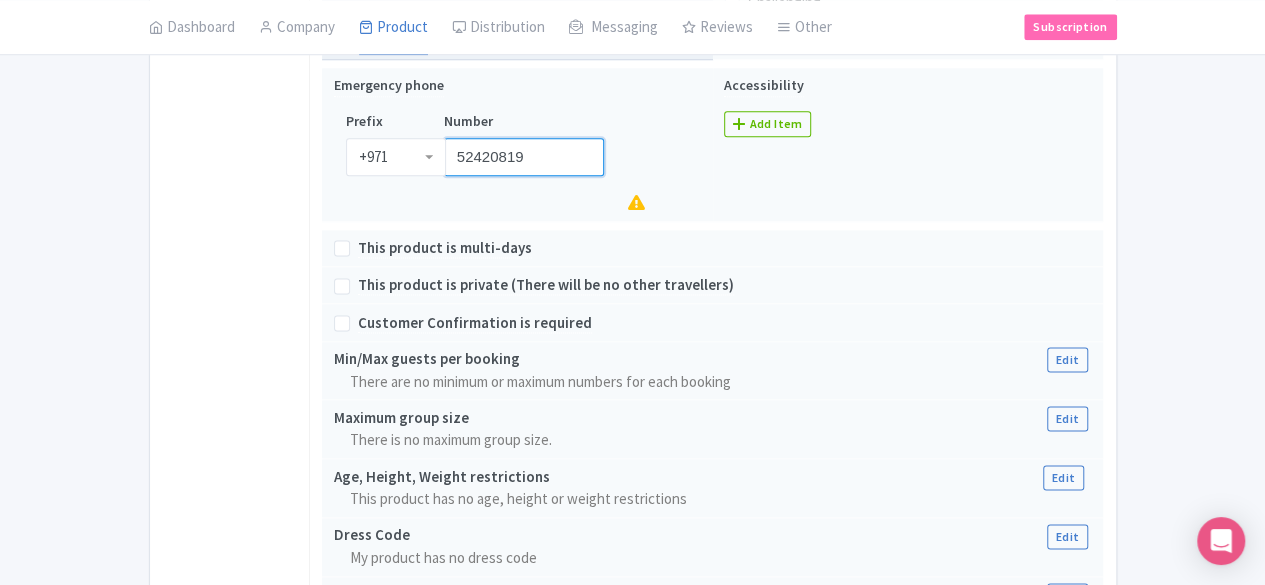 type on "524208194" 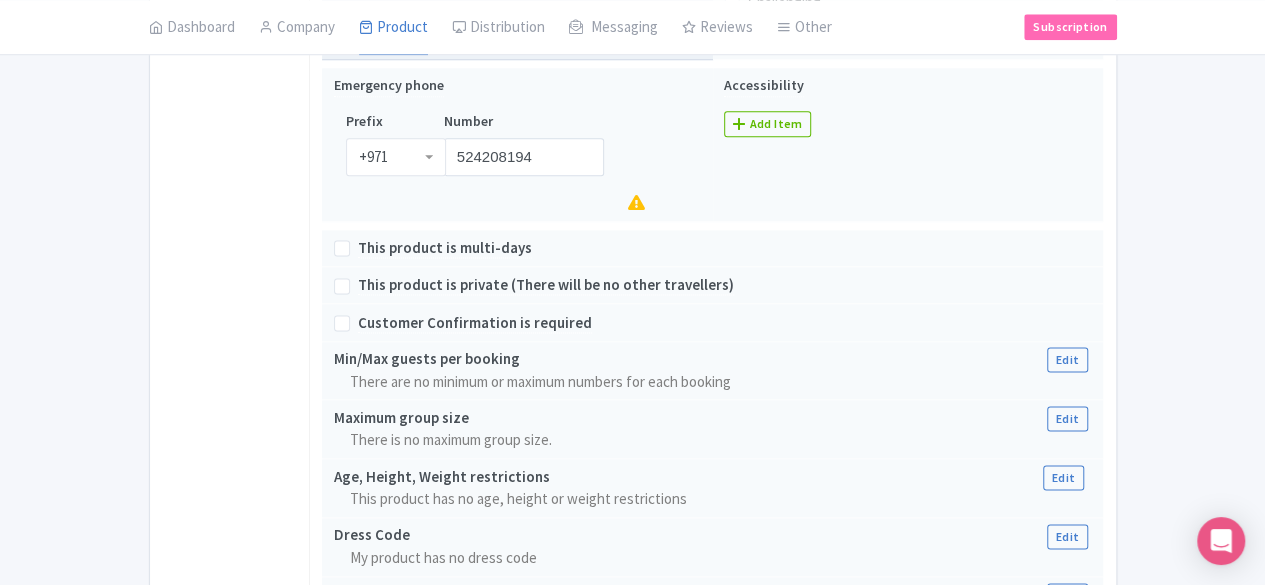 click on "Number 524208194" at bounding box center (544, 163) 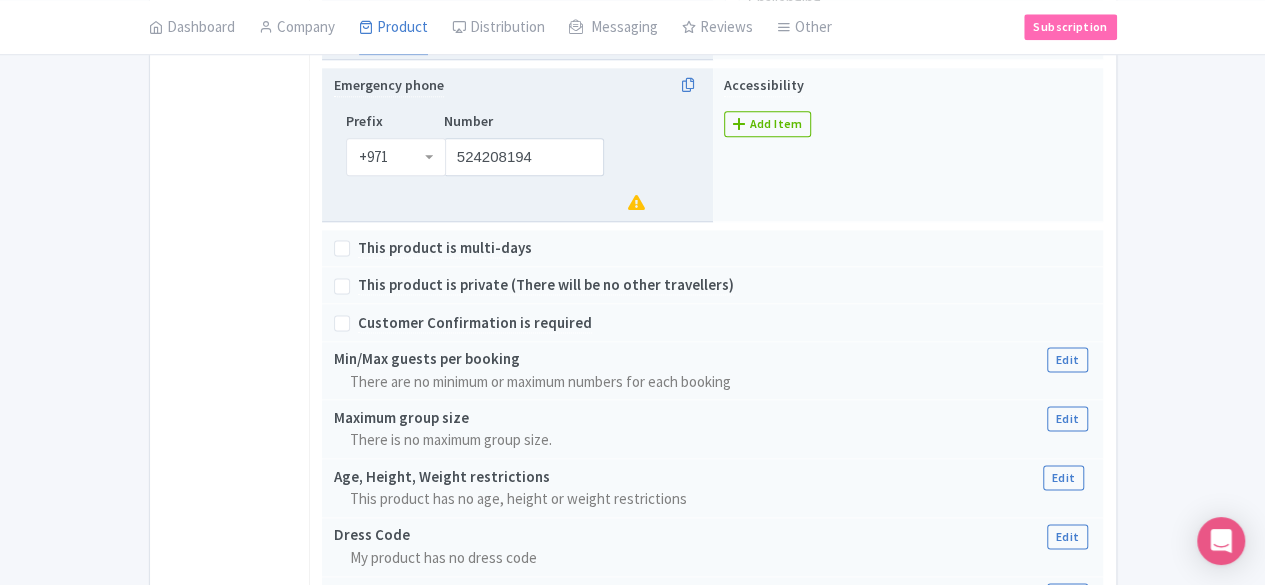 click at bounding box center [635, 203] 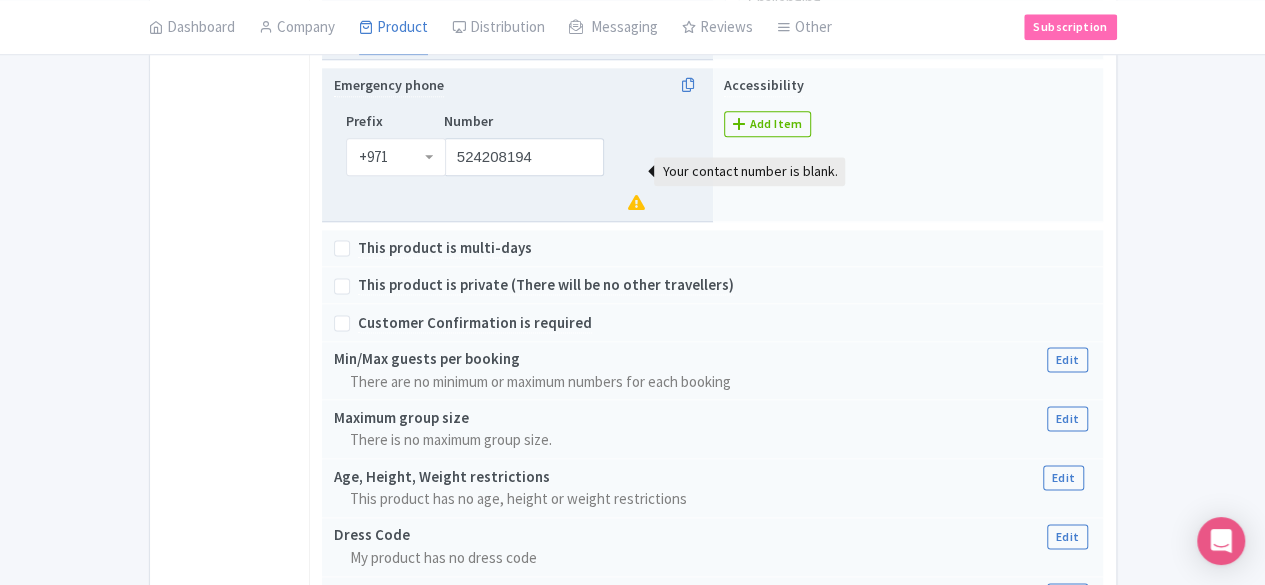 click at bounding box center (635, 202) 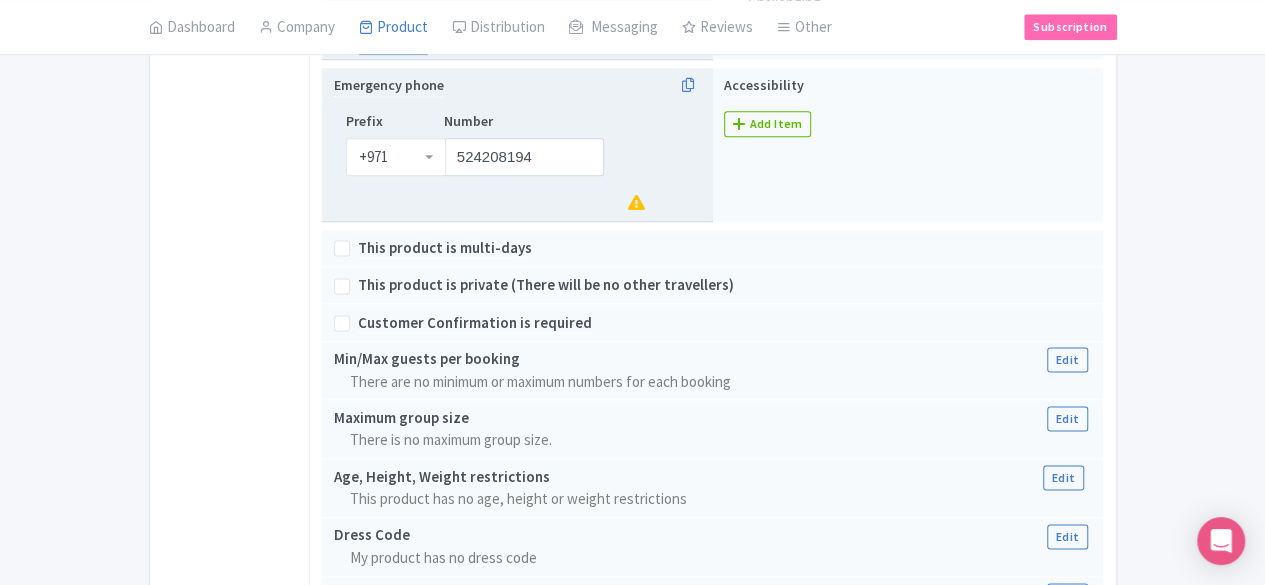 click at bounding box center (635, 202) 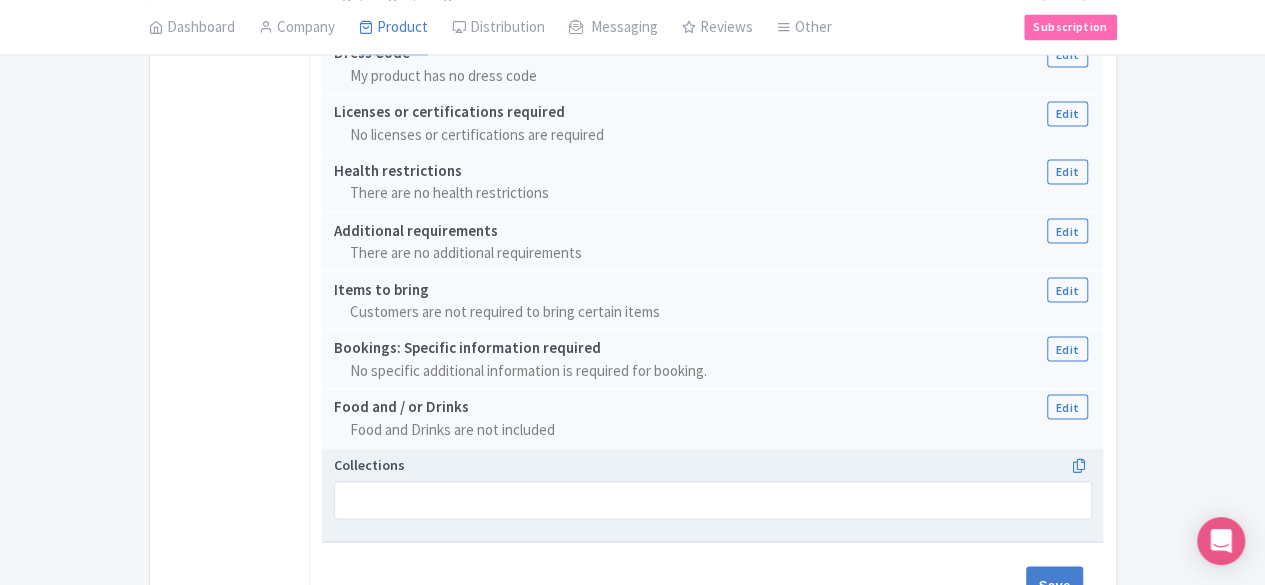 scroll, scrollTop: 1755, scrollLeft: 0, axis: vertical 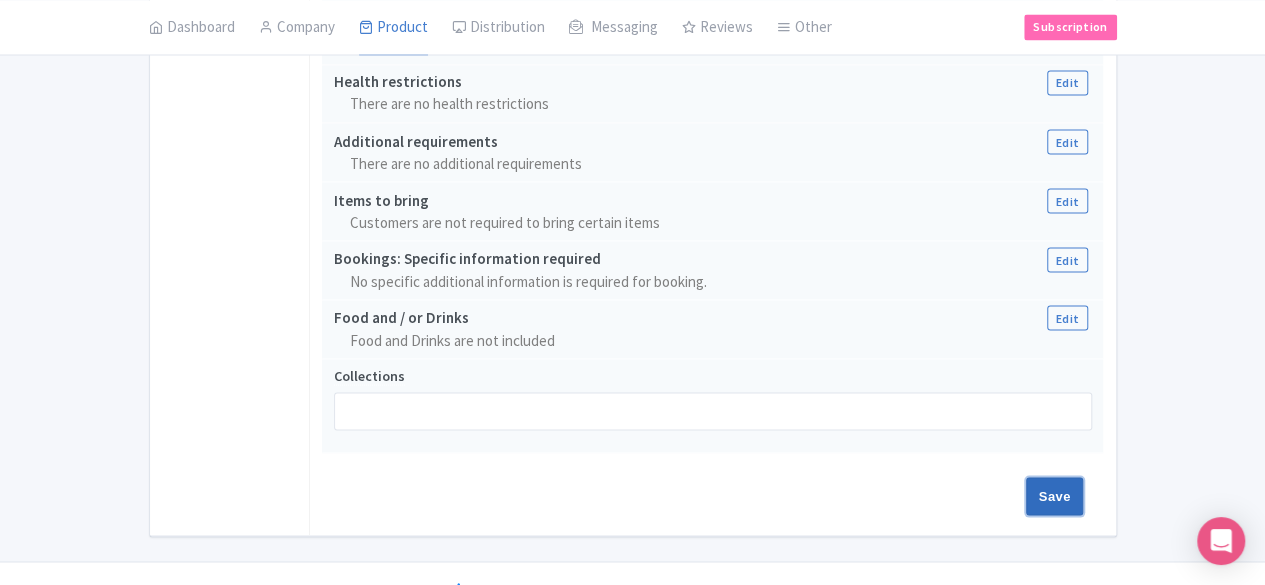 click on "Save" at bounding box center (1055, 496) 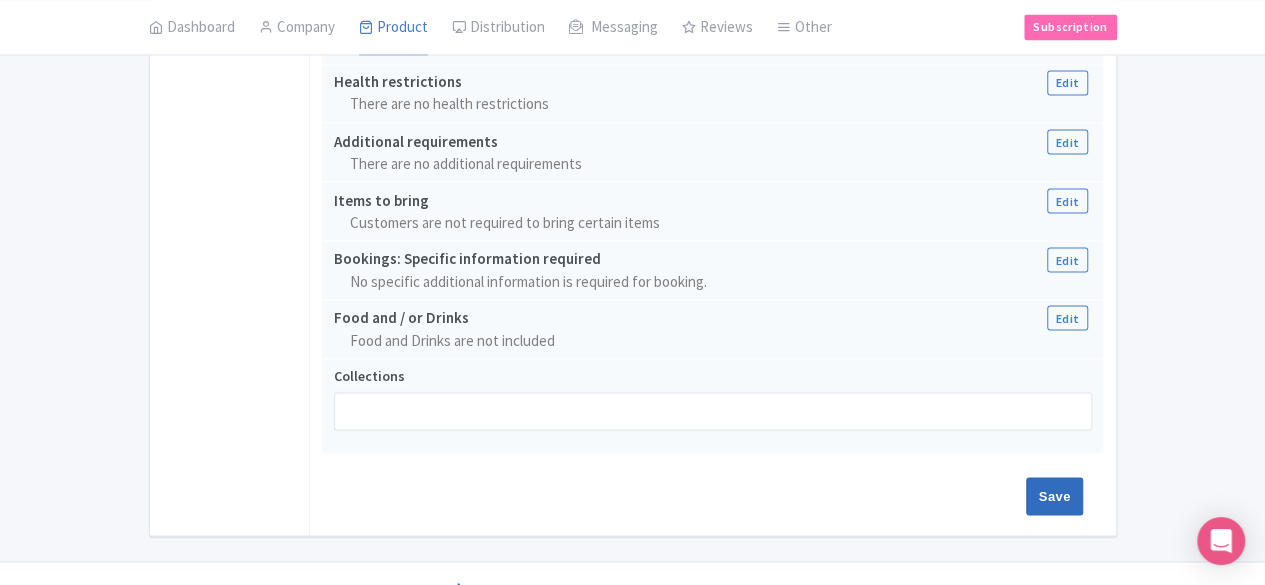 type on "Update Product" 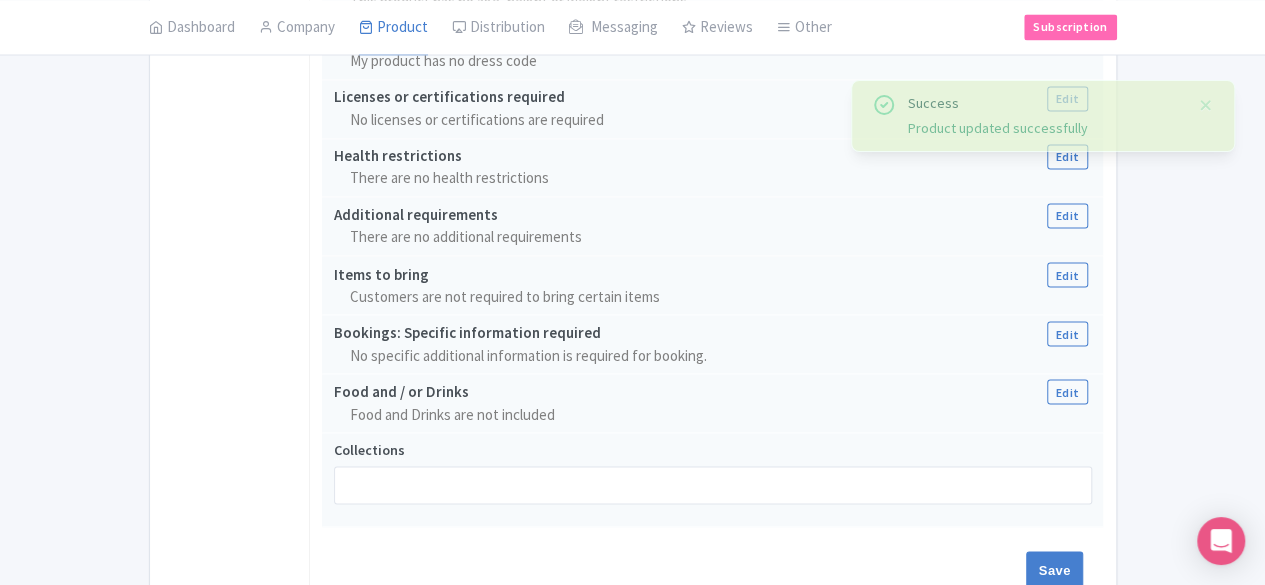 scroll, scrollTop: 1710, scrollLeft: 0, axis: vertical 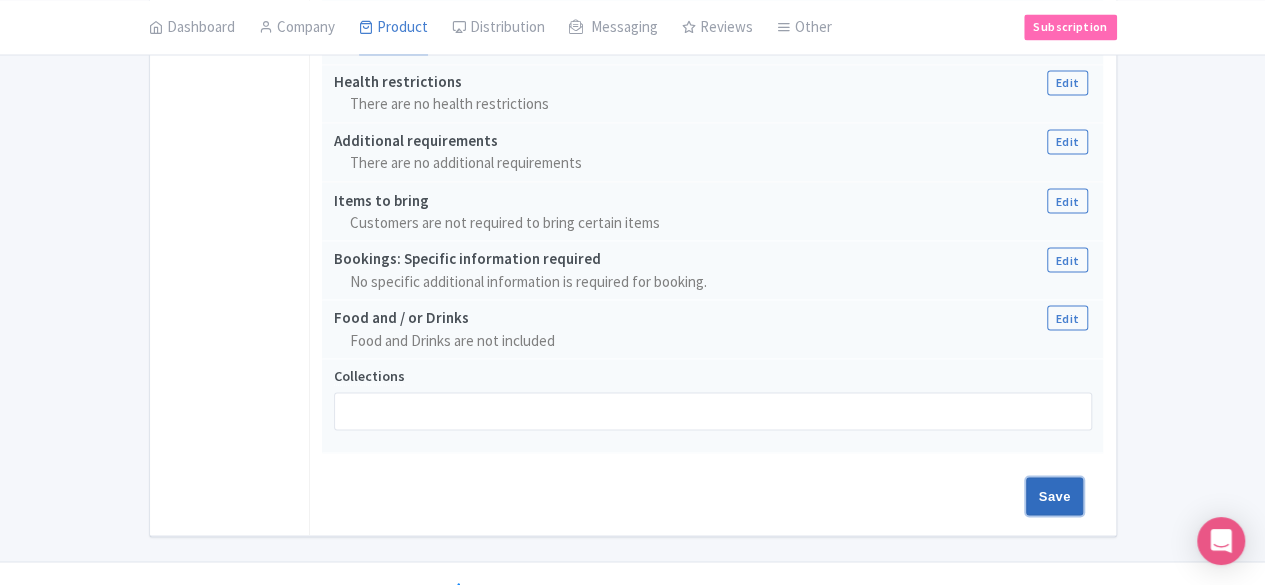 click on "Save" at bounding box center [1055, 496] 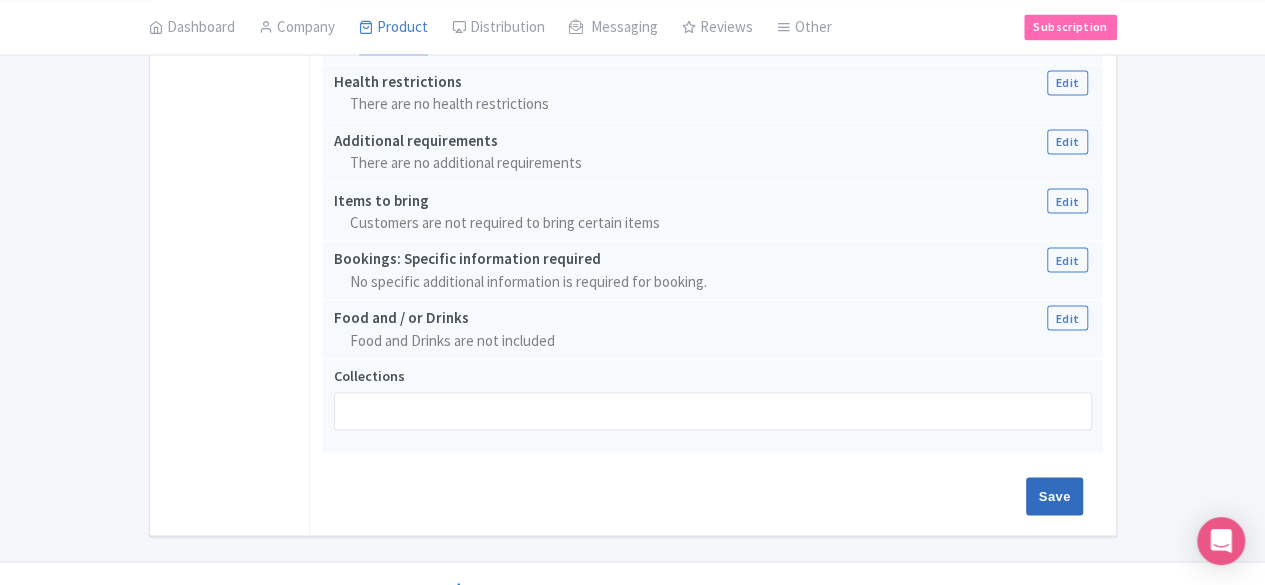 type on "Saving..." 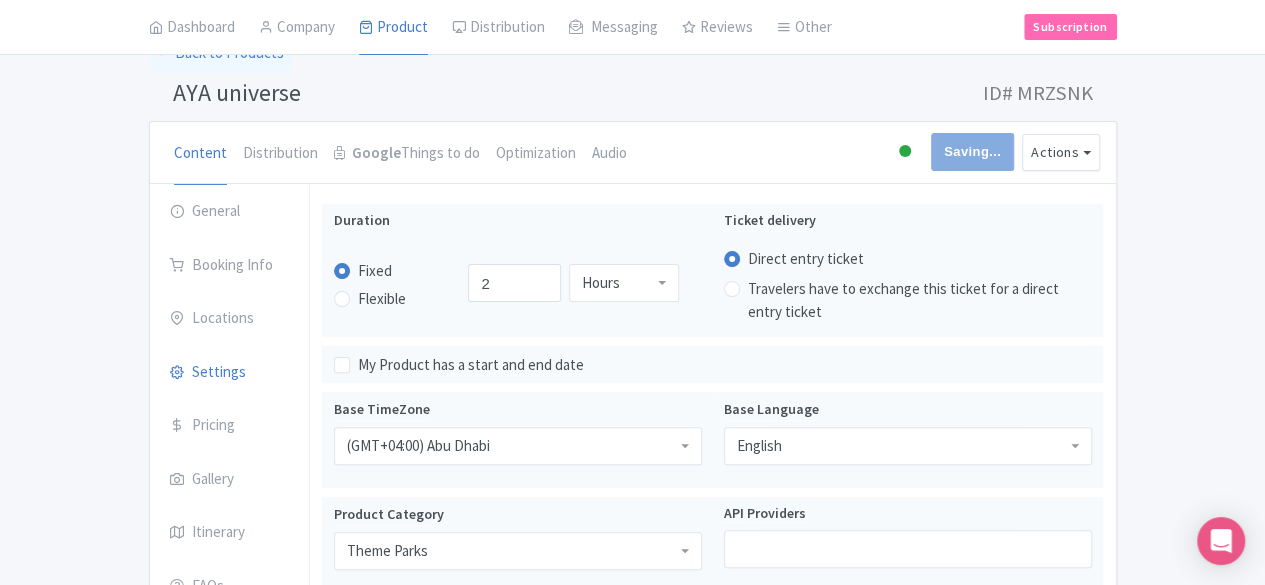 scroll, scrollTop: 193, scrollLeft: 0, axis: vertical 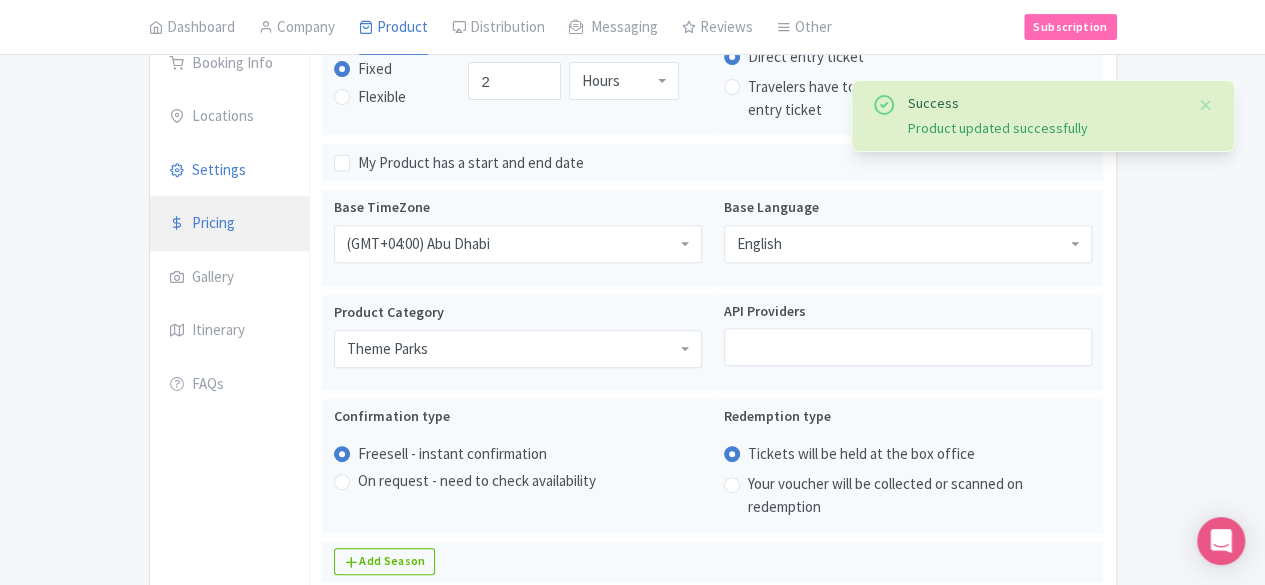 click on "Pricing" at bounding box center (230, 224) 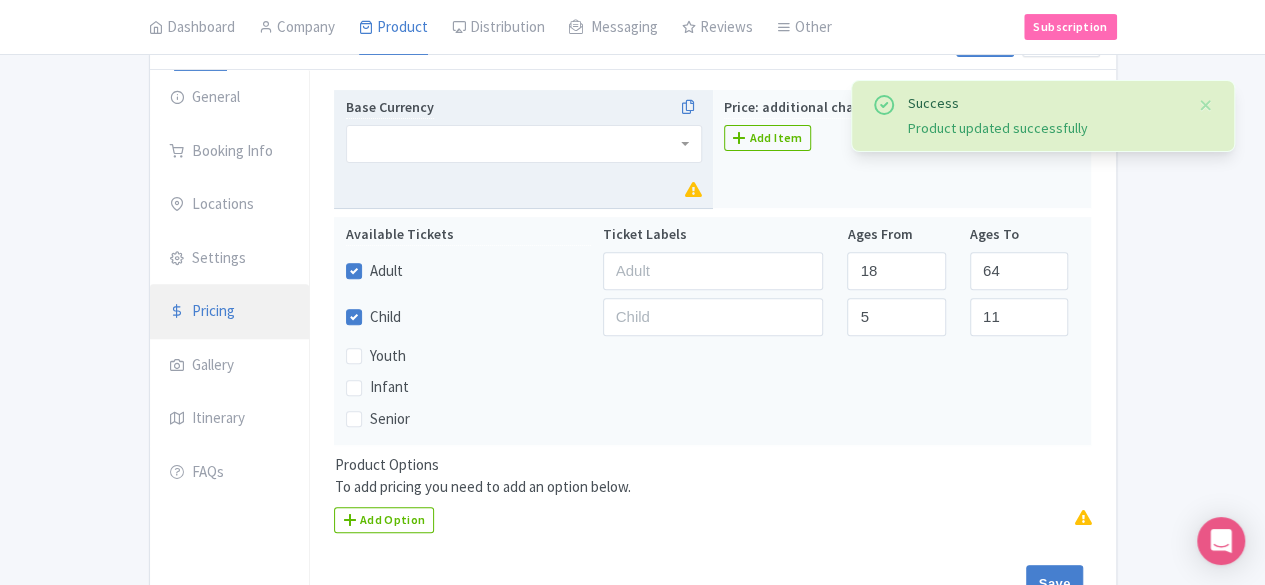scroll, scrollTop: 112, scrollLeft: 0, axis: vertical 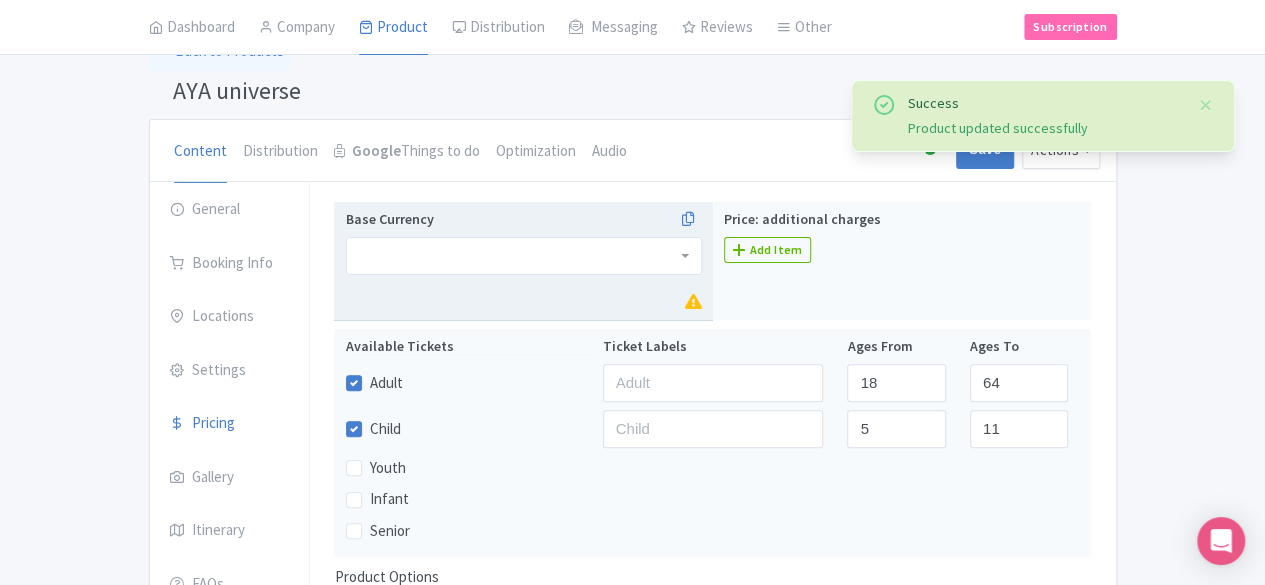 click at bounding box center [524, 256] 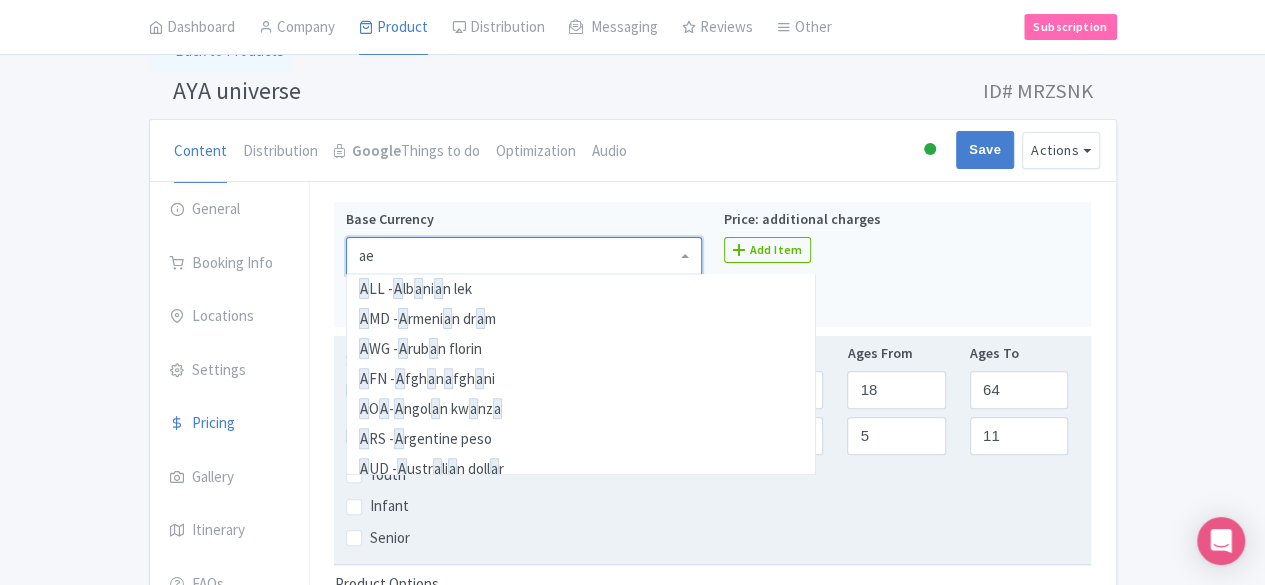 scroll, scrollTop: 0, scrollLeft: 0, axis: both 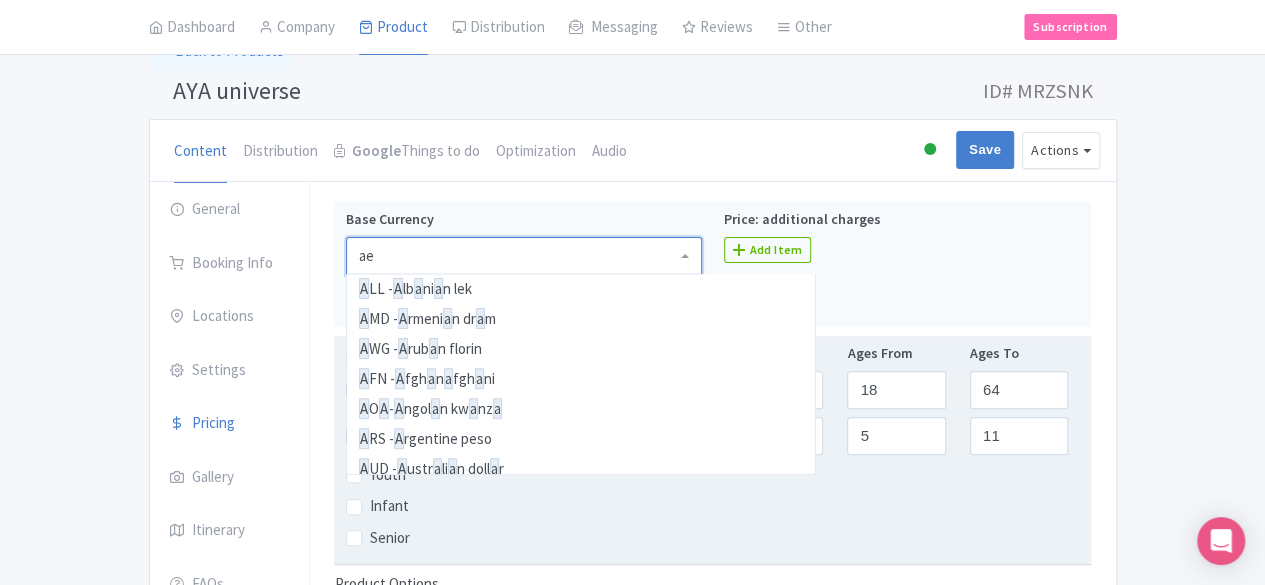 type on "aed" 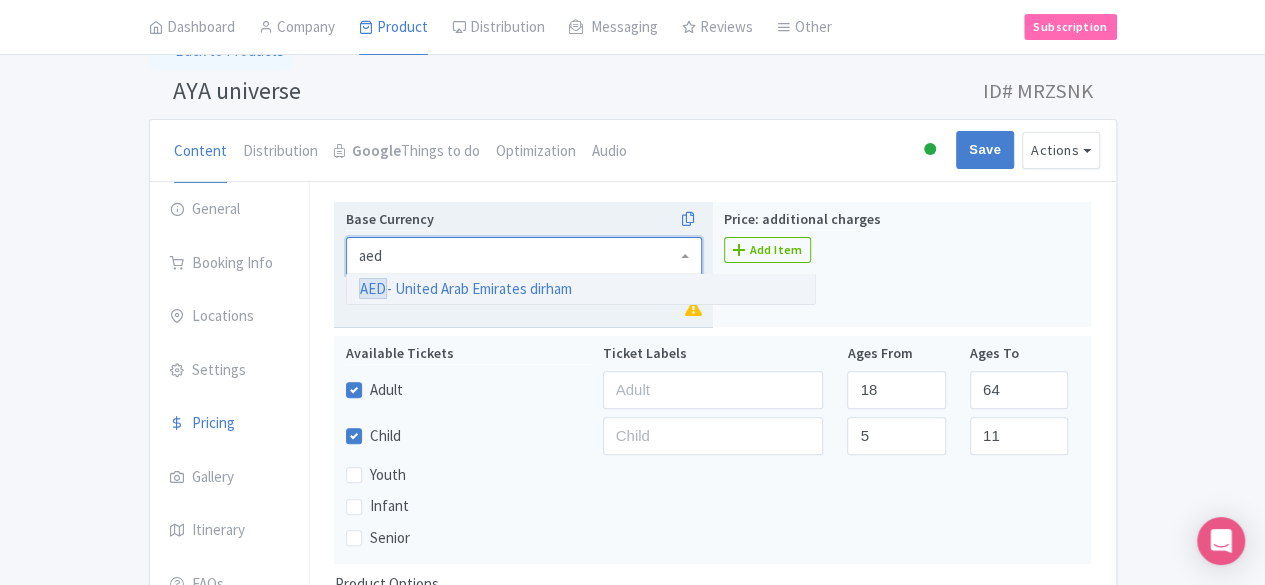type 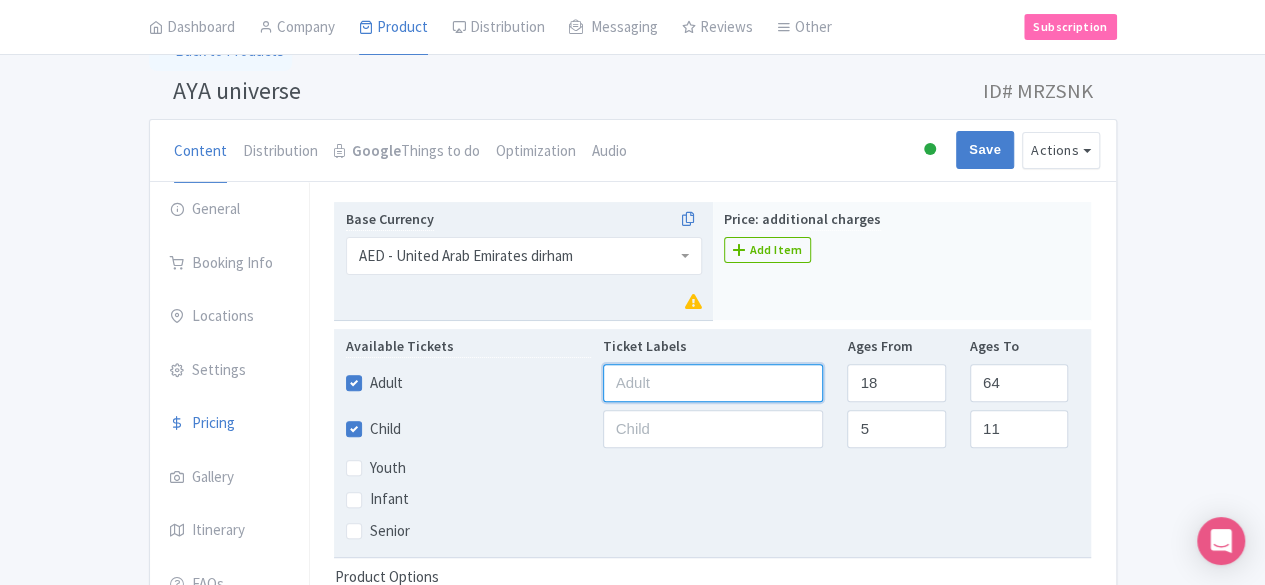 click at bounding box center (713, 383) 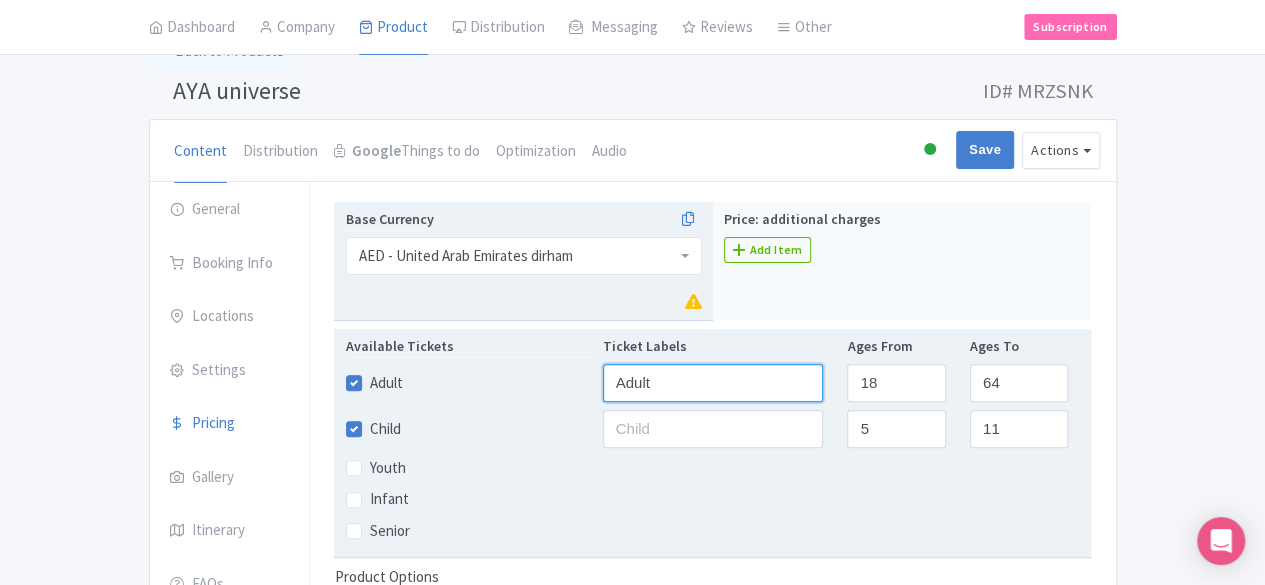 type on "Adult" 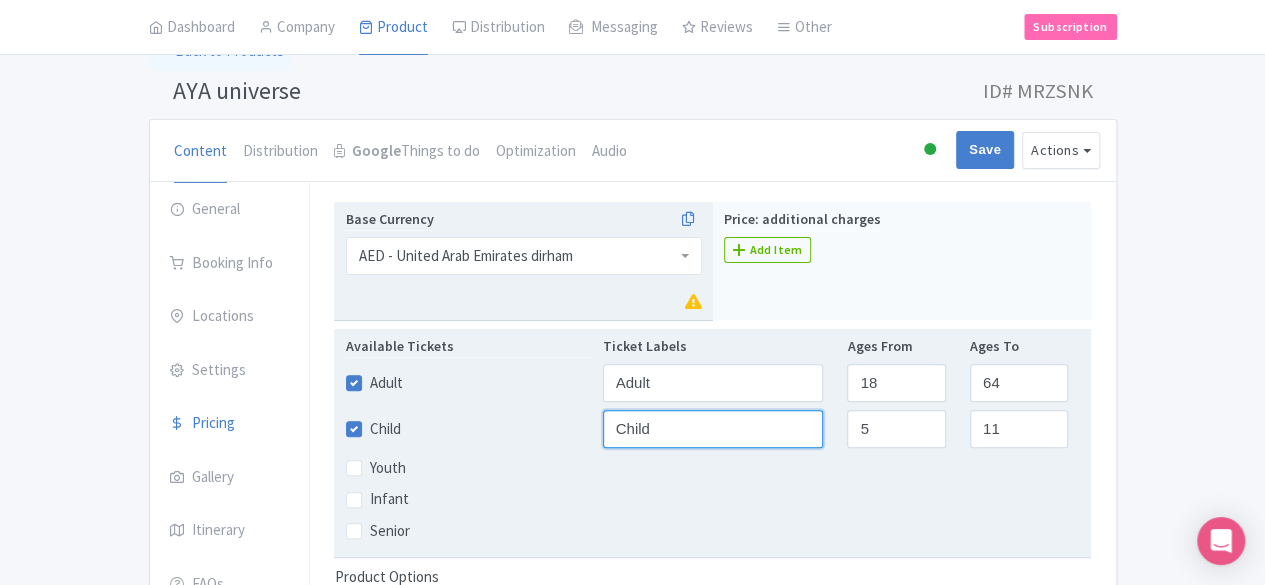 type on "Child" 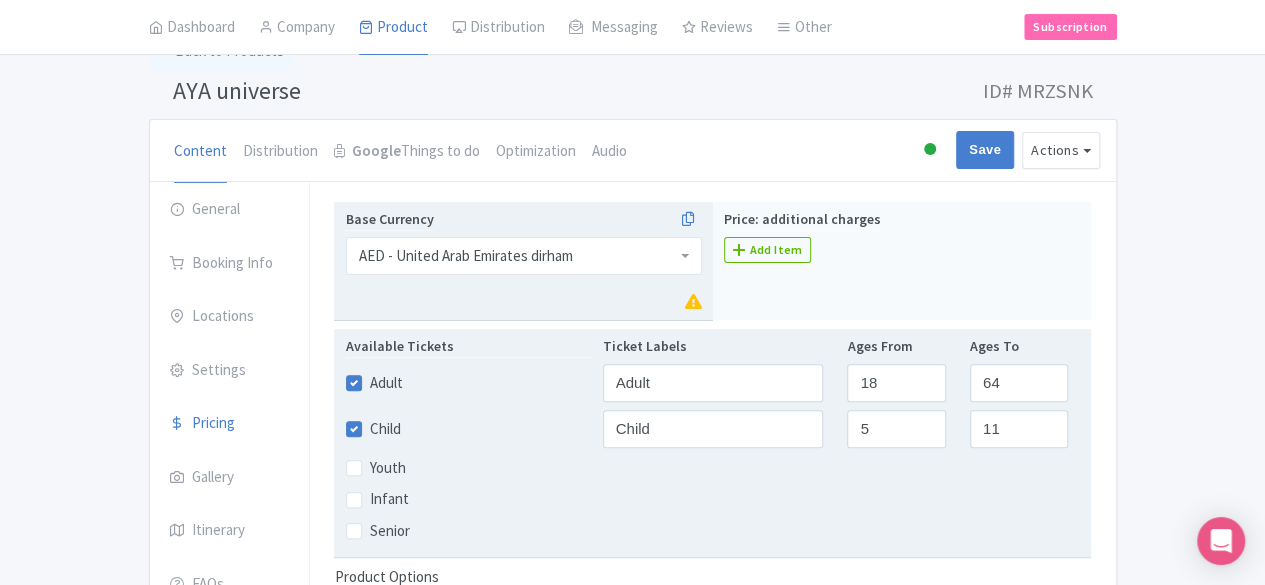 click on "Youth" at bounding box center (713, 468) 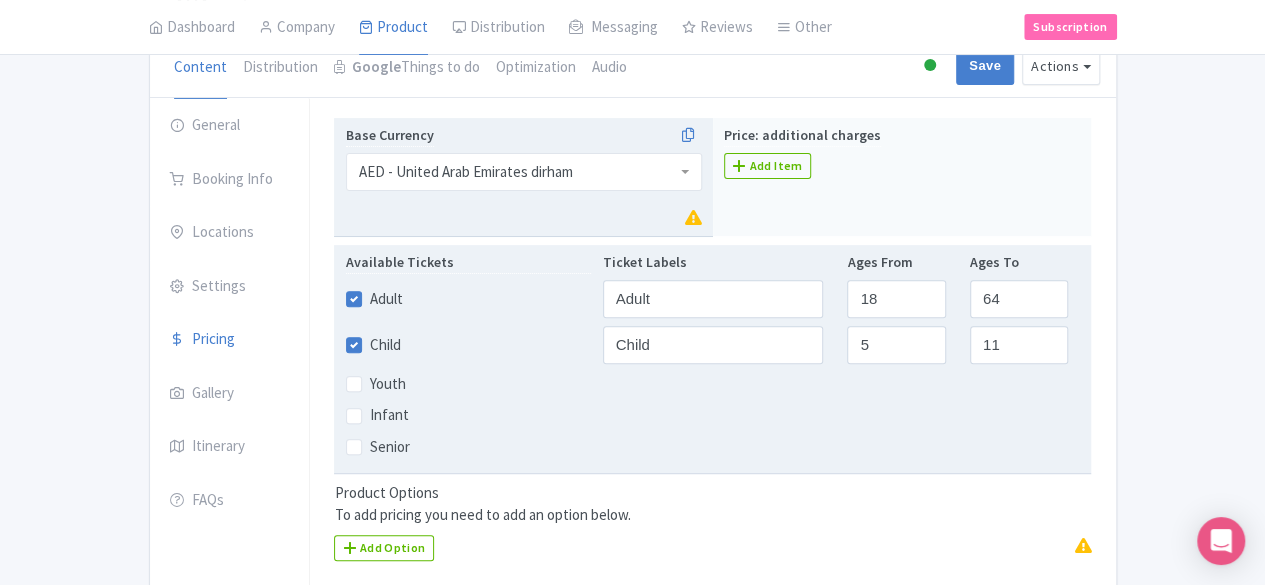 scroll, scrollTop: 312, scrollLeft: 0, axis: vertical 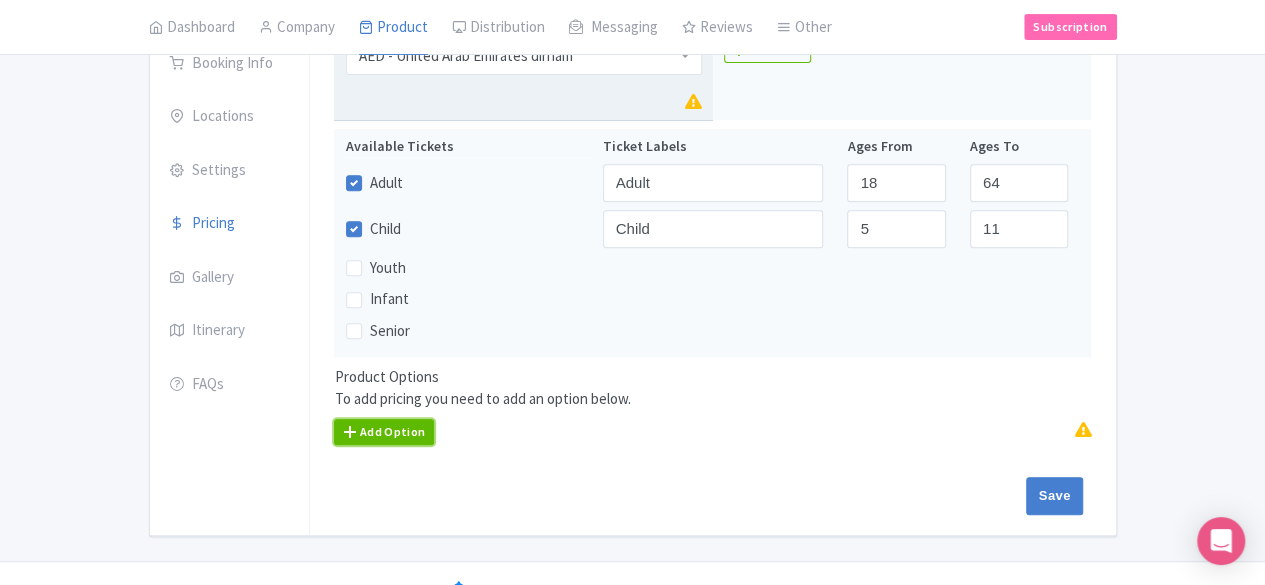 click on "Add Option" at bounding box center (384, 432) 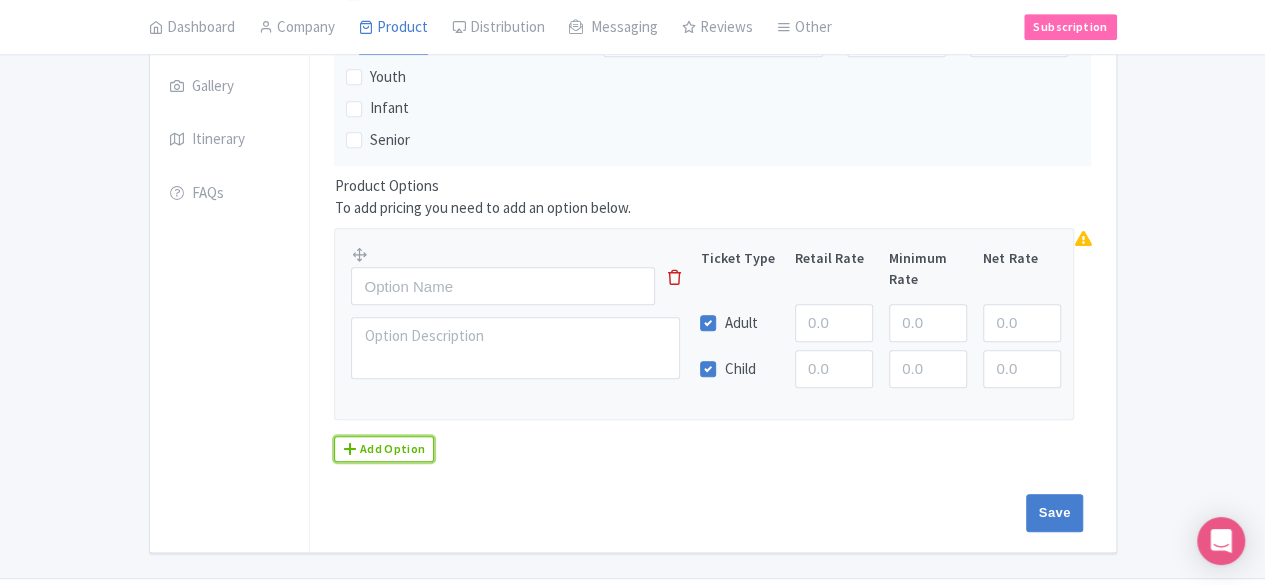 scroll, scrollTop: 512, scrollLeft: 0, axis: vertical 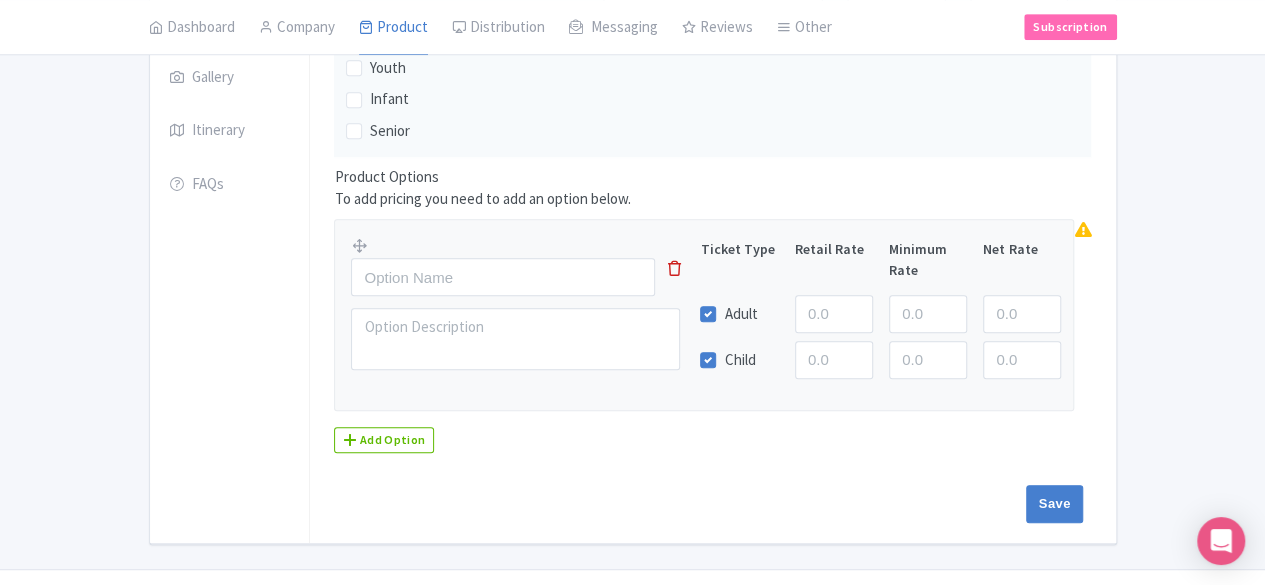 click at bounding box center [527, 309] 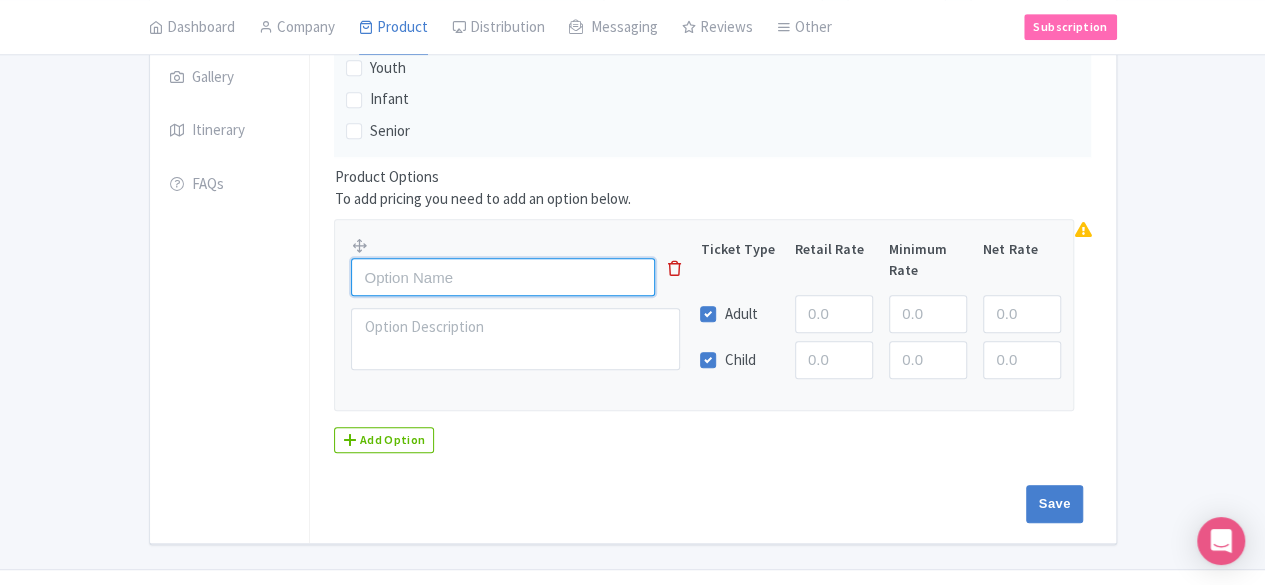 click at bounding box center (503, 277) 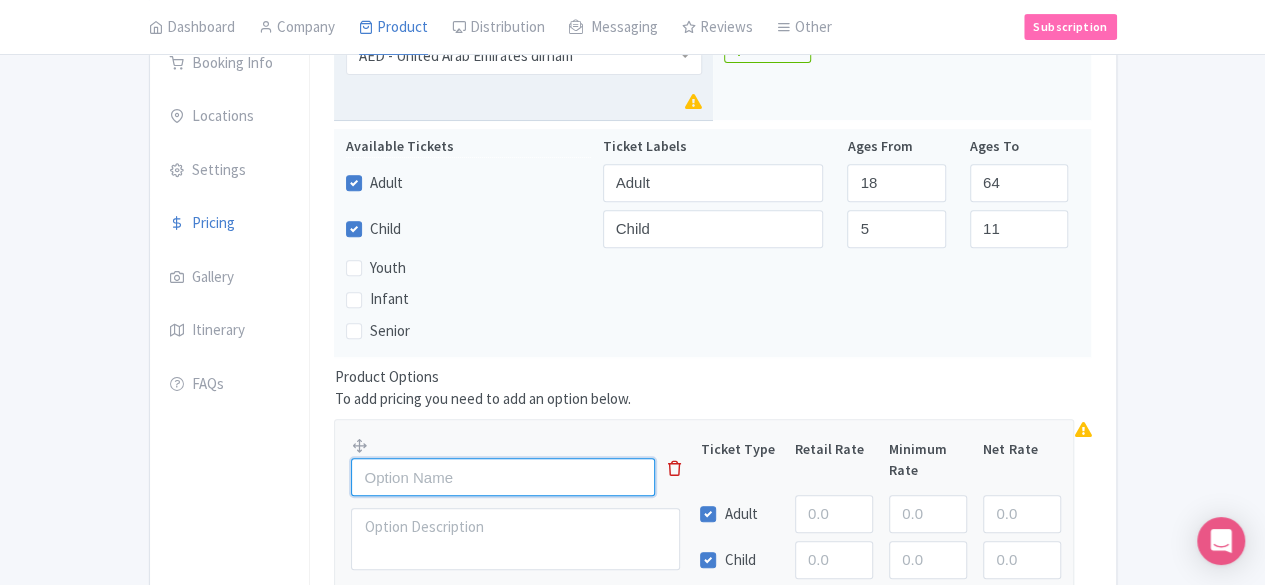 scroll, scrollTop: 312, scrollLeft: 0, axis: vertical 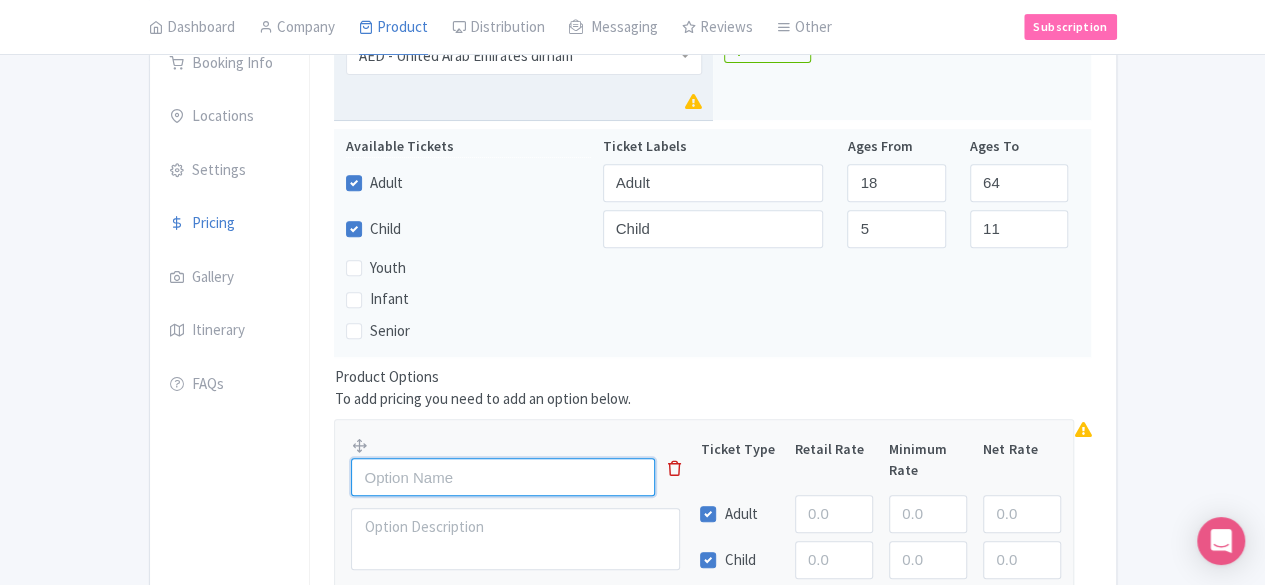 click at bounding box center [503, 477] 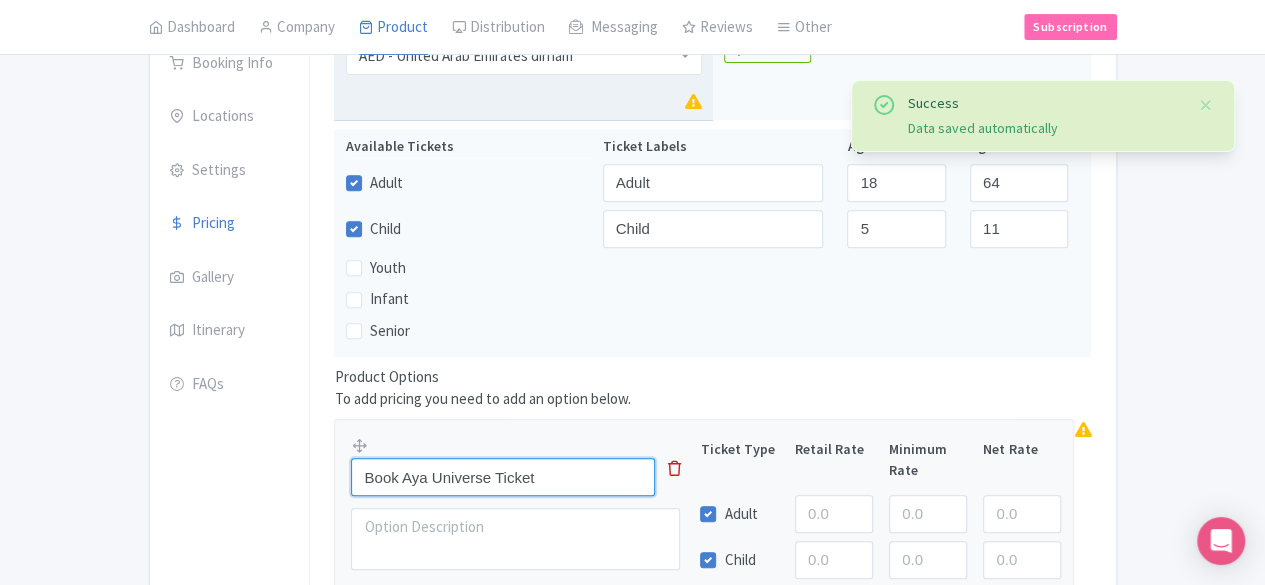 click on "Book Aya Universe Ticket" at bounding box center [503, 477] 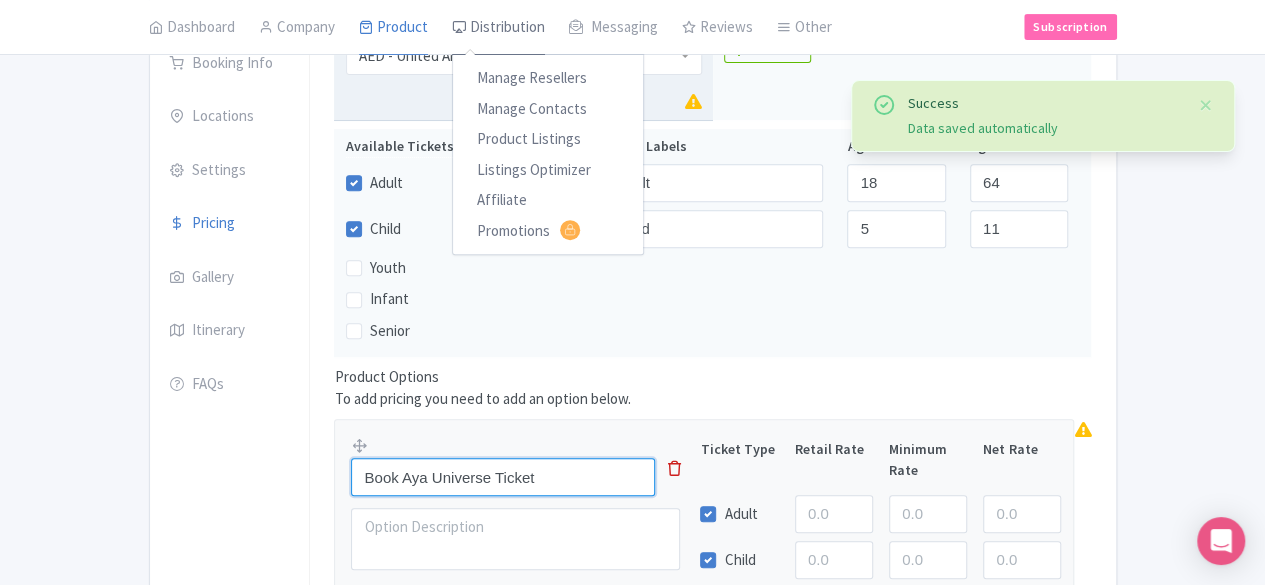 type on "Book Aya Universe Ticket" 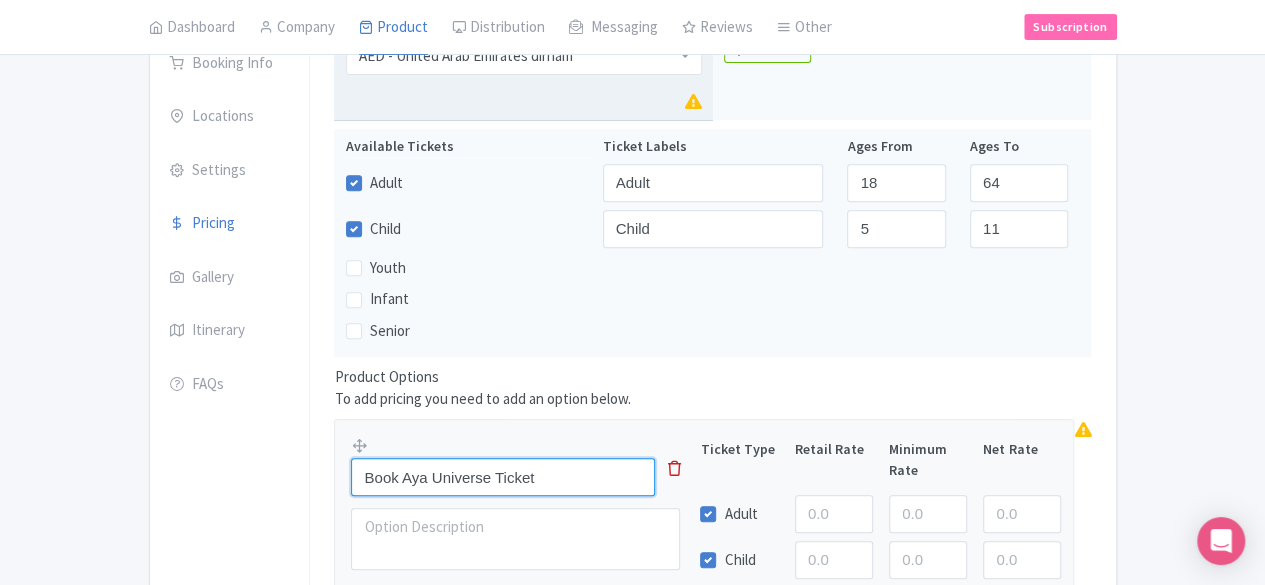 click on "Book Aya Universe Ticket" at bounding box center [503, 477] 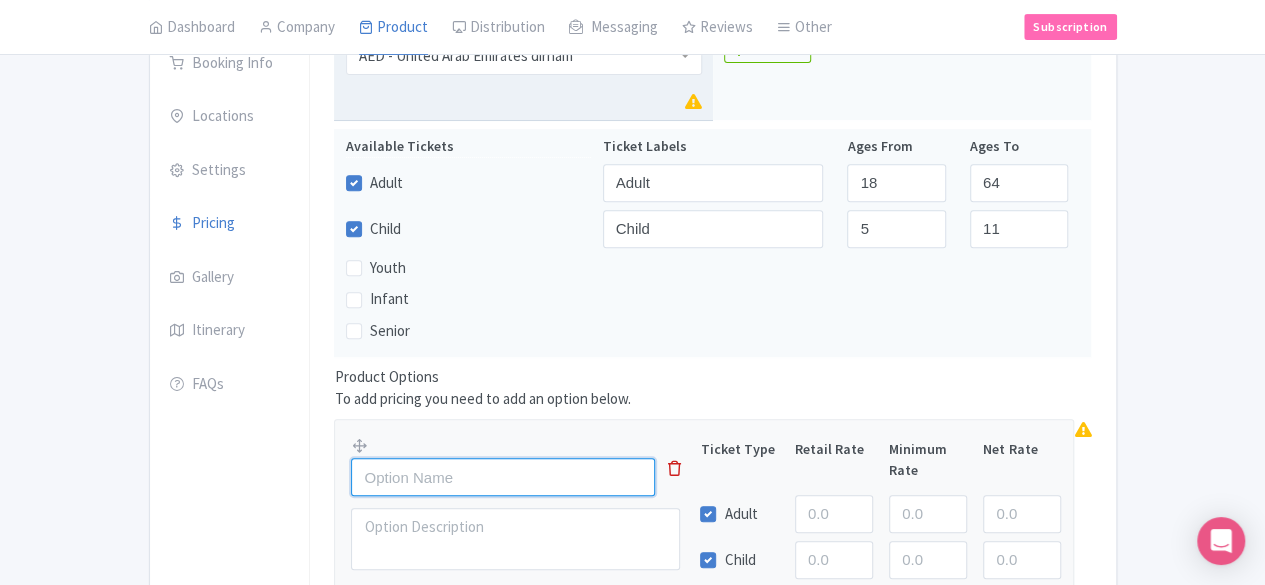 type 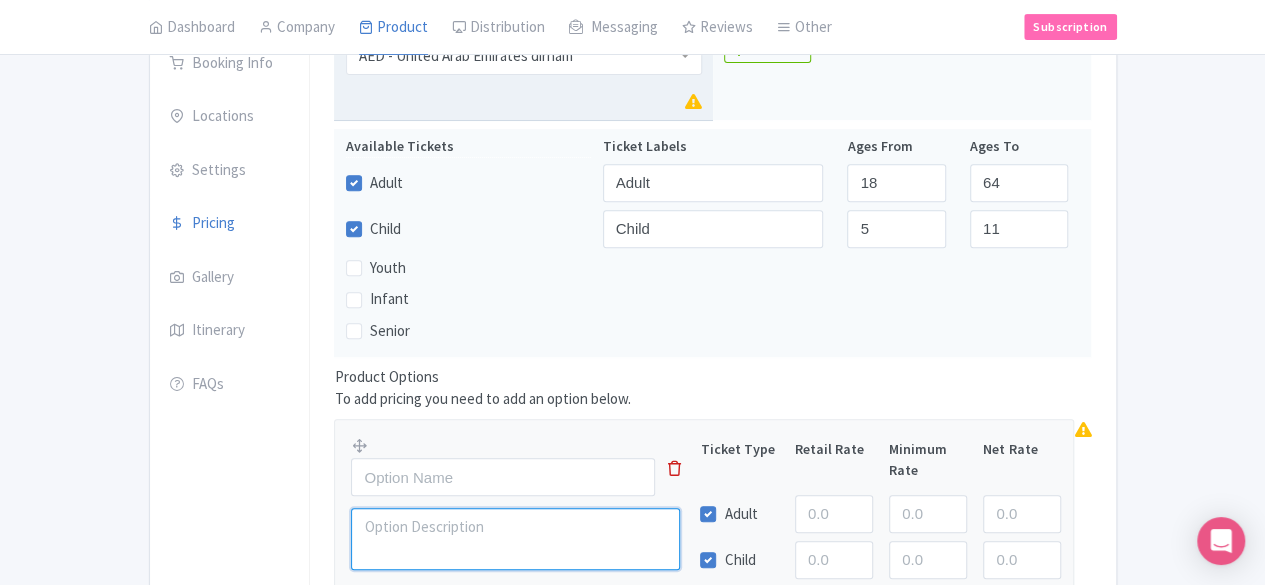 click at bounding box center [515, 538] 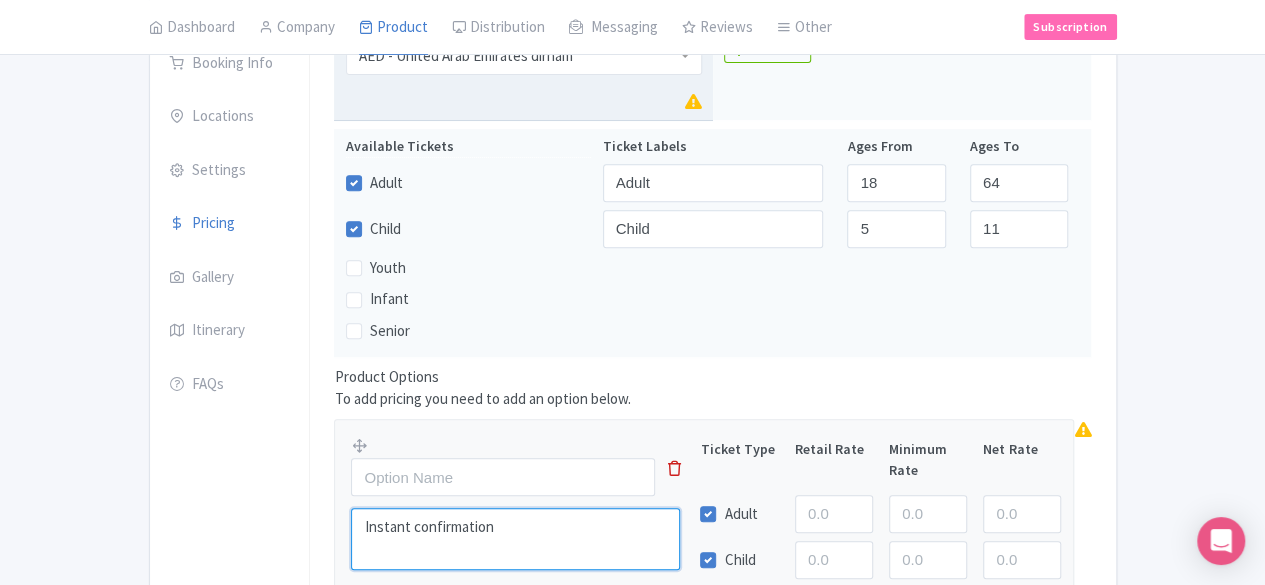 type on "Instant confirmation" 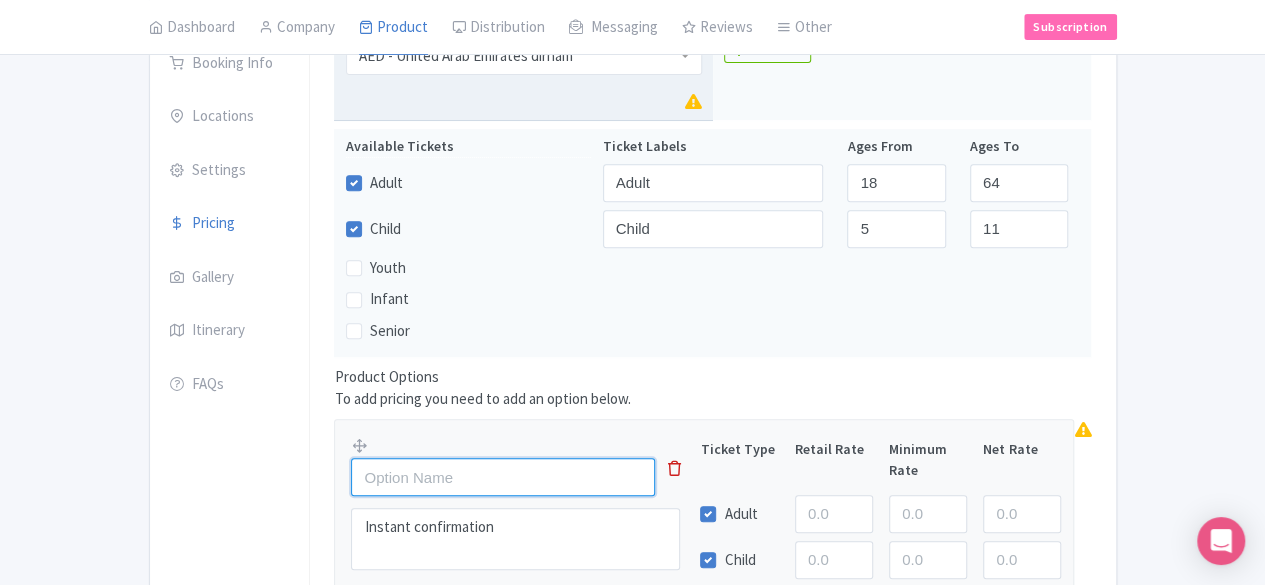 click at bounding box center [503, 477] 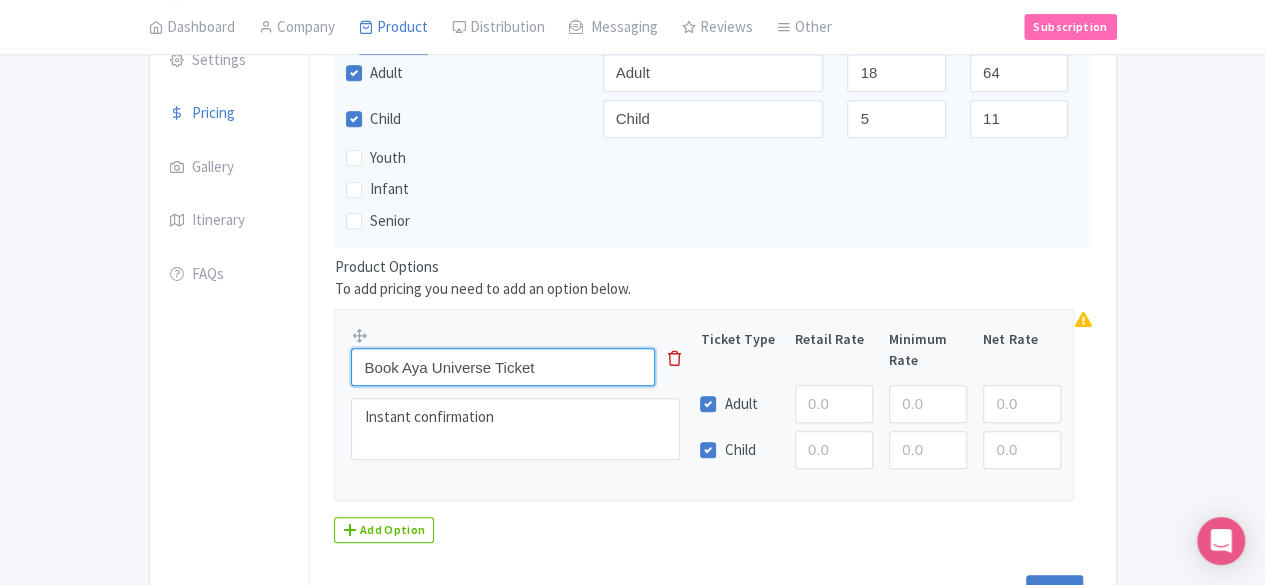 scroll, scrollTop: 512, scrollLeft: 0, axis: vertical 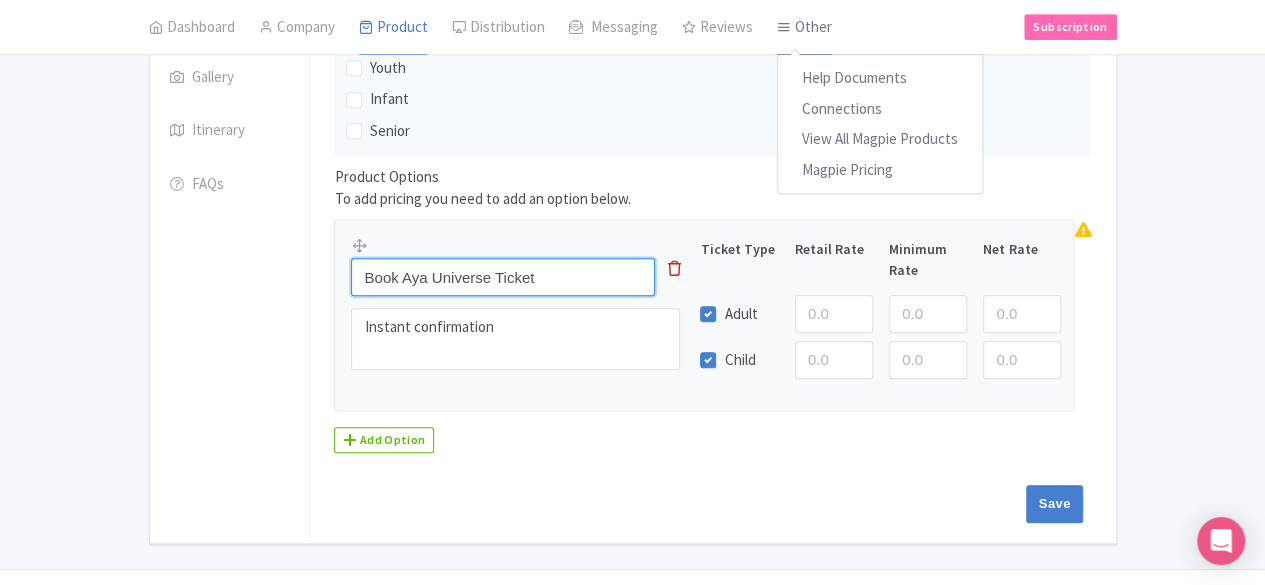 type on "Book Aya Universe Ticket" 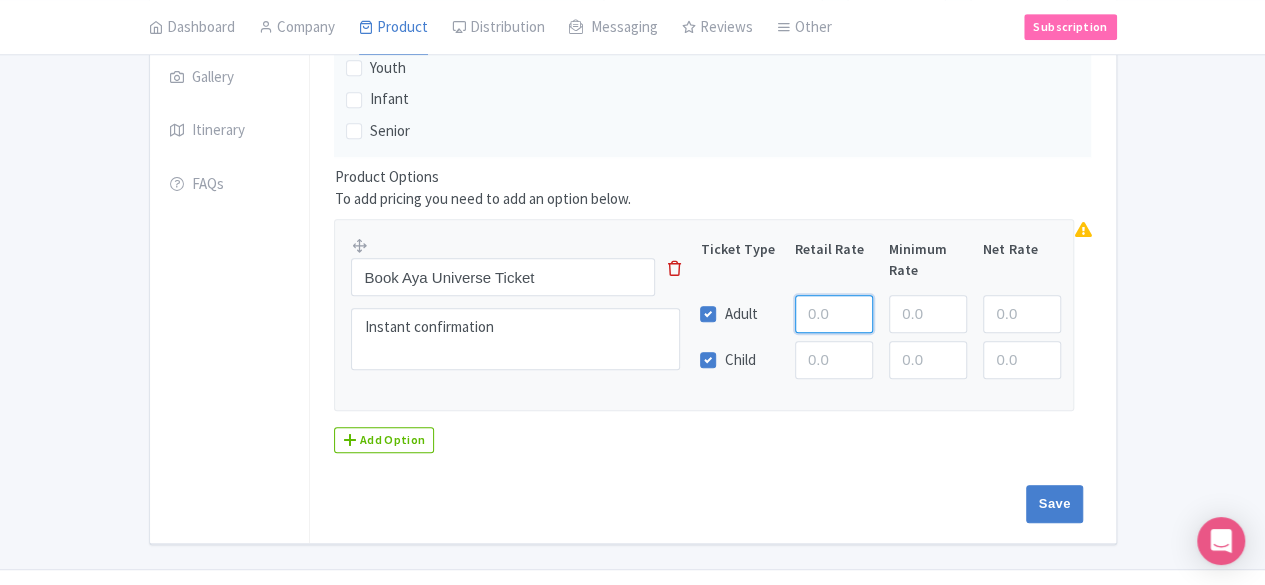 click at bounding box center (834, 314) 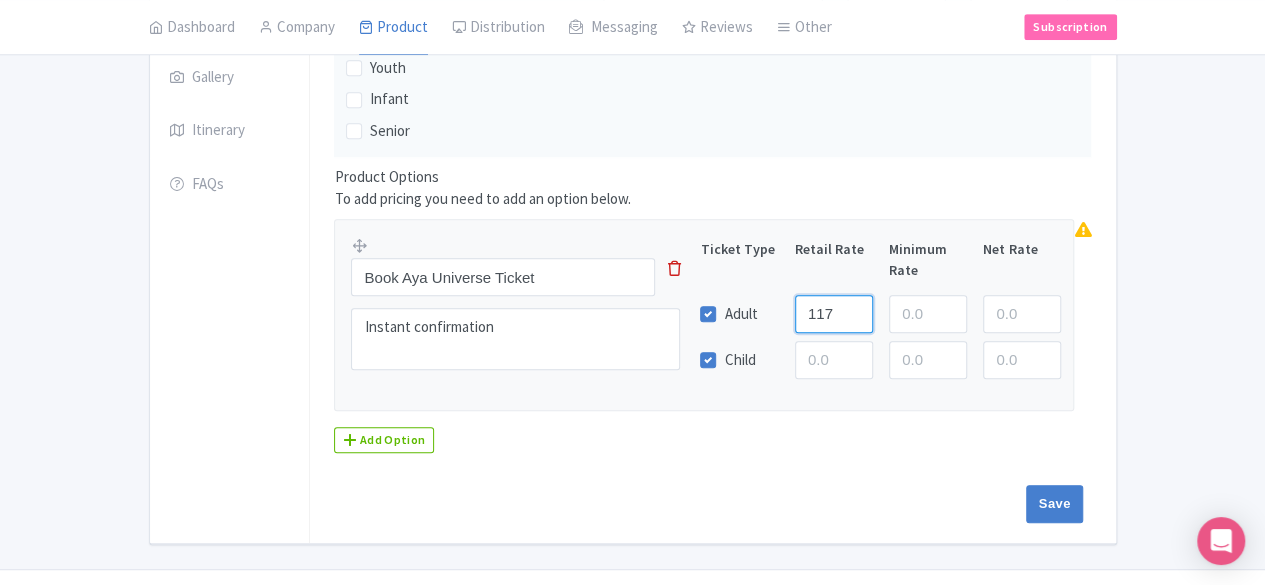 scroll, scrollTop: 550, scrollLeft: 0, axis: vertical 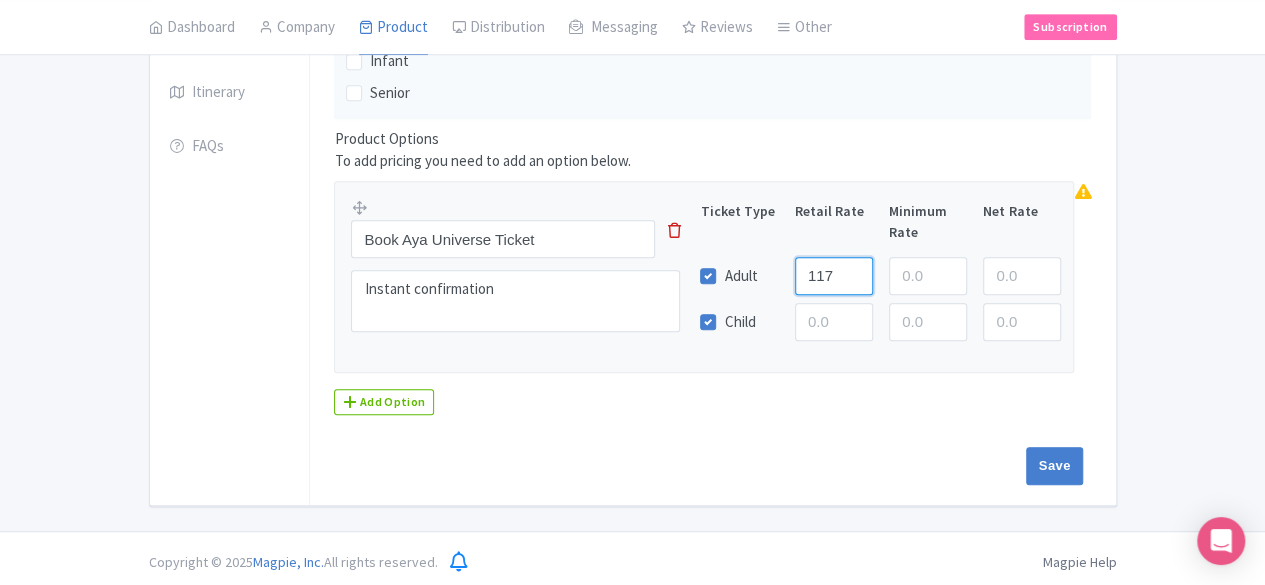 type on "117" 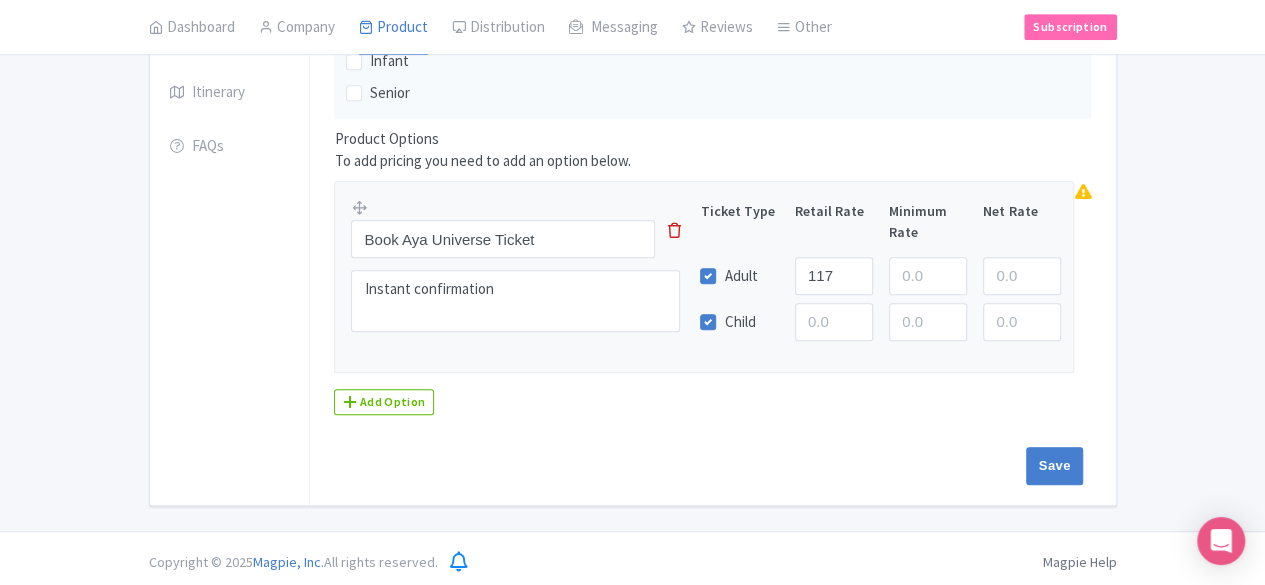 click on "Save" at bounding box center [712, 476] 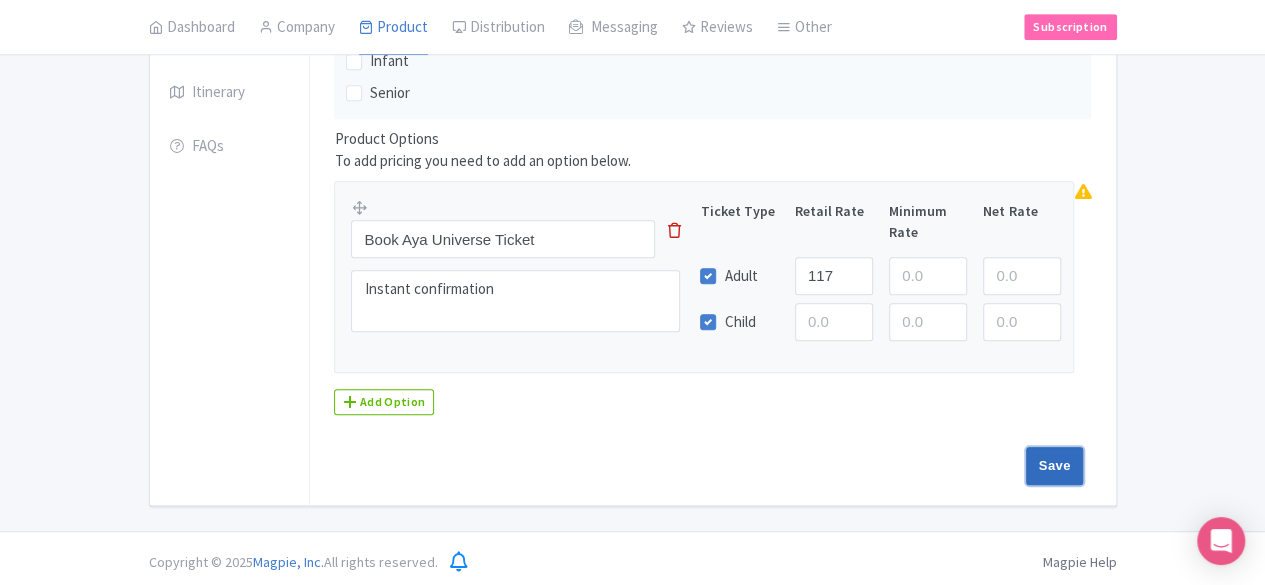 click on "Save" at bounding box center [1055, 466] 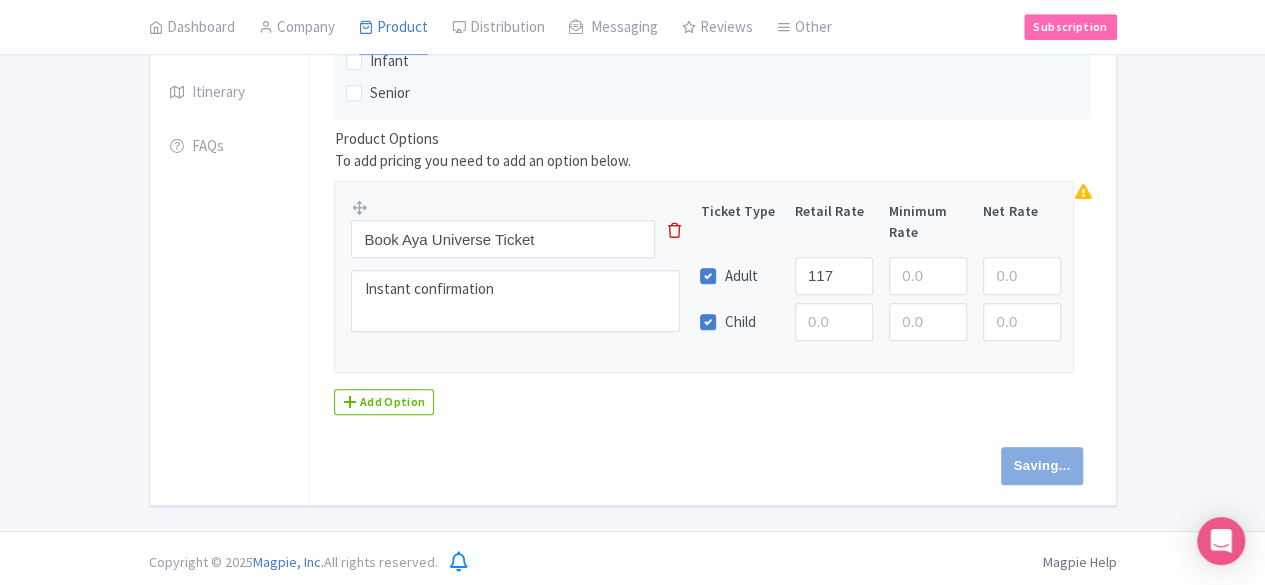 type on "Saving..." 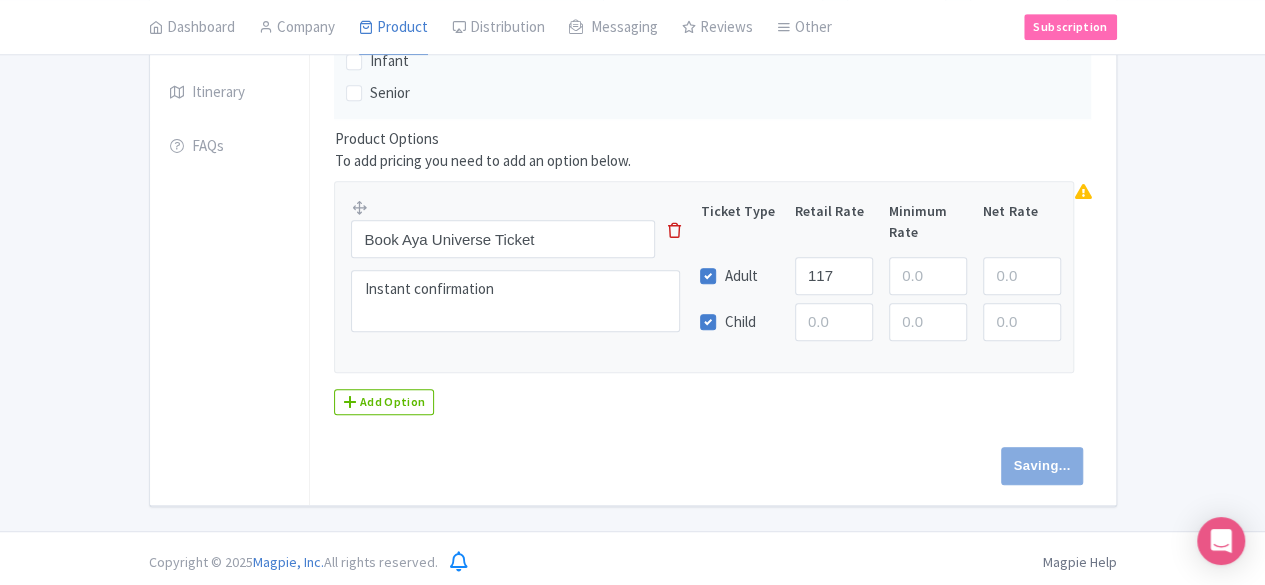 type on "Saving..." 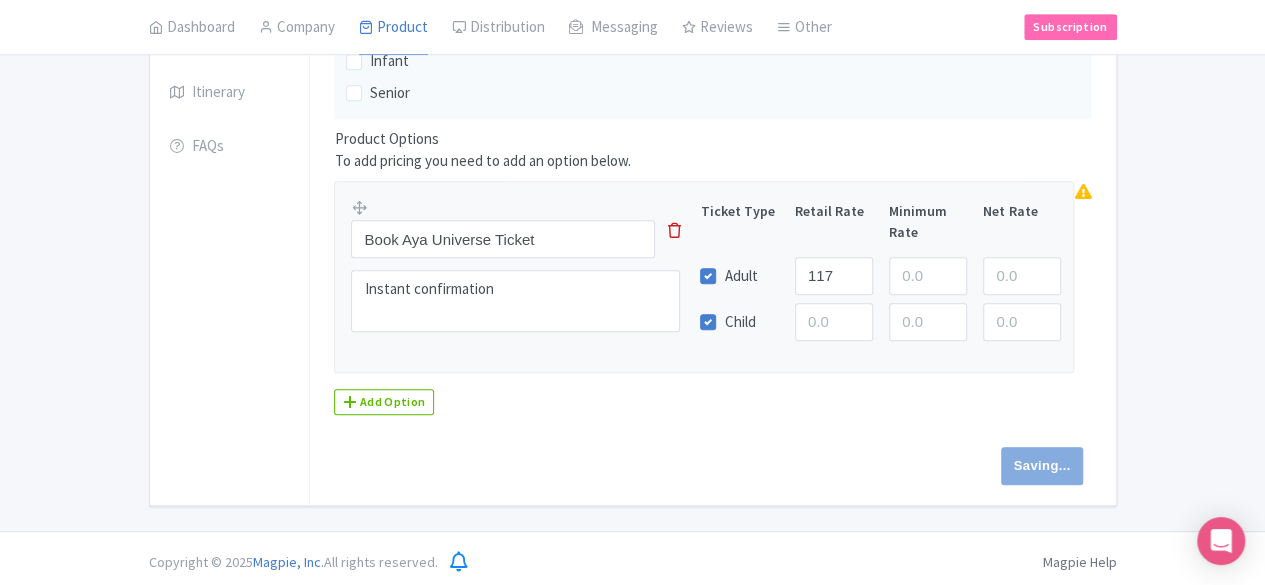 scroll, scrollTop: 481, scrollLeft: 0, axis: vertical 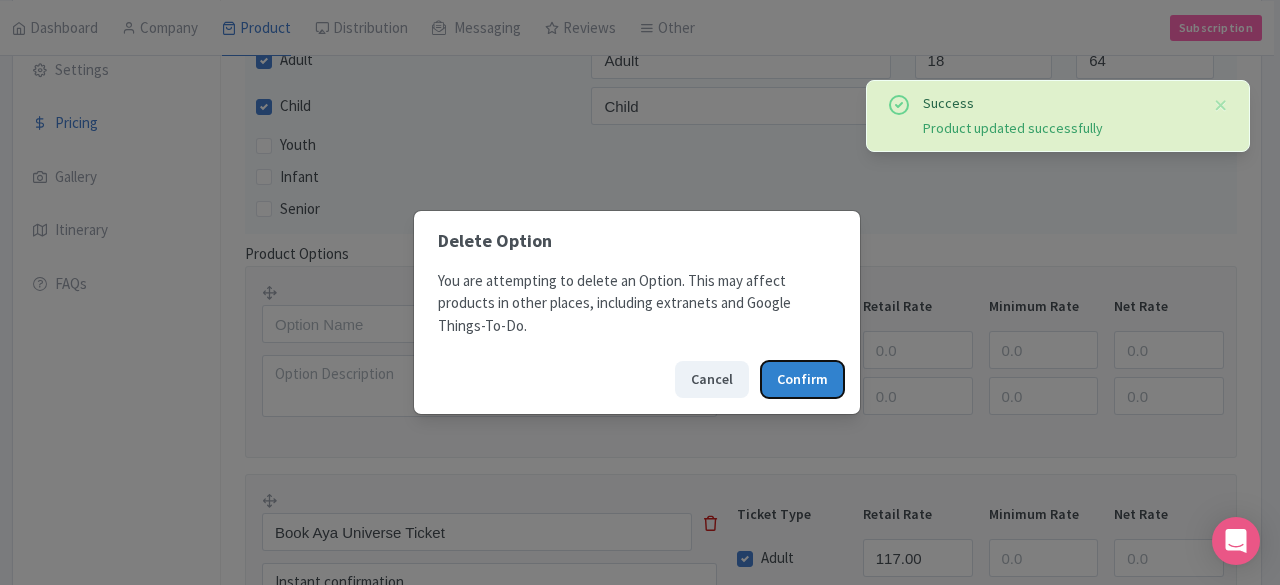 click on "Confirm" at bounding box center [802, 379] 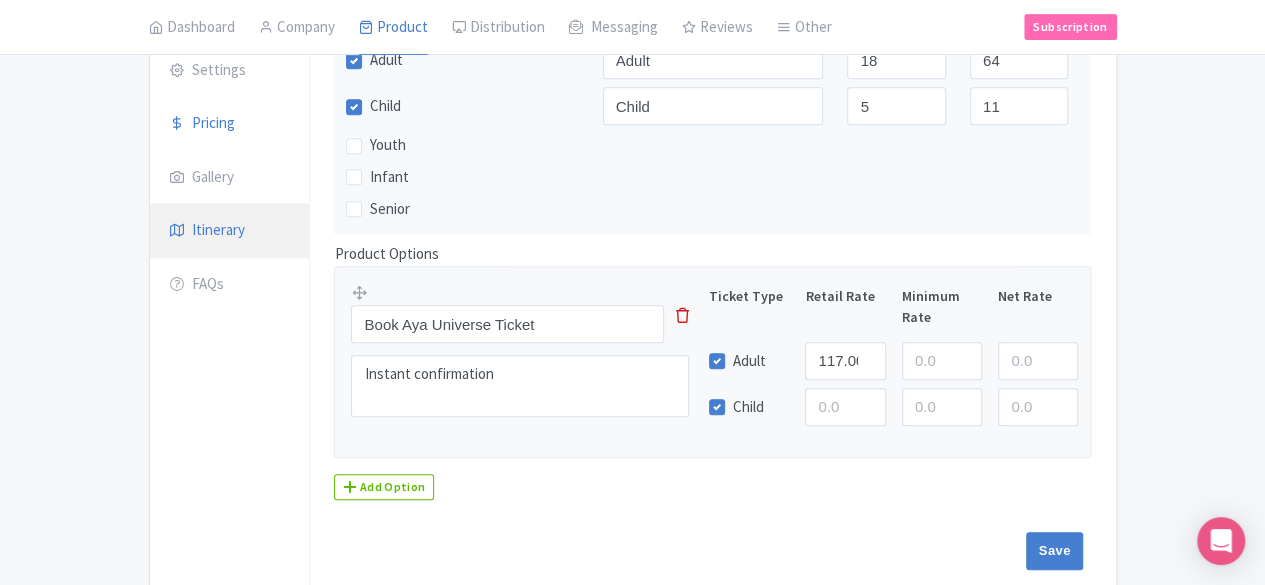 click on "Itinerary" at bounding box center (230, 231) 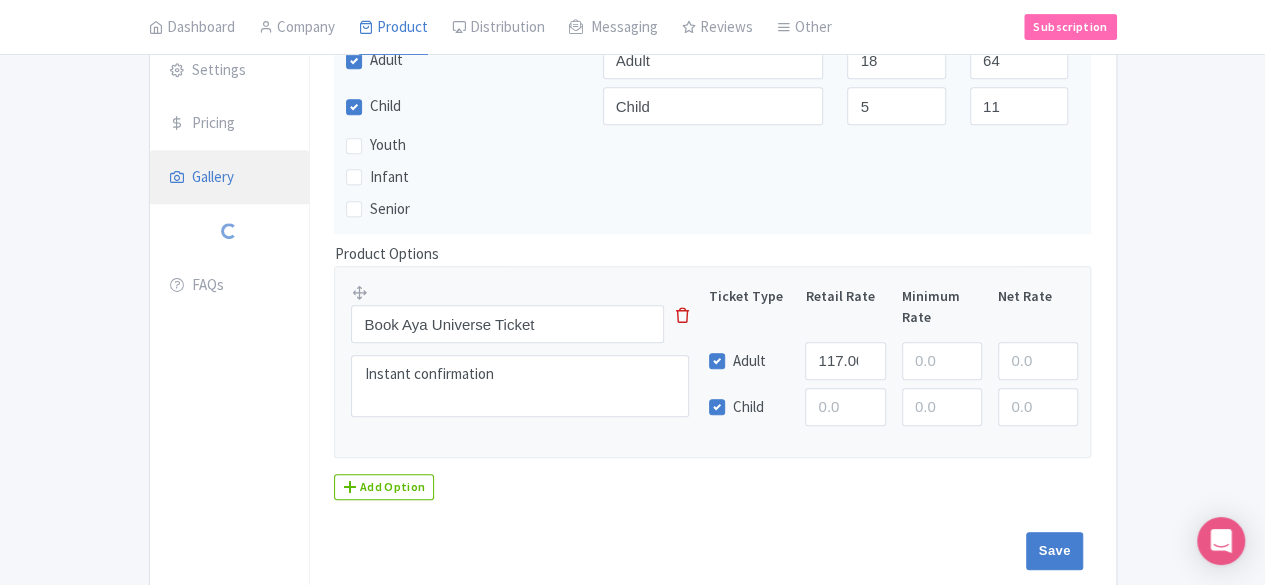 click on "Gallery" at bounding box center [230, 178] 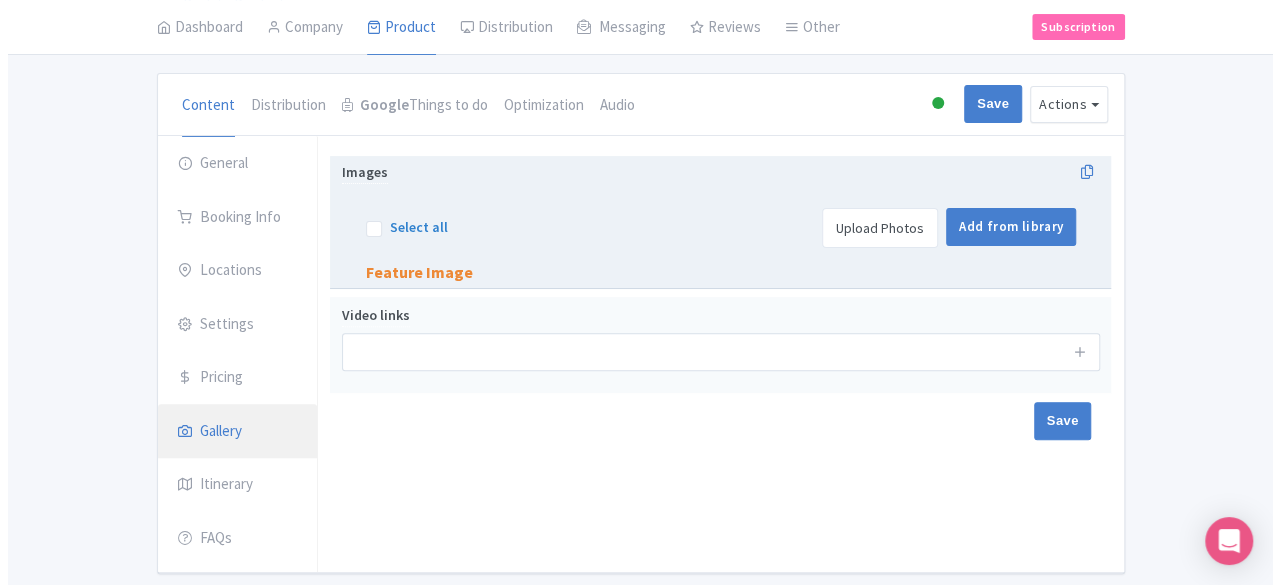 scroll, scrollTop: 127, scrollLeft: 0, axis: vertical 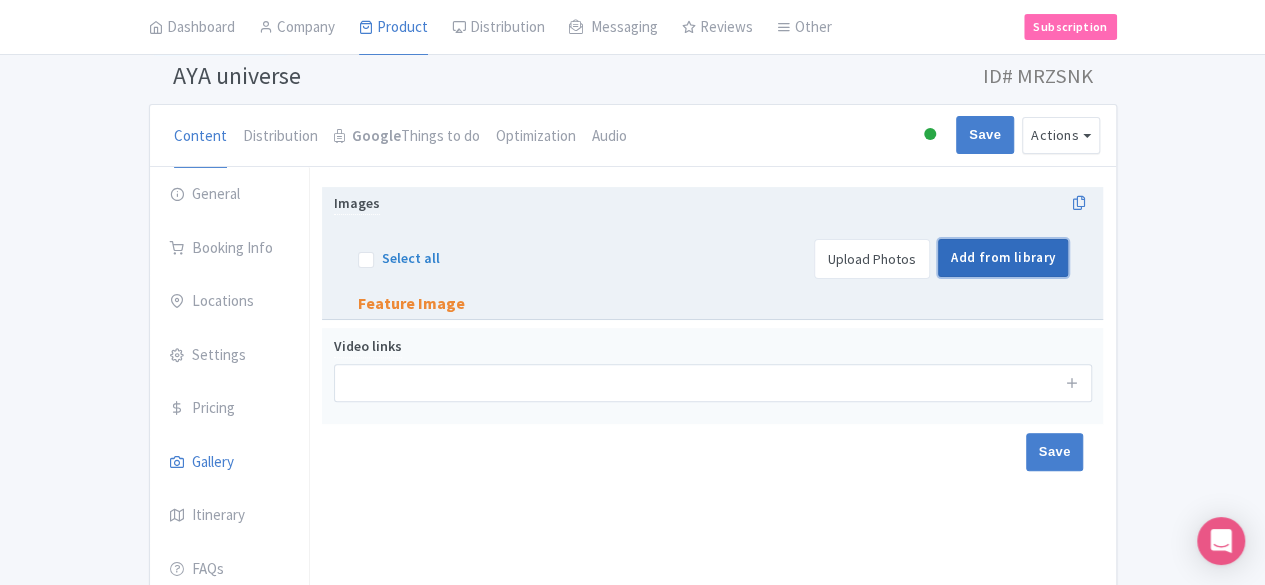 click on "Add from library" at bounding box center (1003, 258) 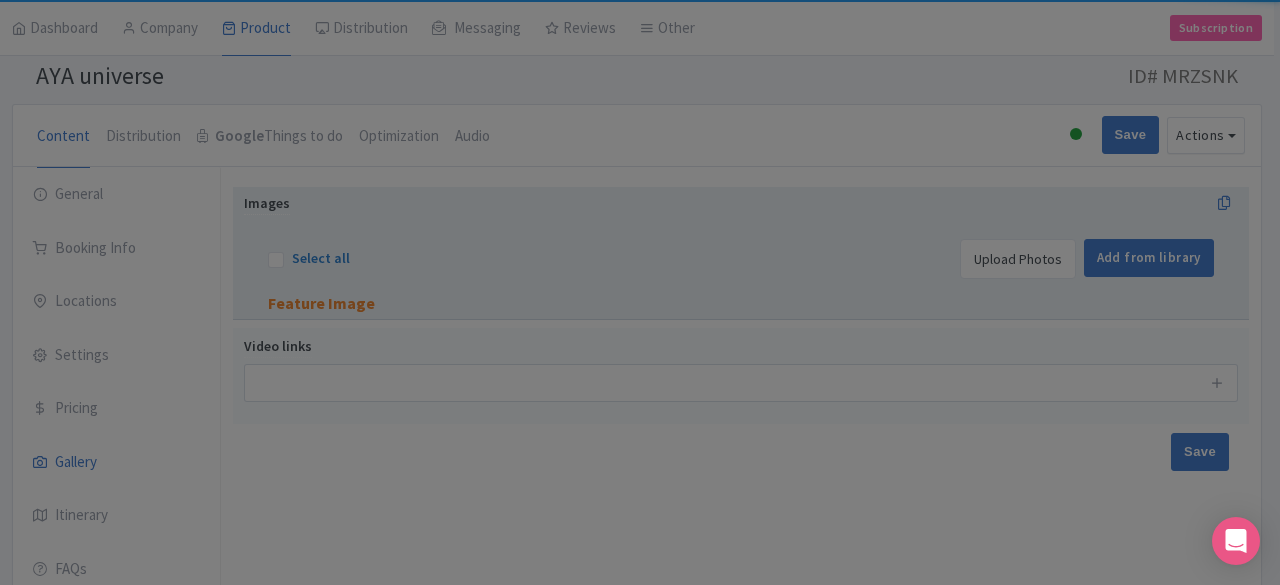 click on "I
Imshan Ifthikar
Dubai Experience
Profile
Users
Settings
Sign out
Dashboard
Company
Product
My Products
Image Library
Rate Sheets
Distribution
Manage Resellers
Manage Contacts
Product Listings
Listings Optimizer
Affiliate
Promotions
Messaging
Outbox
New Announcement
Manage Message Templates
Reviews
Review Dashboard
Manage
Analytics
Tools
Other
Help Documents
Connections
View All Magpie Products
Magpie Pricing
Subscription
Enterprise Information
Email
Contact Support
Upgrade
Premium
Up to 10 Products
$69
Premium Plus
Up to 50 Products
$119
Enterprise
Request a quote
Success
Product updated successfully
← Back to Products
AYA universe
ID# MRZSNK" at bounding box center (640, 165) 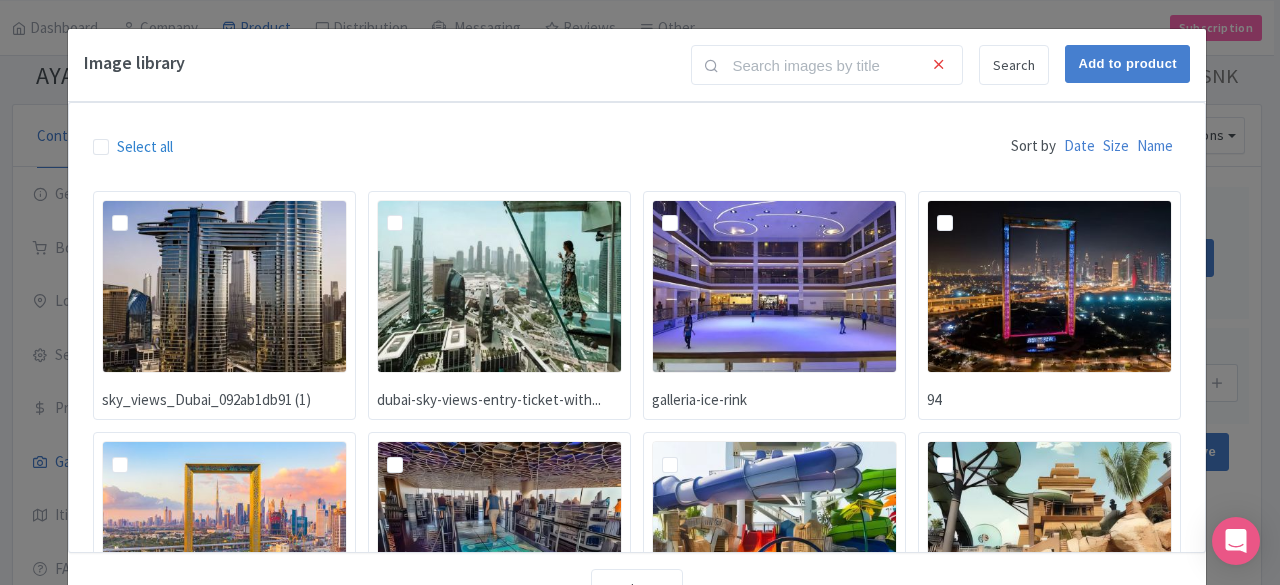 scroll, scrollTop: 381, scrollLeft: 0, axis: vertical 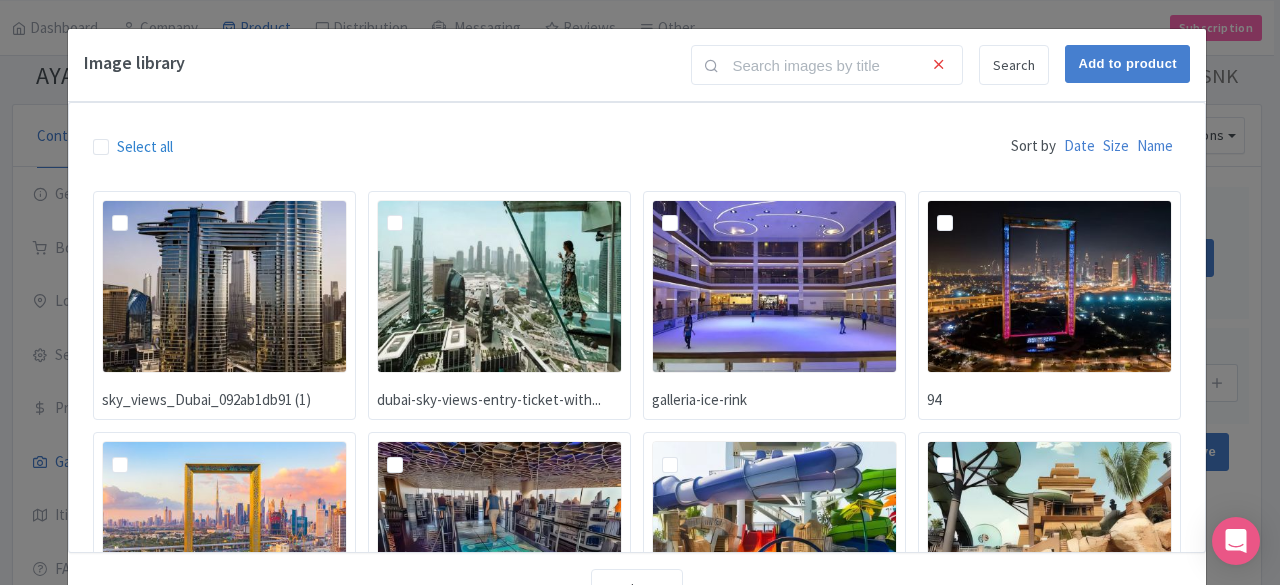click on "Image library
Search
Add to product
Select all
Sort by
Date
Size
Name
sky_views_Dubai_092ab1db91 (1)
dubai-sky-views-entry-ticket-with...
galleria-ice-rink
94
191a628fdeab3c0bac277cb6652edf85-...
3
3
2
sky_views_Dubai_092ab1db91
4
png
2
Loading...
Load more" at bounding box center (640, 292) 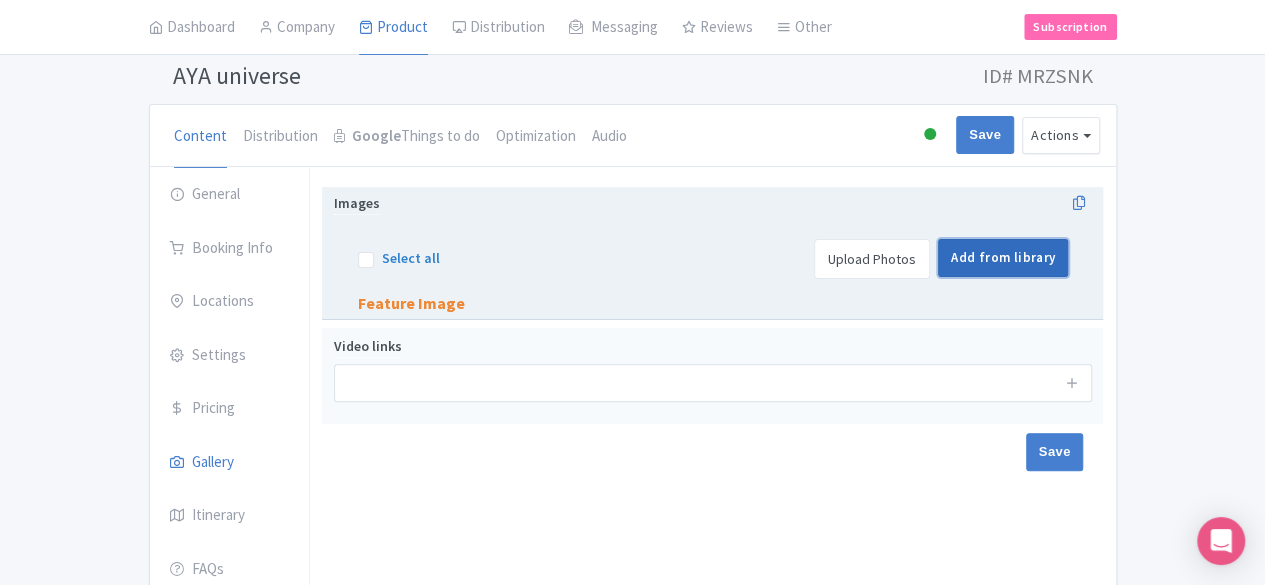 click on "Add from library" at bounding box center [1003, 258] 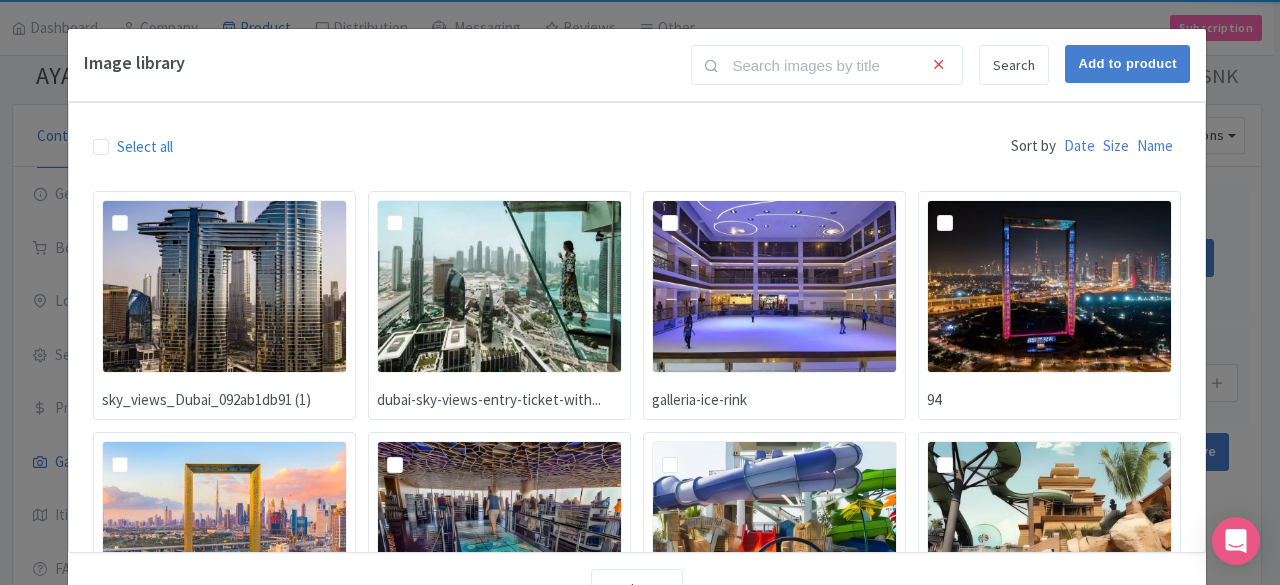 click on "Select all
Sort by
Date
Size
Name
sky_views_Dubai_092ab1db91 (1)
dubai-sky-views-entry-ticket-with...
galleria-ice-rink
94
191a628fdeab3c0bac277cb6652edf85-...
3
3
2
sky_views_Dubai_092ab1db91
4
png
2" at bounding box center (637, 327) 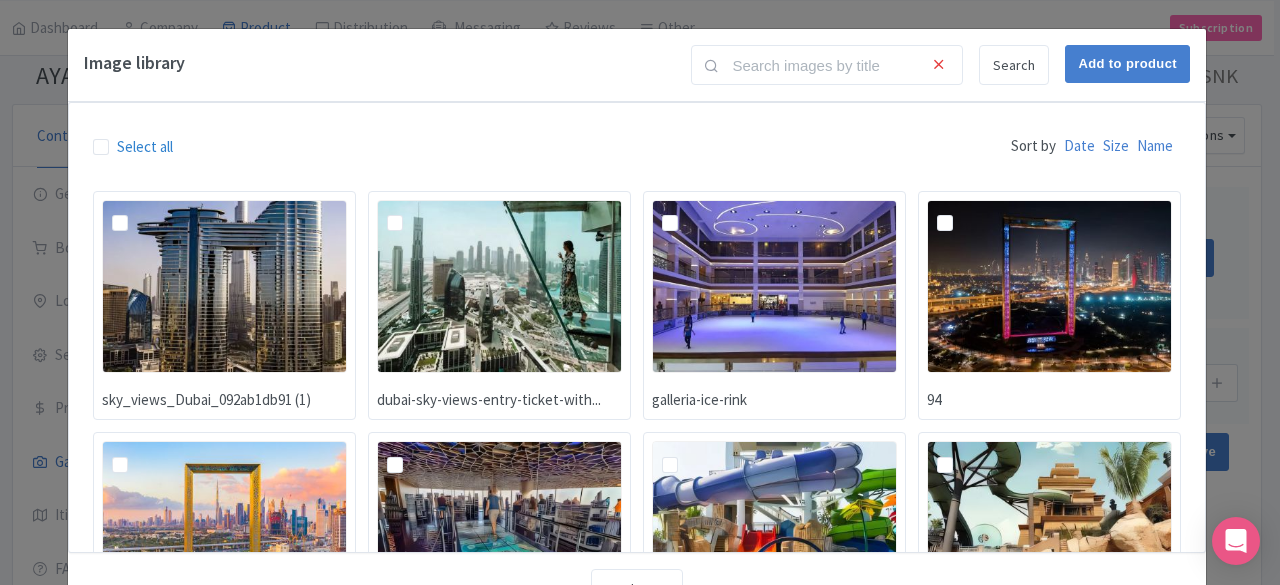 click on "Image library
Search
Add to product
Select all
Sort by
Date
Size
Name
sky_views_Dubai_092ab1db91 (1)
dubai-sky-views-entry-ticket-with...
galleria-ice-rink
94
191a628fdeab3c0bac277cb6652edf85-...
3
3
2
sky_views_Dubai_092ab1db91
4
png
2
Loading...
Load more" at bounding box center [640, 292] 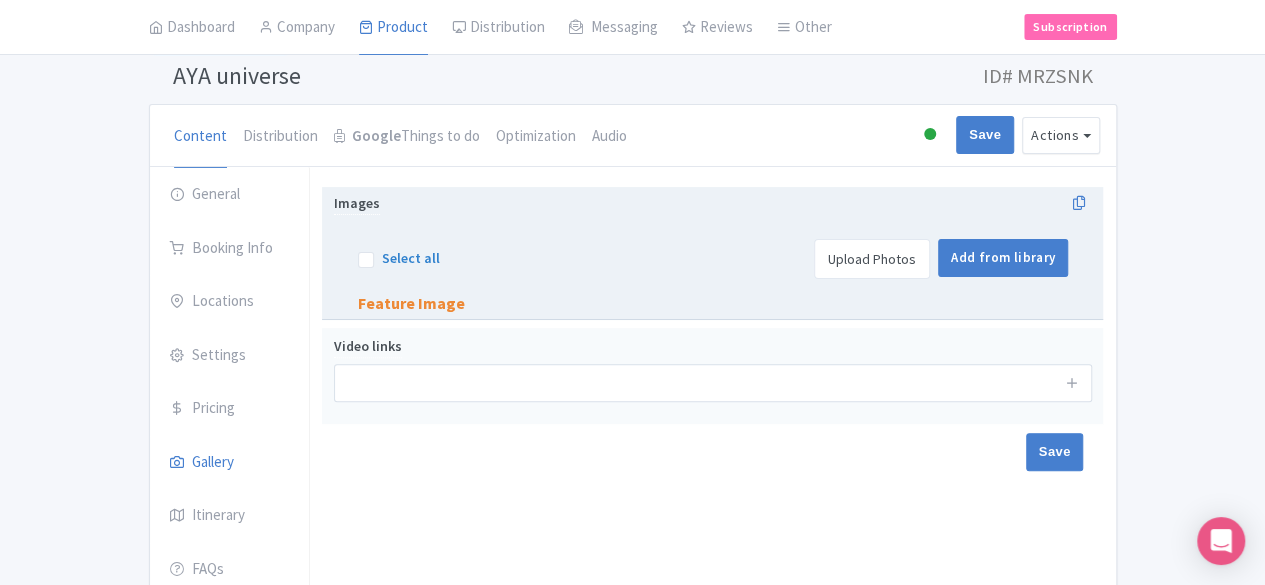 click on "Upload Photos" at bounding box center (872, 259) 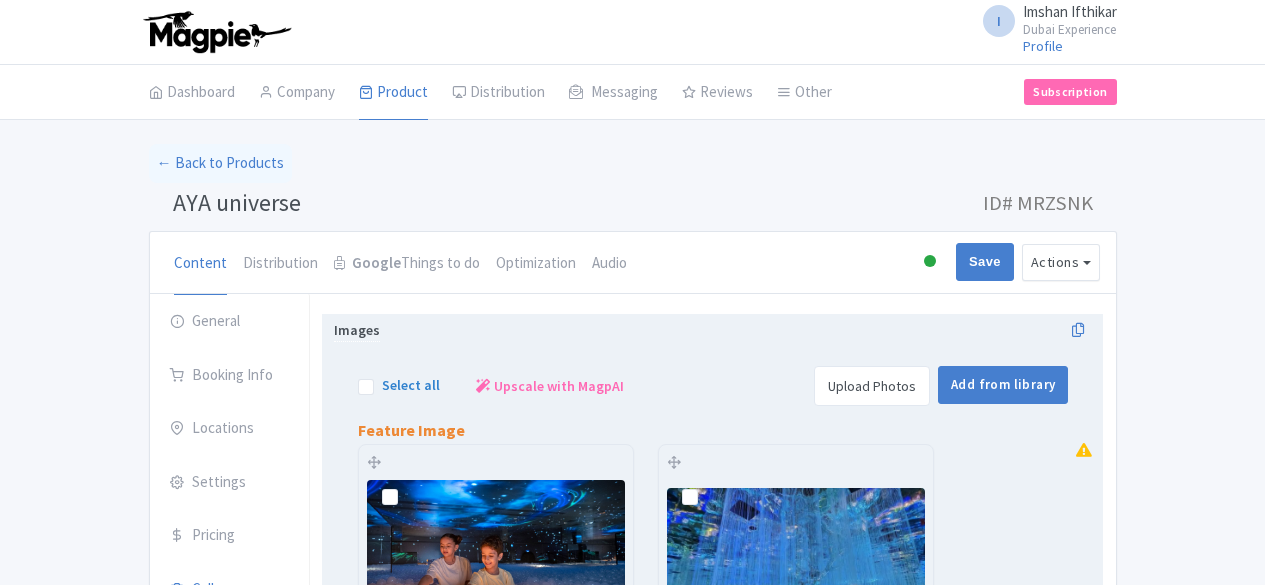 scroll, scrollTop: 228, scrollLeft: 0, axis: vertical 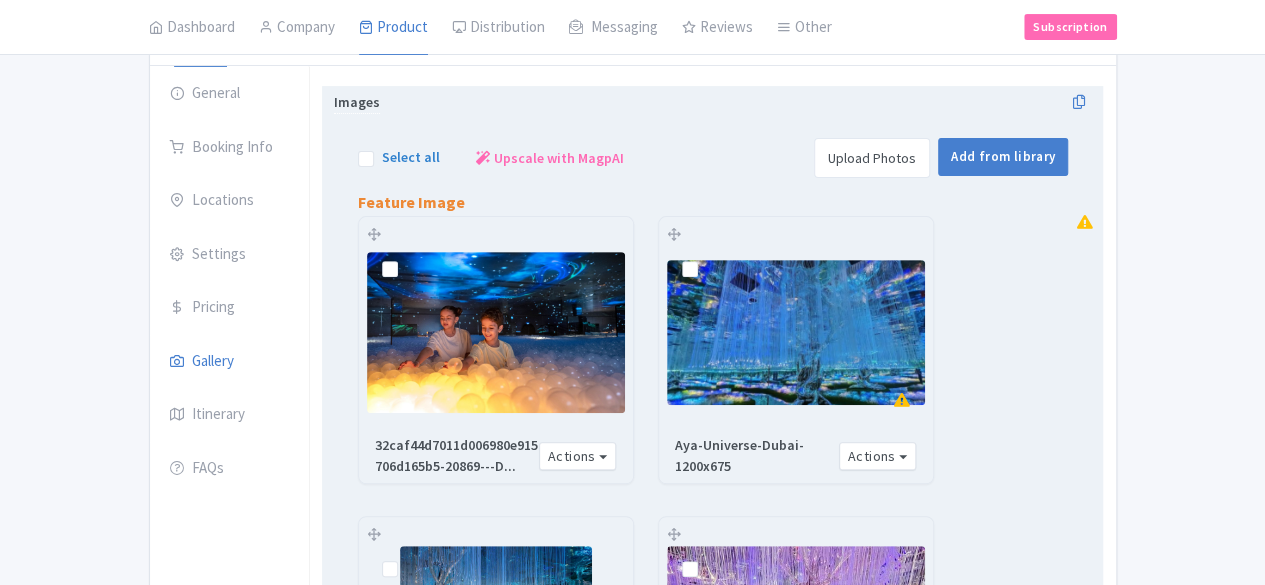 click on "Upscale with MagpAI" at bounding box center [550, 158] 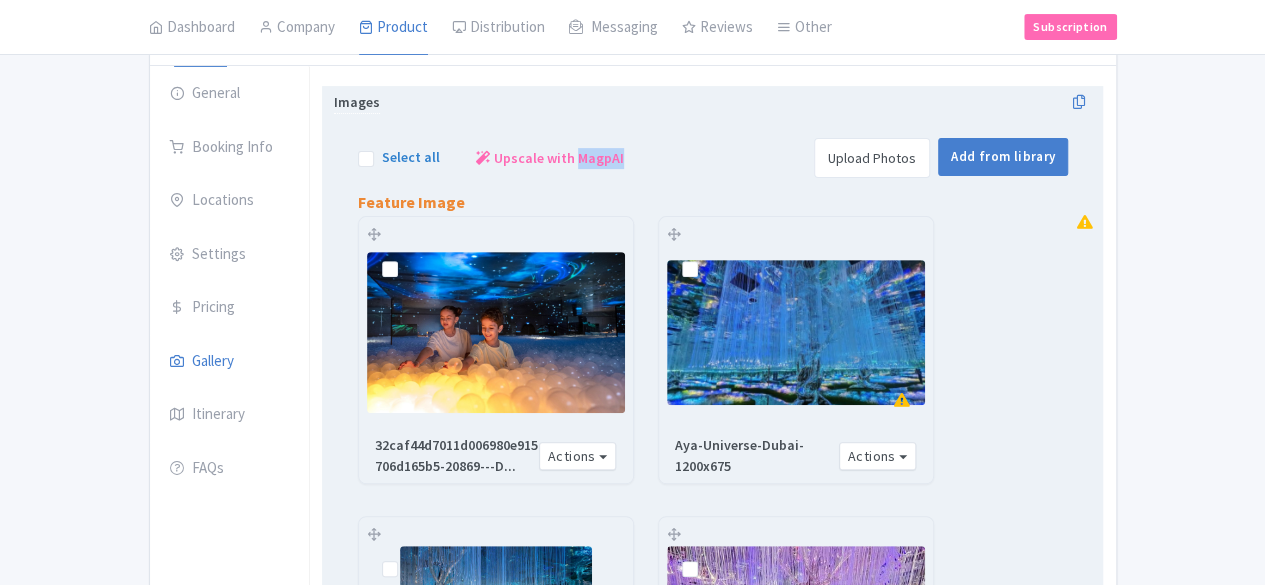 click on "Upscale with MagpAI" at bounding box center [550, 158] 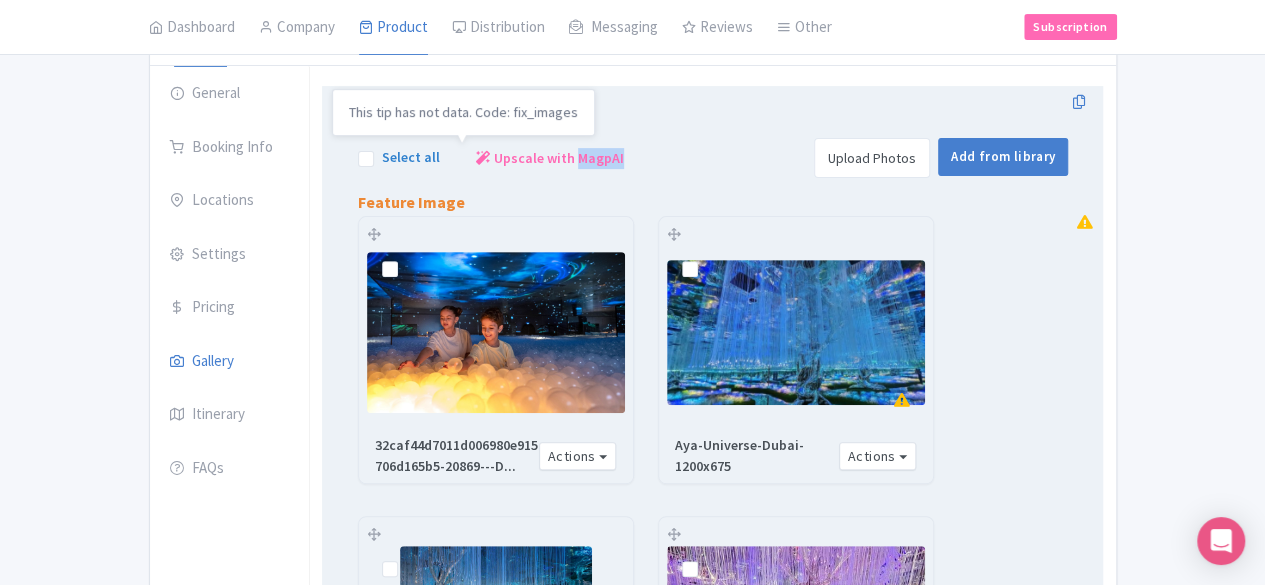click on "Upscale with MagpAI" at bounding box center [559, 158] 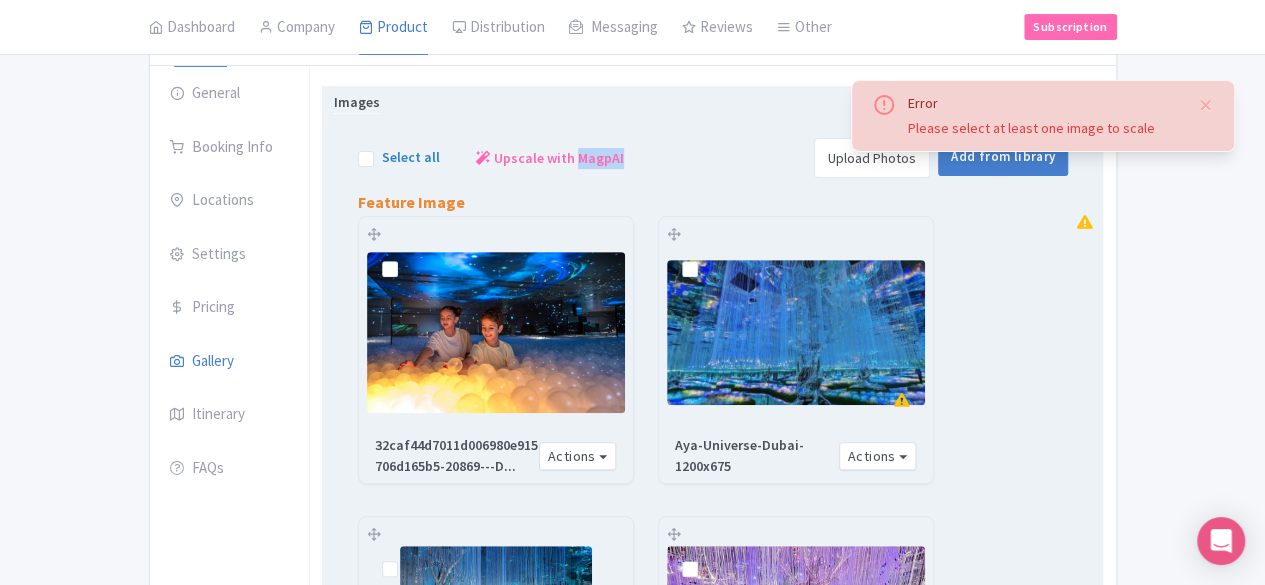 click on "Select all" at bounding box center (411, 157) 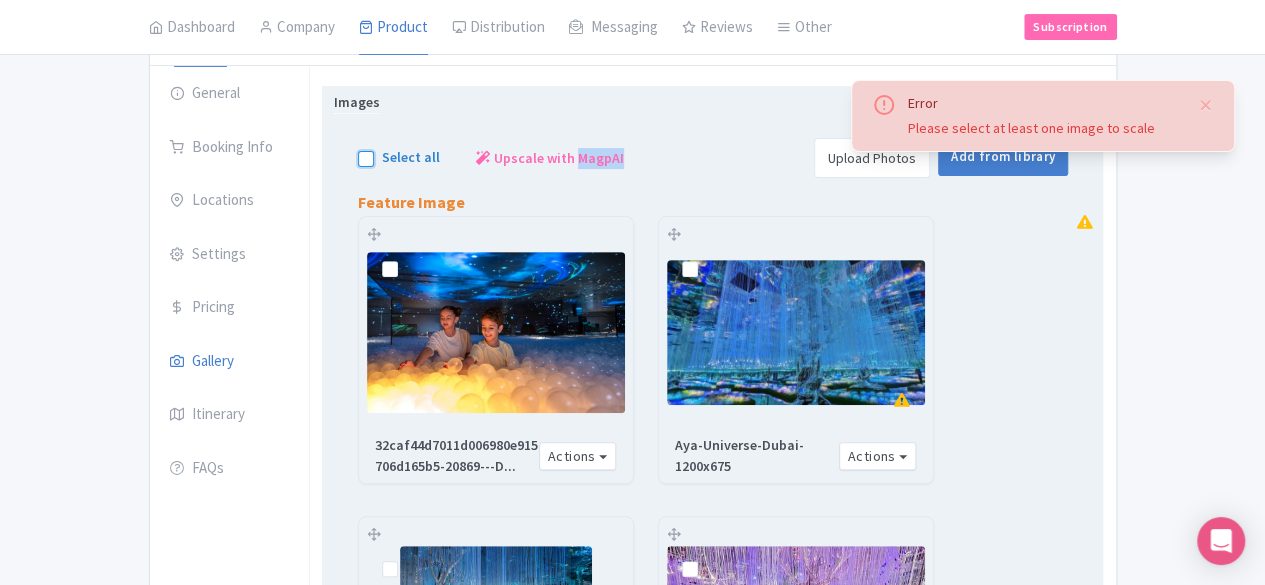 click on "Select all" at bounding box center [388, 152] 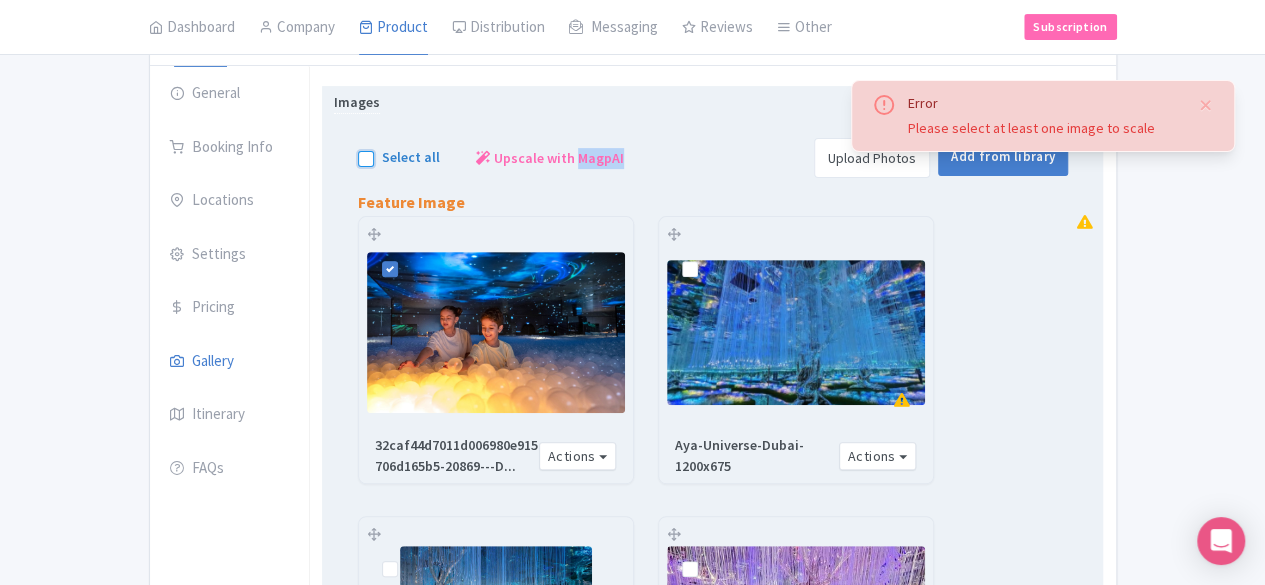 checkbox on "true" 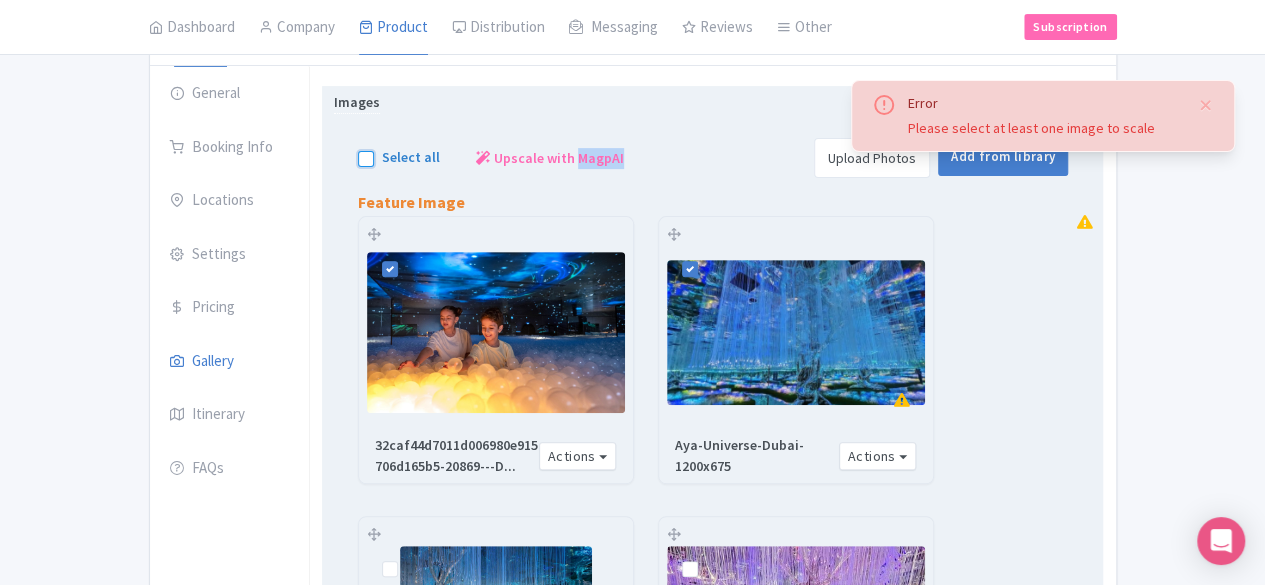 checkbox on "true" 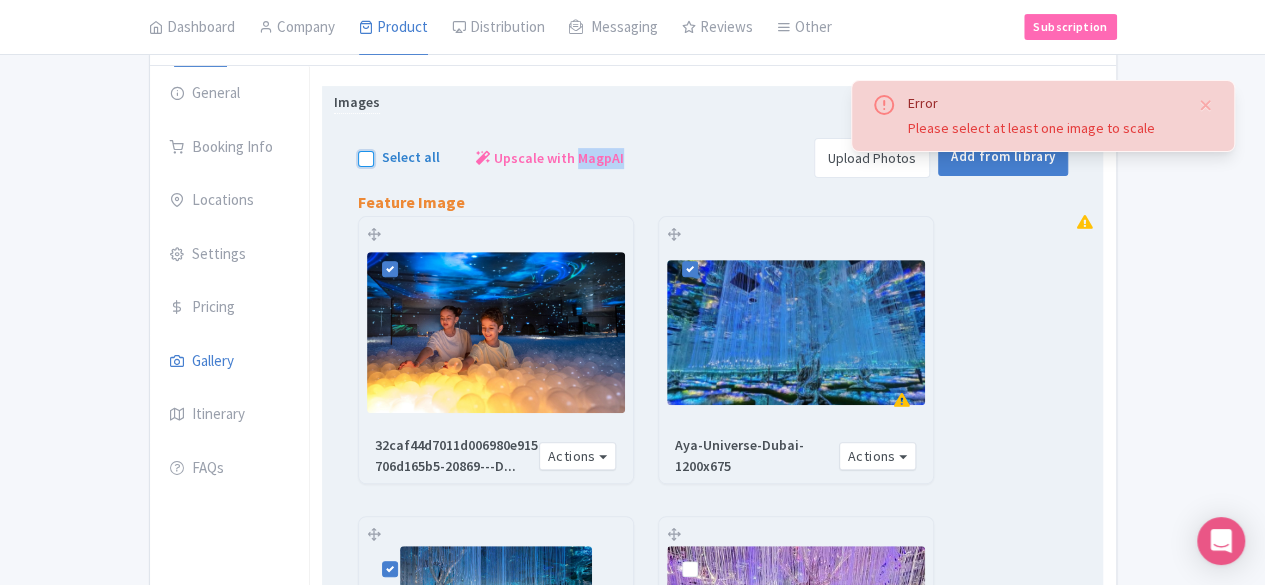 checkbox on "true" 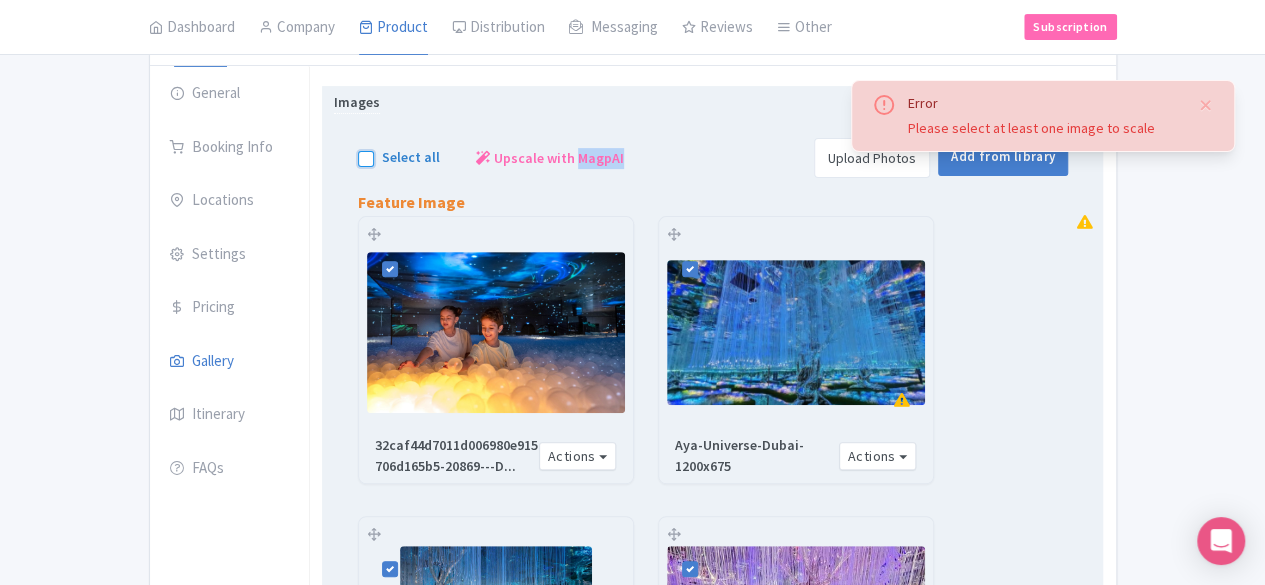 checkbox on "true" 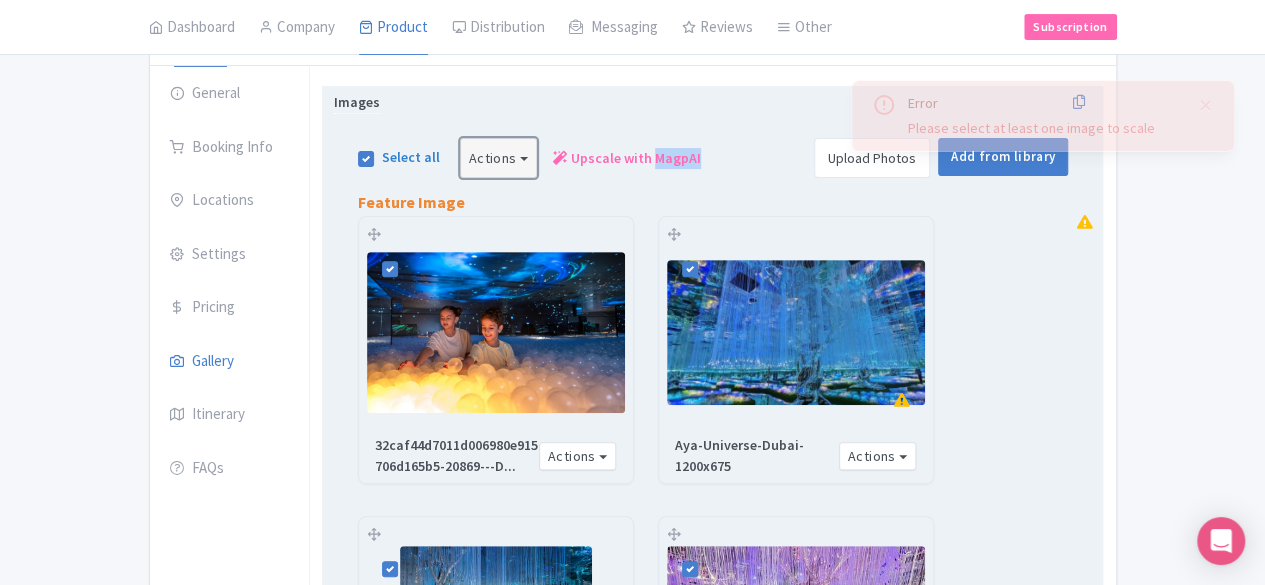 click on "Actions" at bounding box center [499, 158] 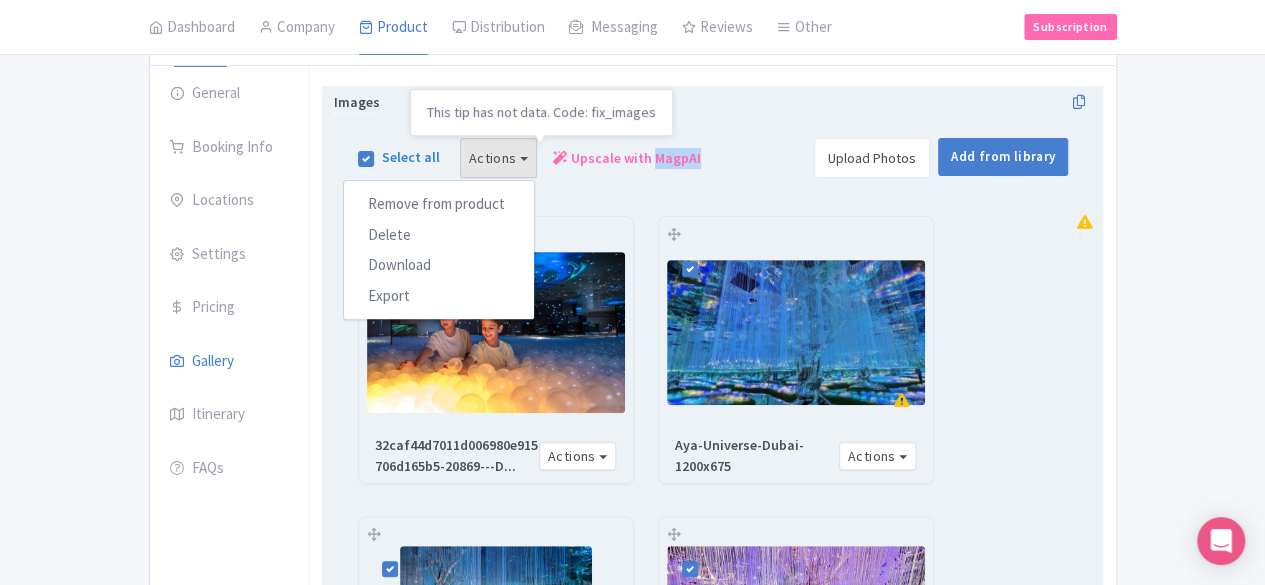 click on "Upscale with MagpAI" at bounding box center (636, 158) 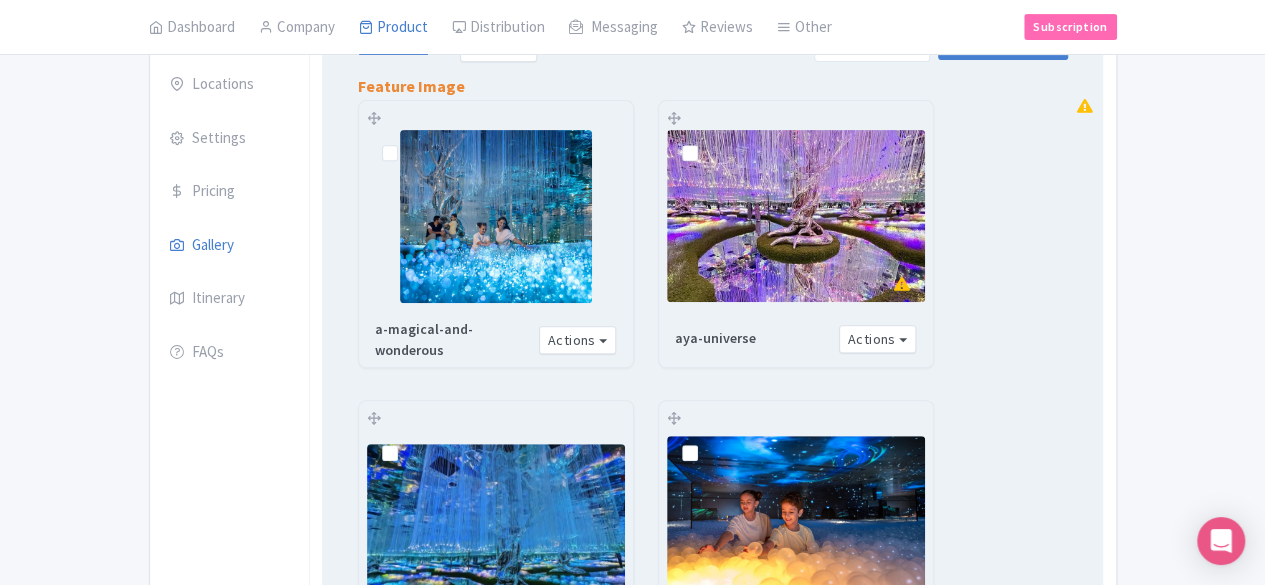 scroll, scrollTop: 705, scrollLeft: 0, axis: vertical 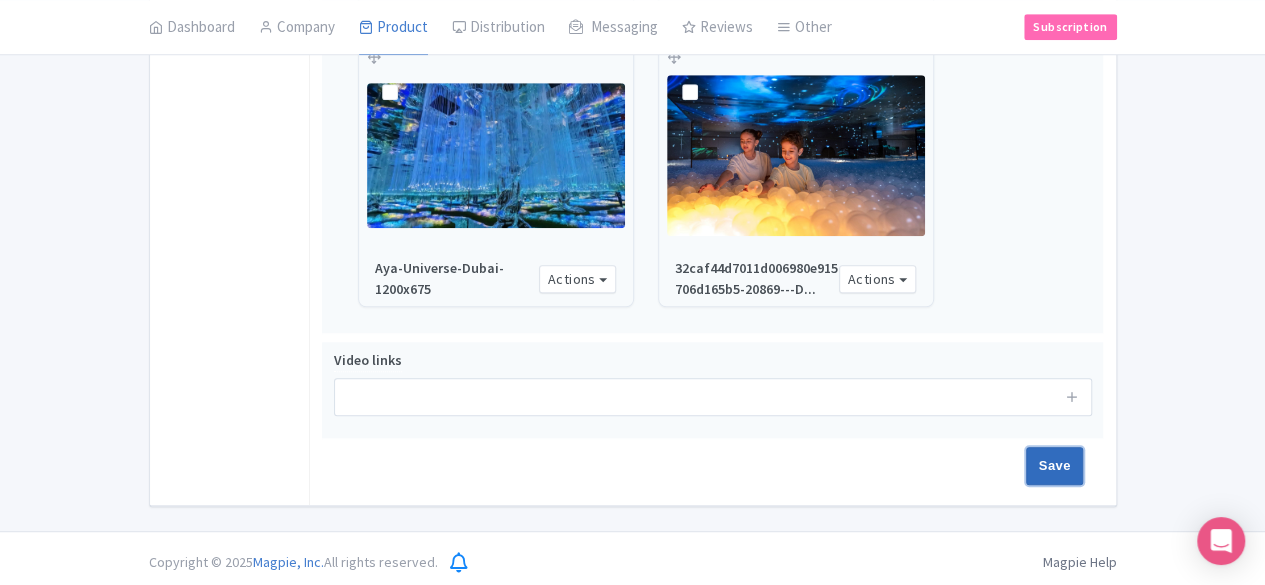 click on "Save" at bounding box center [1055, 466] 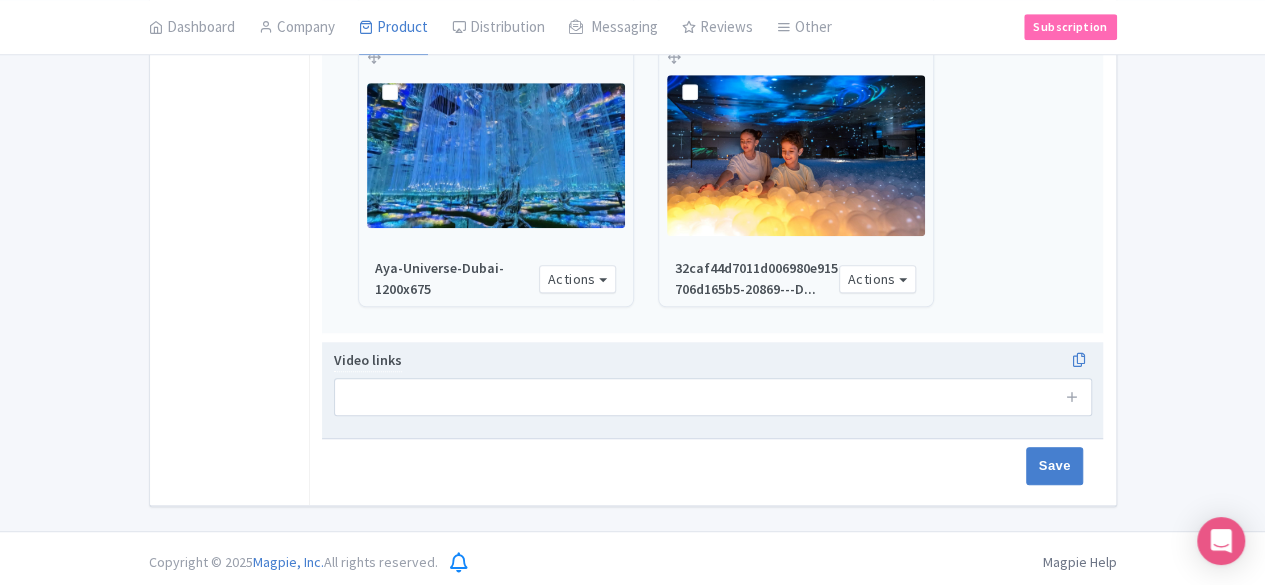 type on "Saving..." 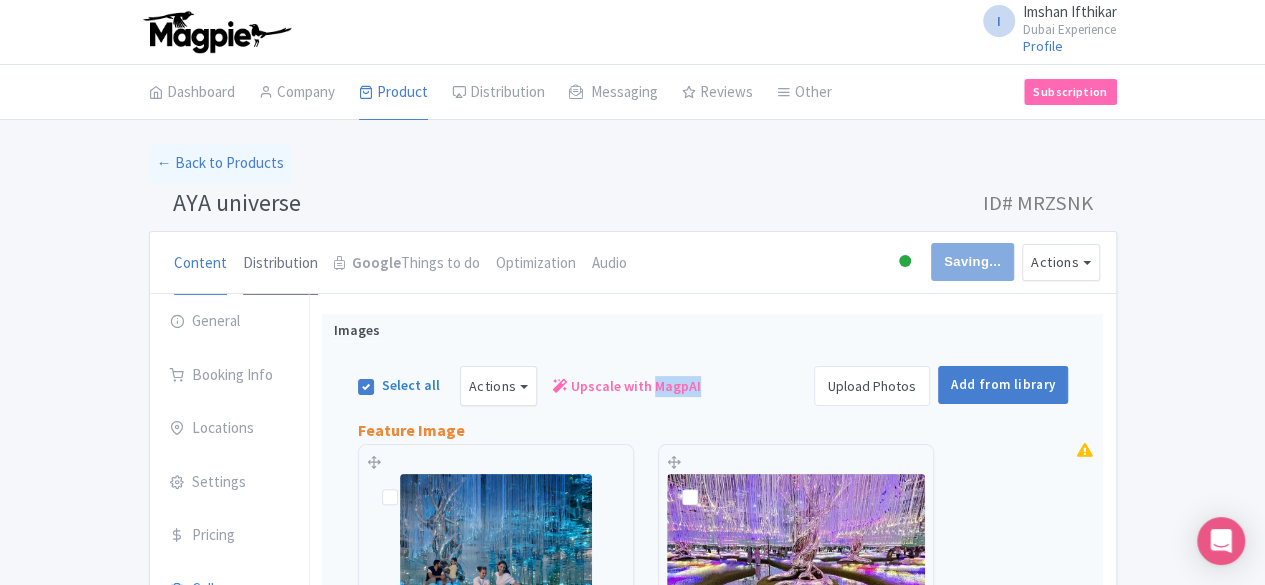 scroll, scrollTop: 0, scrollLeft: 0, axis: both 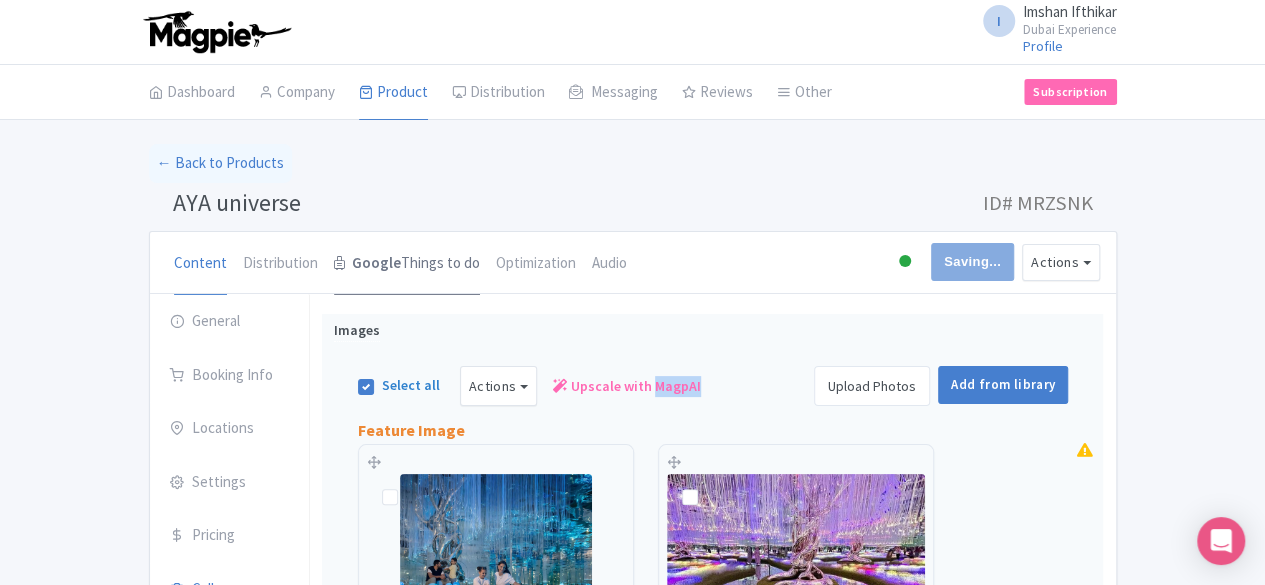 click on "Google" at bounding box center [376, 263] 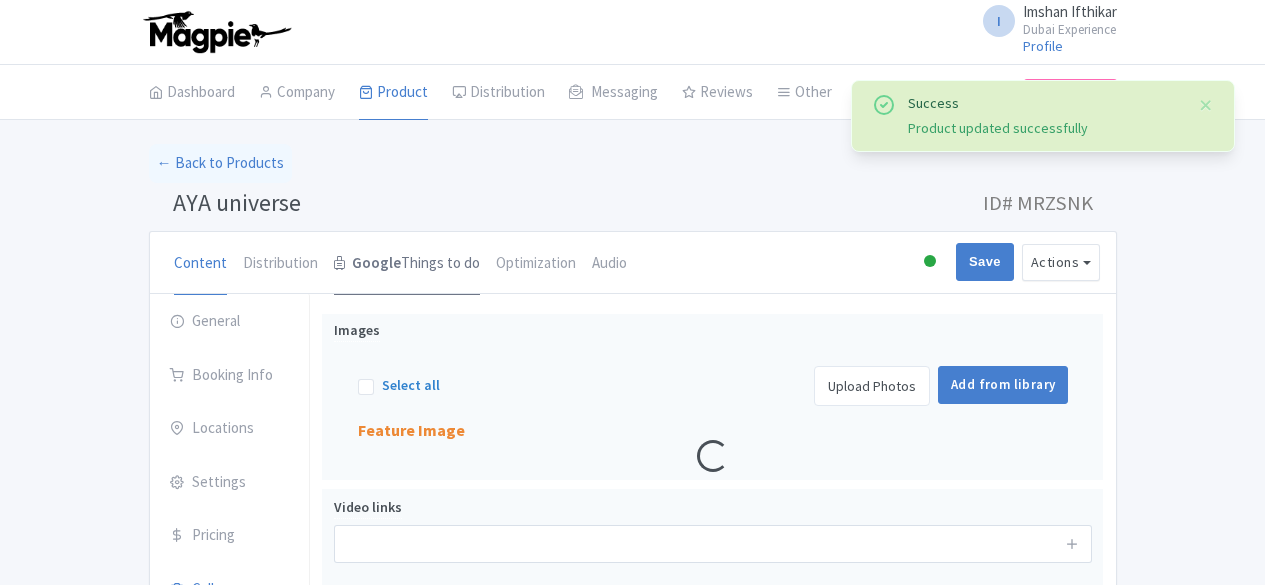 scroll, scrollTop: 128, scrollLeft: 0, axis: vertical 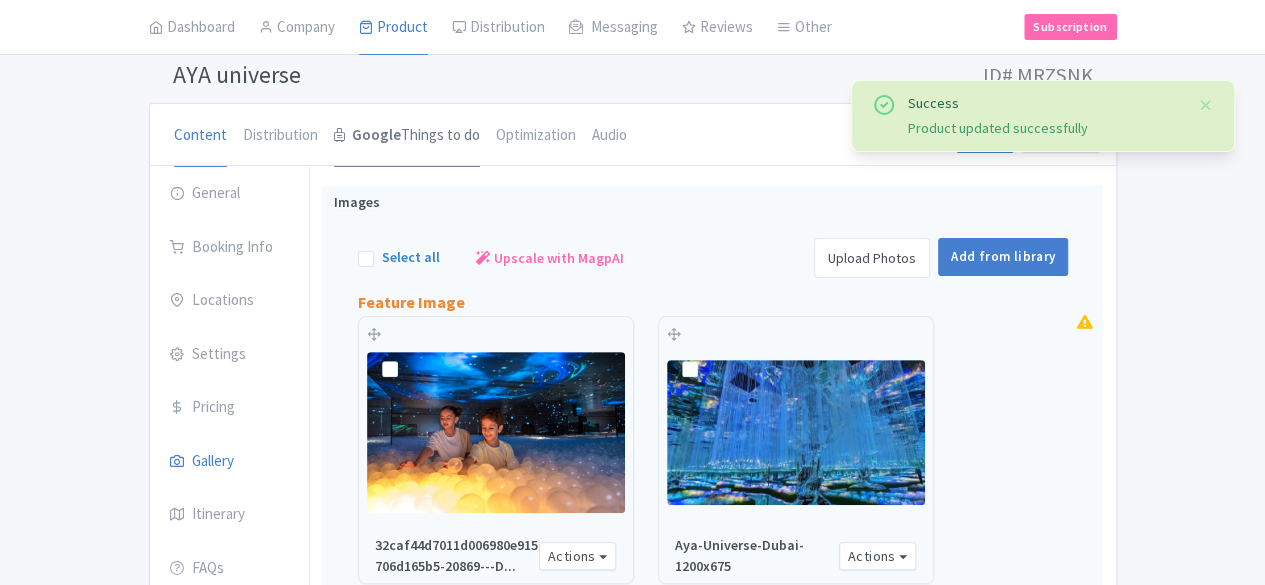 click on "Google" at bounding box center (376, 135) 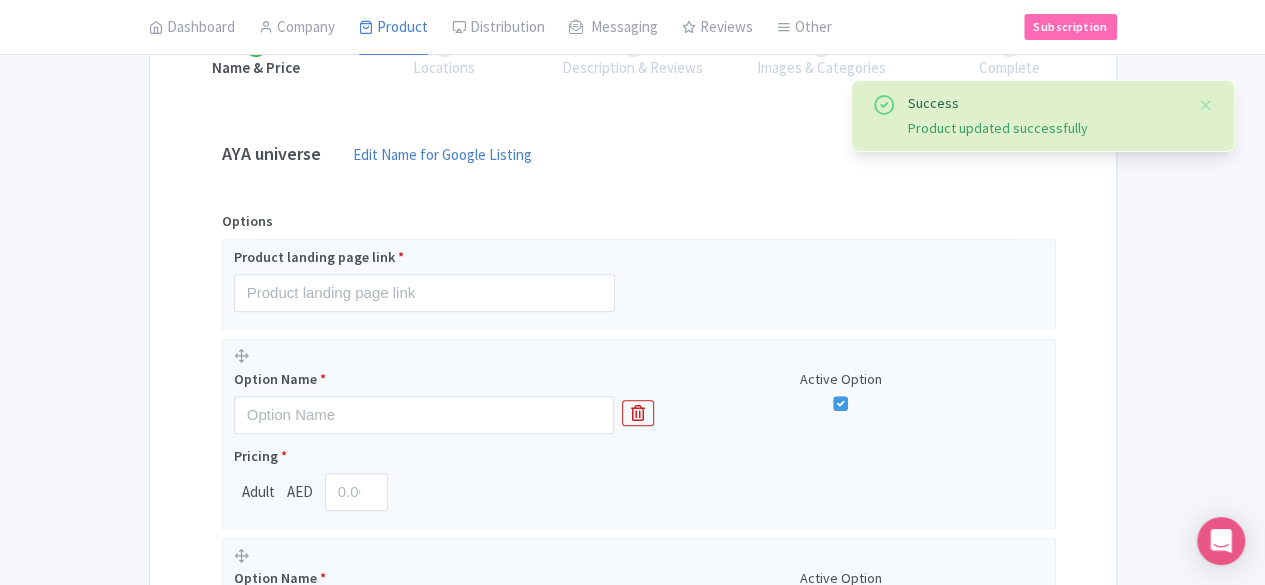 scroll, scrollTop: 428, scrollLeft: 0, axis: vertical 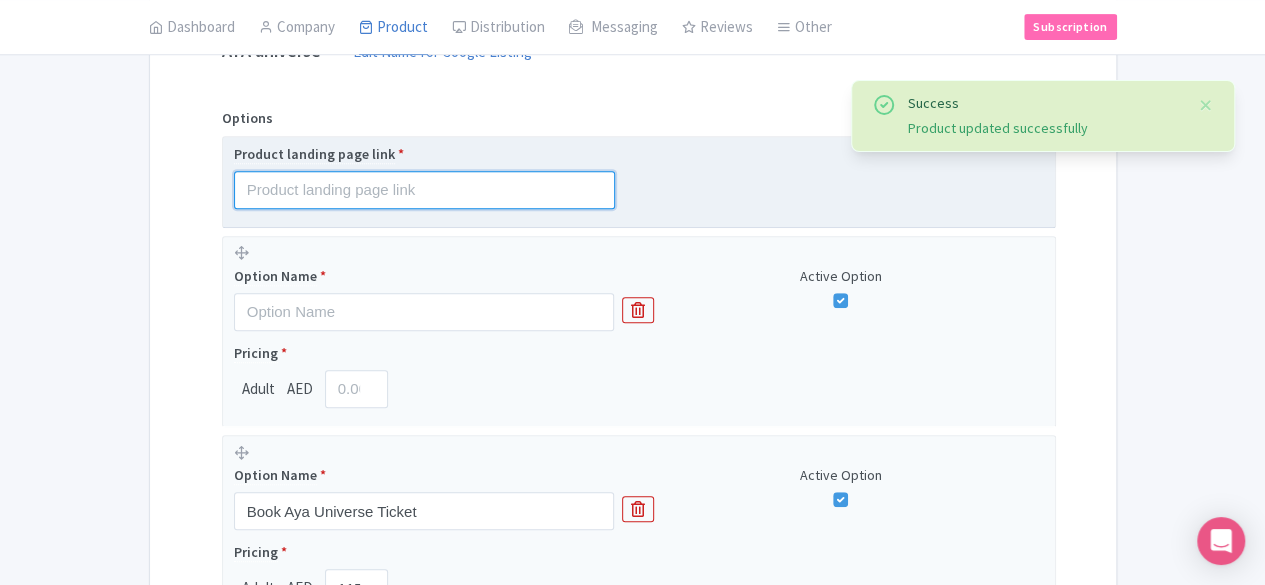 click at bounding box center [424, 190] 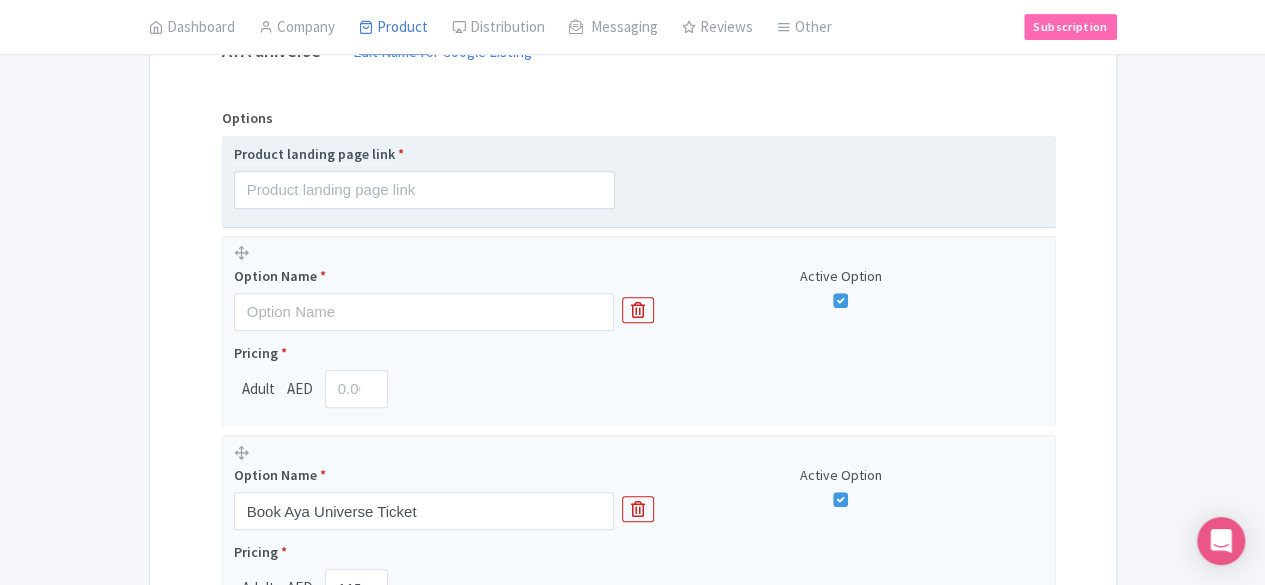 click on "Product landing page link
*" at bounding box center [424, 176] 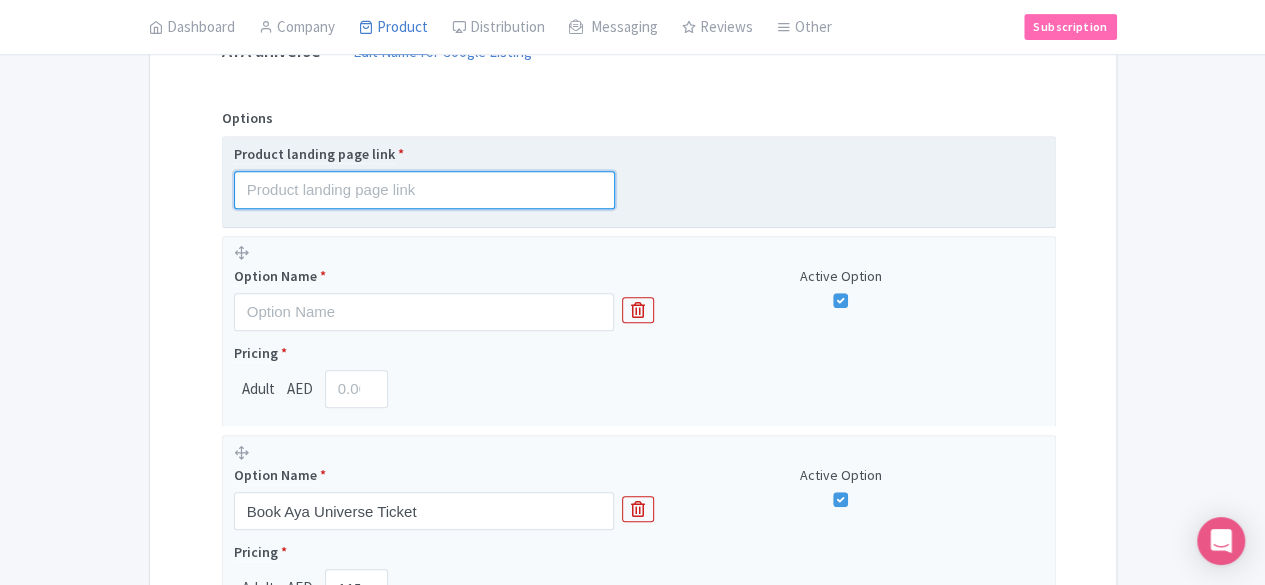 click at bounding box center [424, 190] 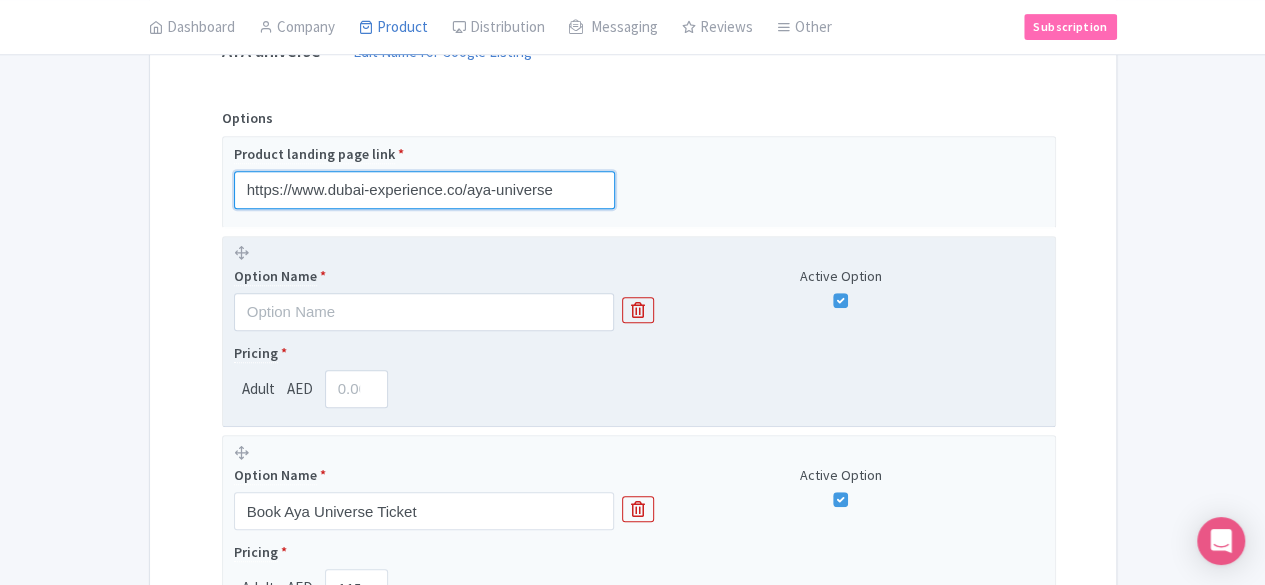 type on "https://www.dubai-experience.co/aya-universe" 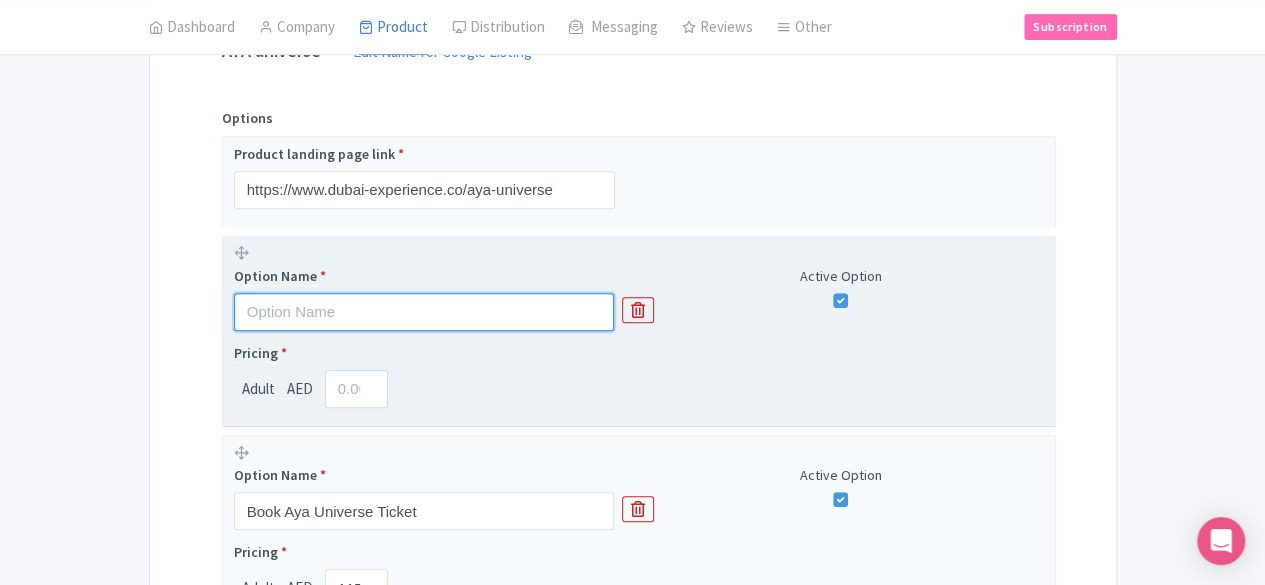 click at bounding box center (424, 312) 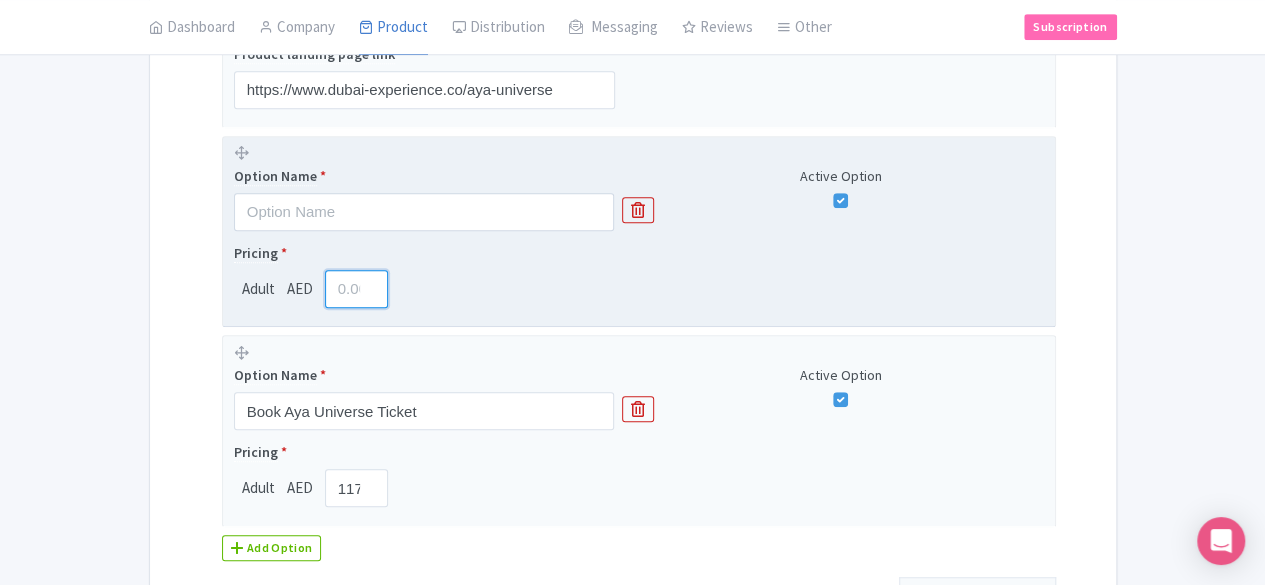 click at bounding box center (356, 289) 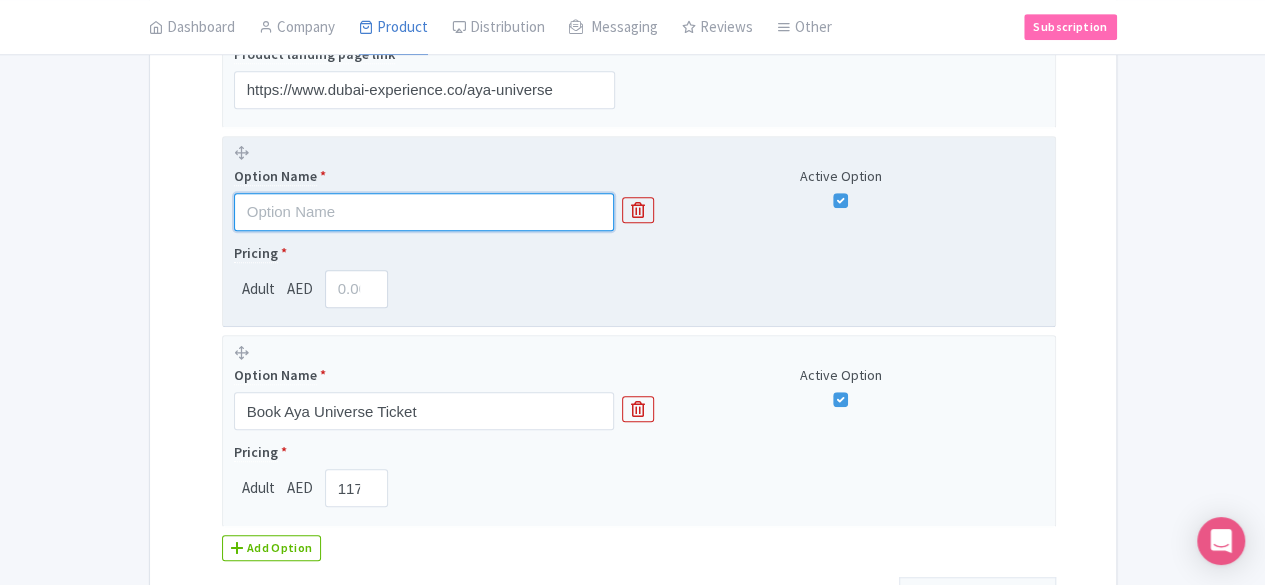 click at bounding box center [424, 212] 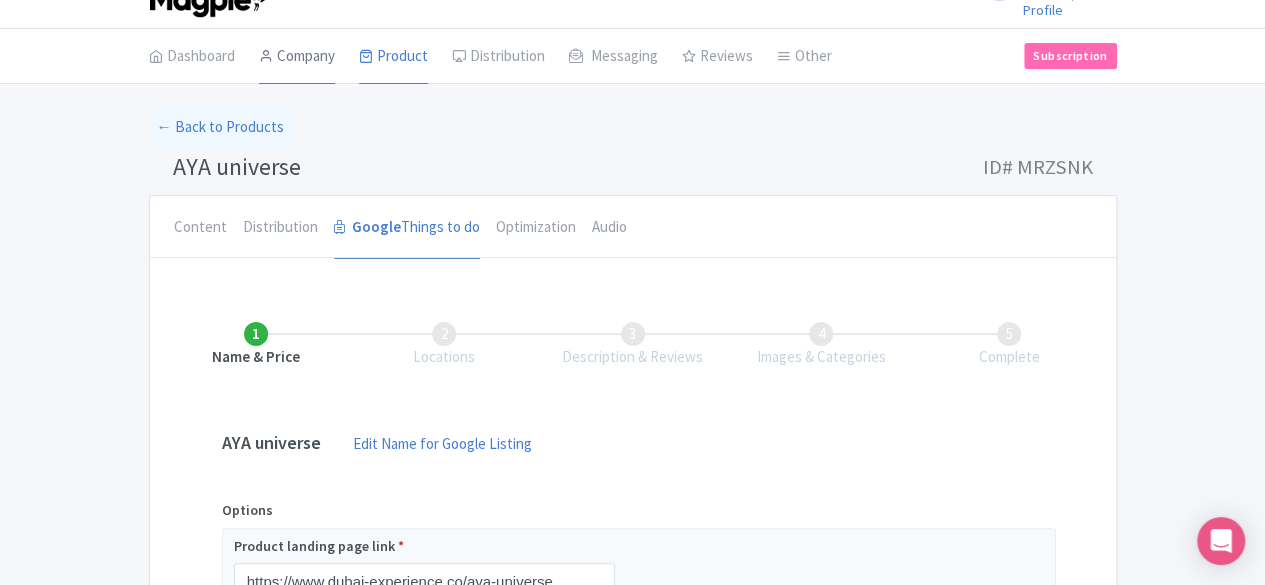 scroll, scrollTop: 28, scrollLeft: 0, axis: vertical 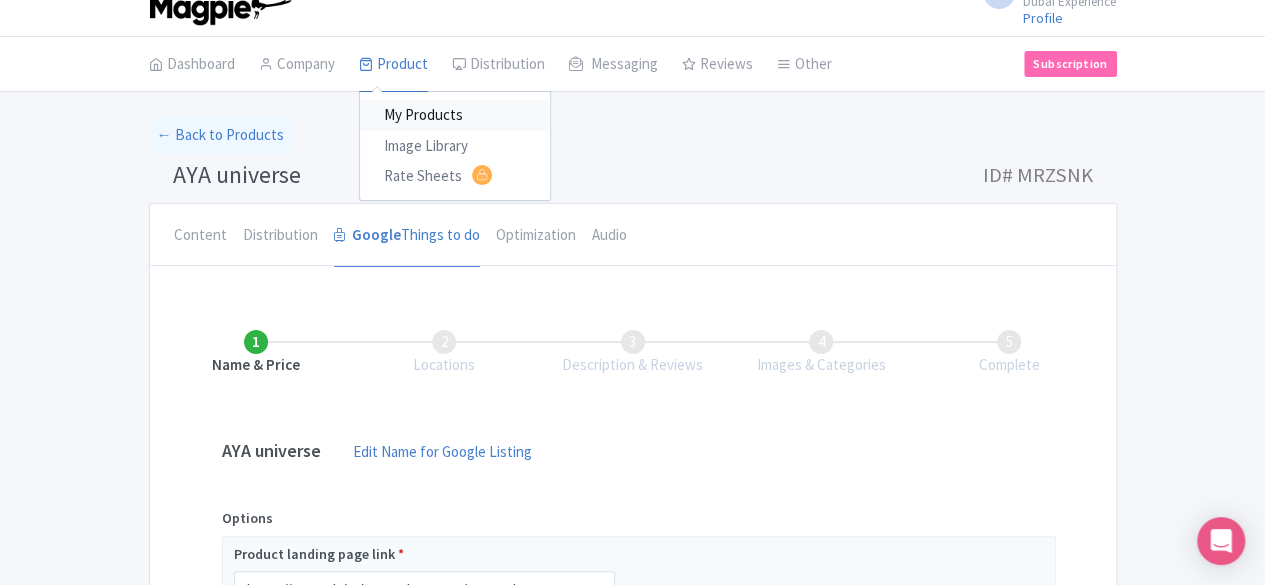 click on "My Products" at bounding box center (455, 115) 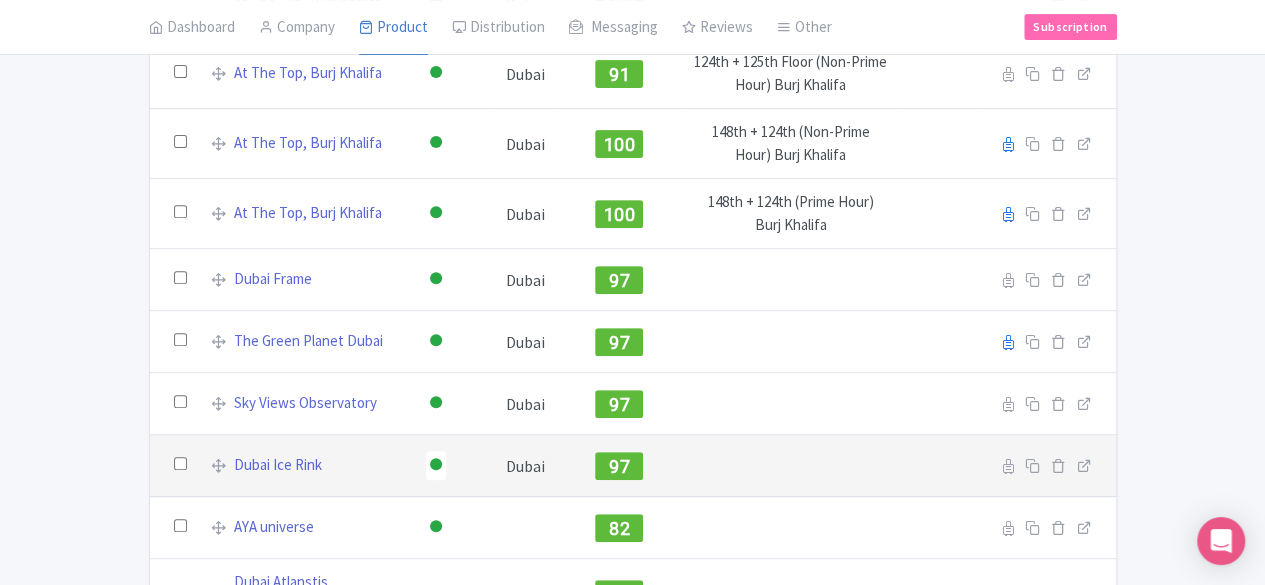 scroll, scrollTop: 377, scrollLeft: 0, axis: vertical 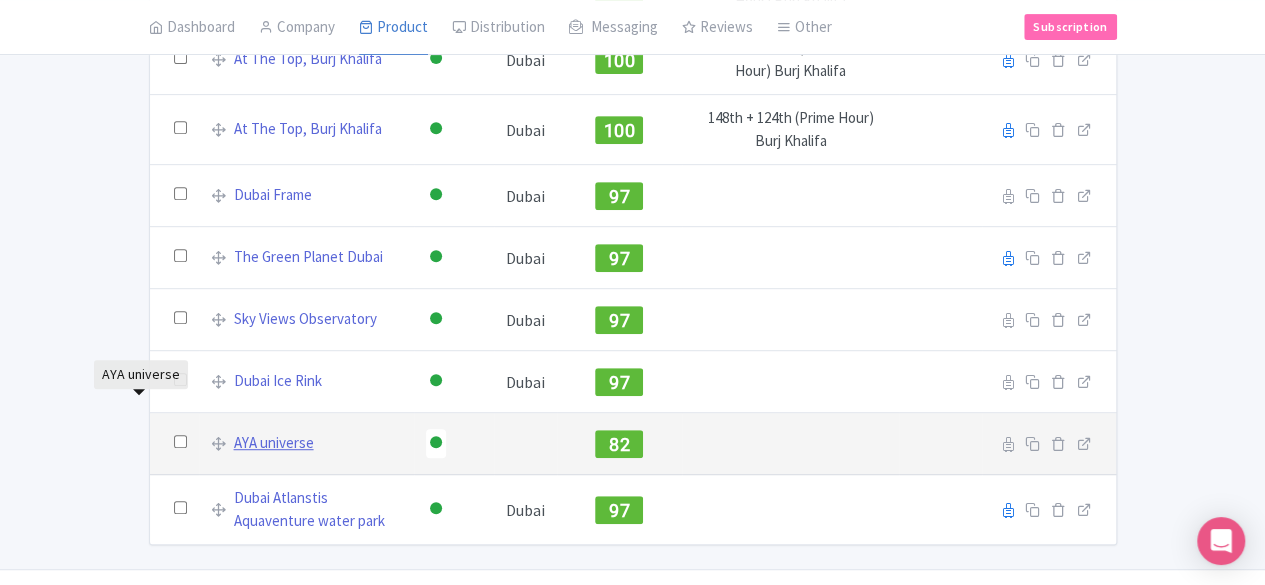 click on "AYA universe" at bounding box center [274, 443] 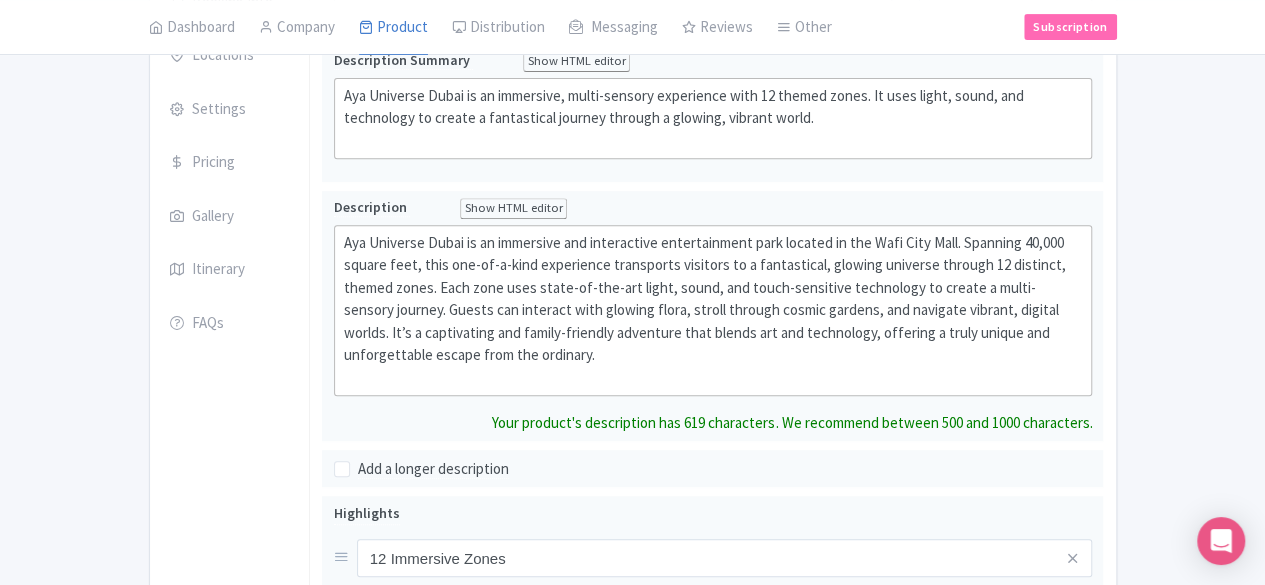 scroll, scrollTop: 400, scrollLeft: 0, axis: vertical 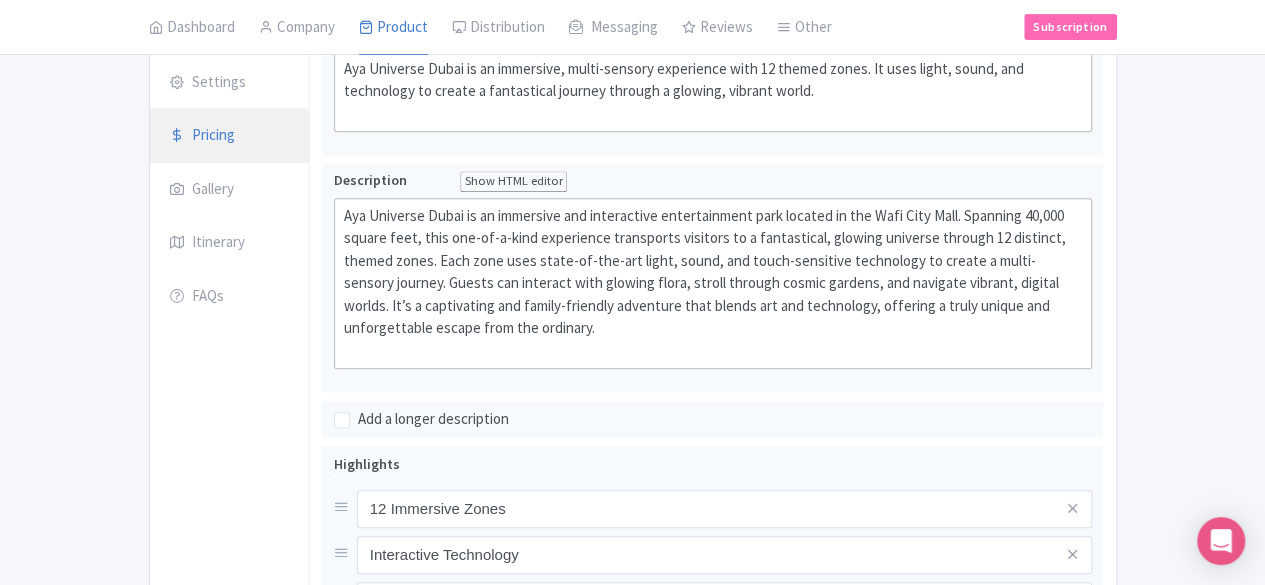 click on "Pricing" at bounding box center (230, 136) 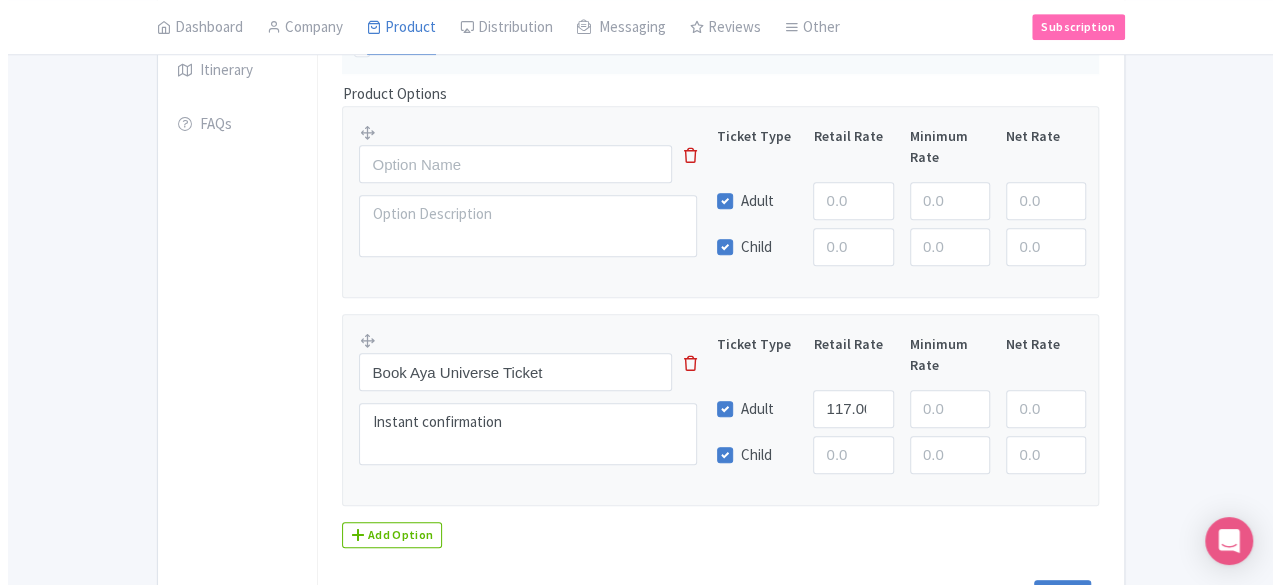 scroll, scrollTop: 500, scrollLeft: 0, axis: vertical 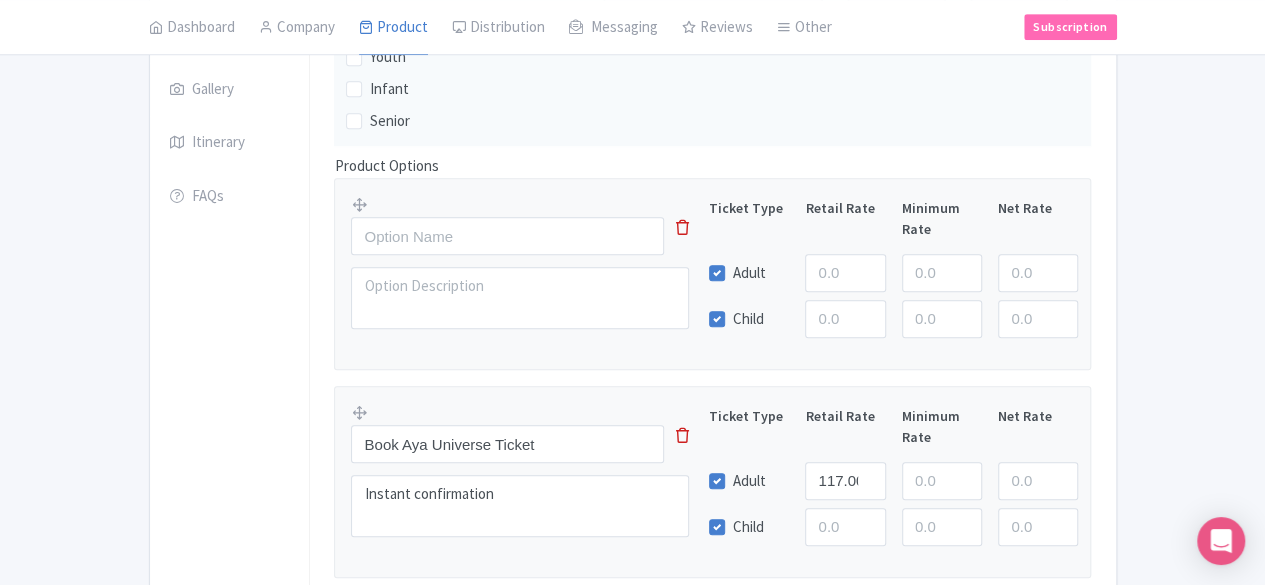 click at bounding box center [682, 227] 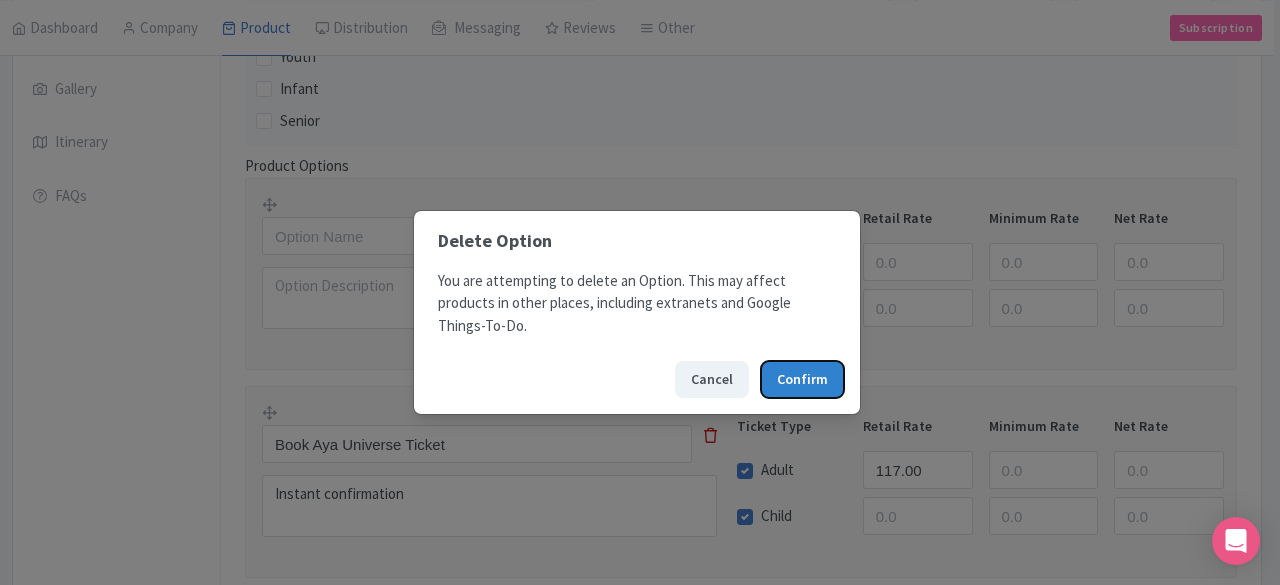 click on "Confirm" at bounding box center (802, 379) 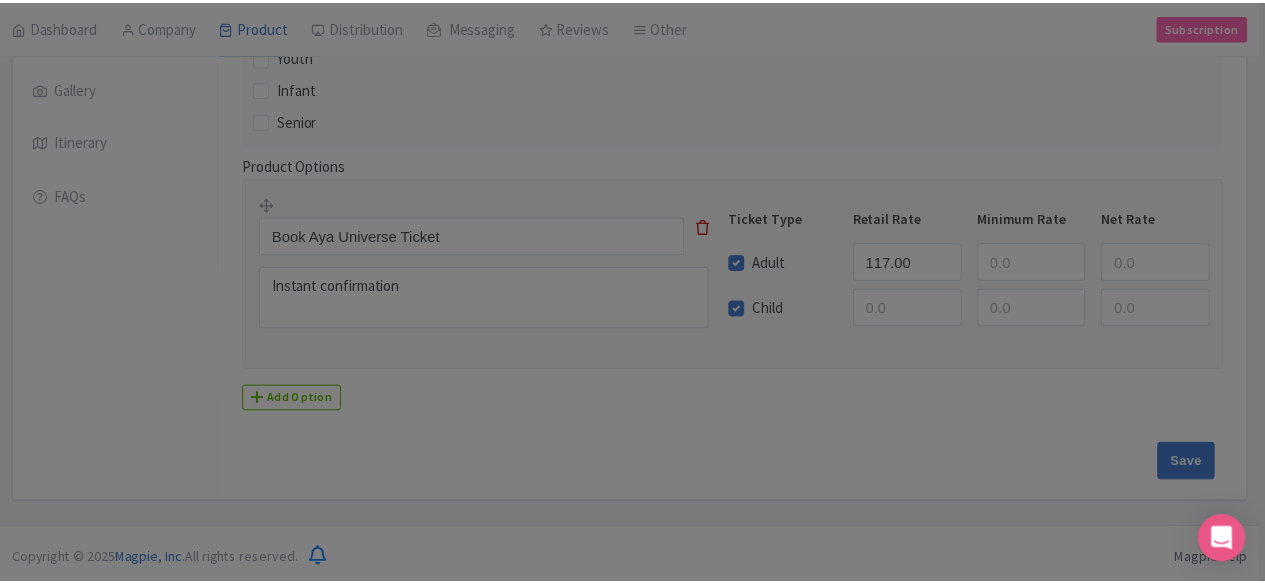 scroll, scrollTop: 497, scrollLeft: 0, axis: vertical 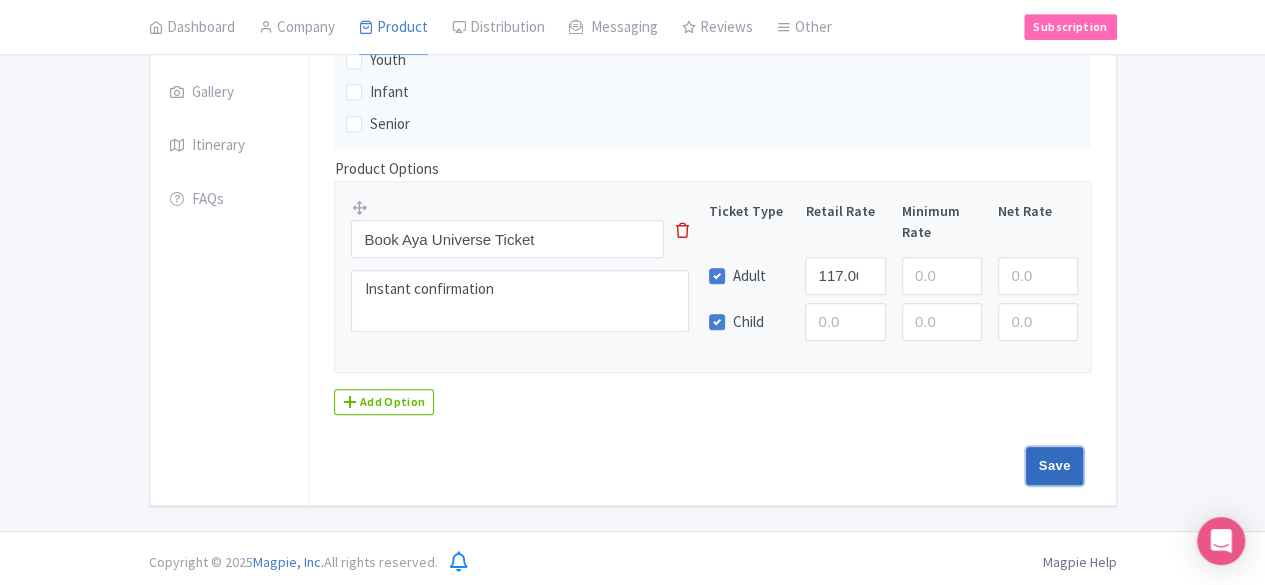 click on "Save" at bounding box center (1055, 466) 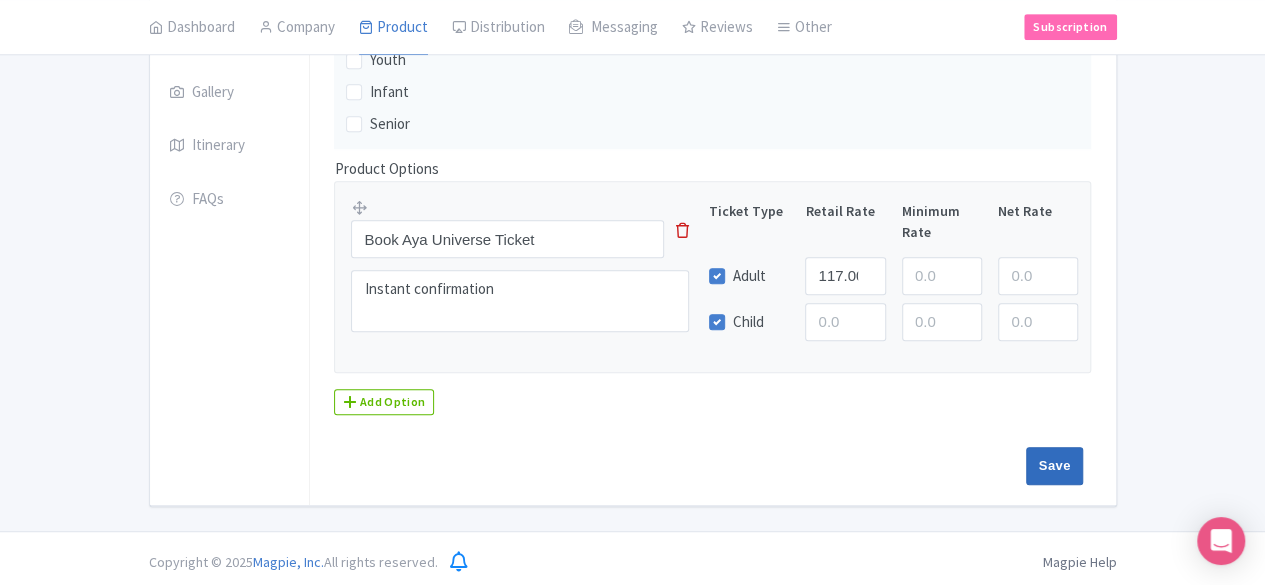 type on "Saving..." 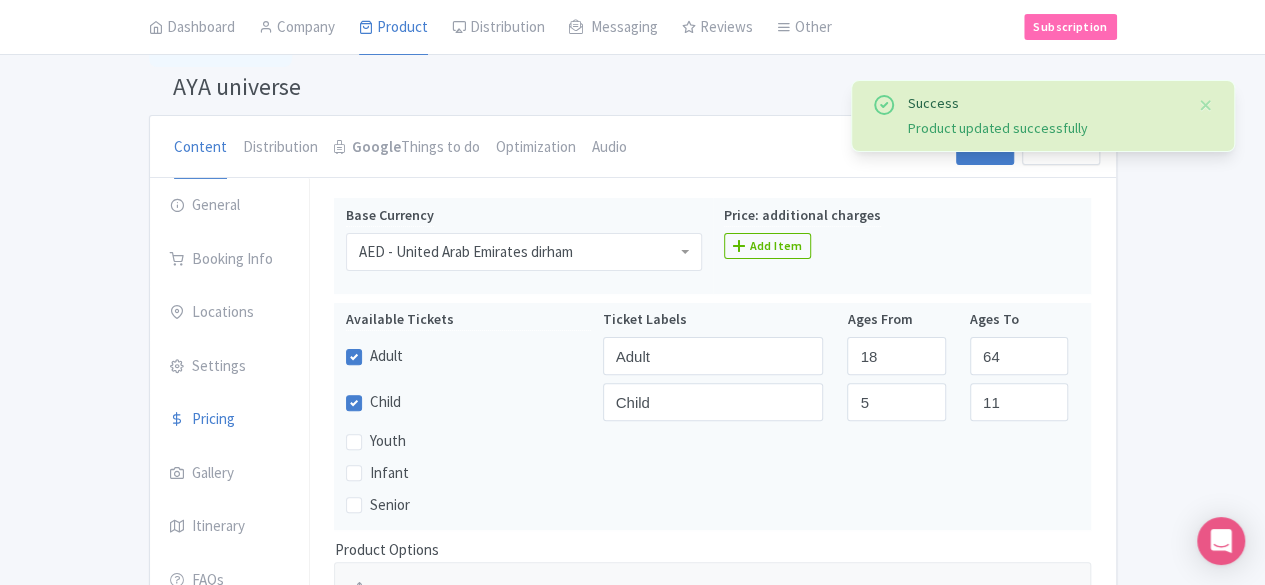 scroll, scrollTop: 112, scrollLeft: 0, axis: vertical 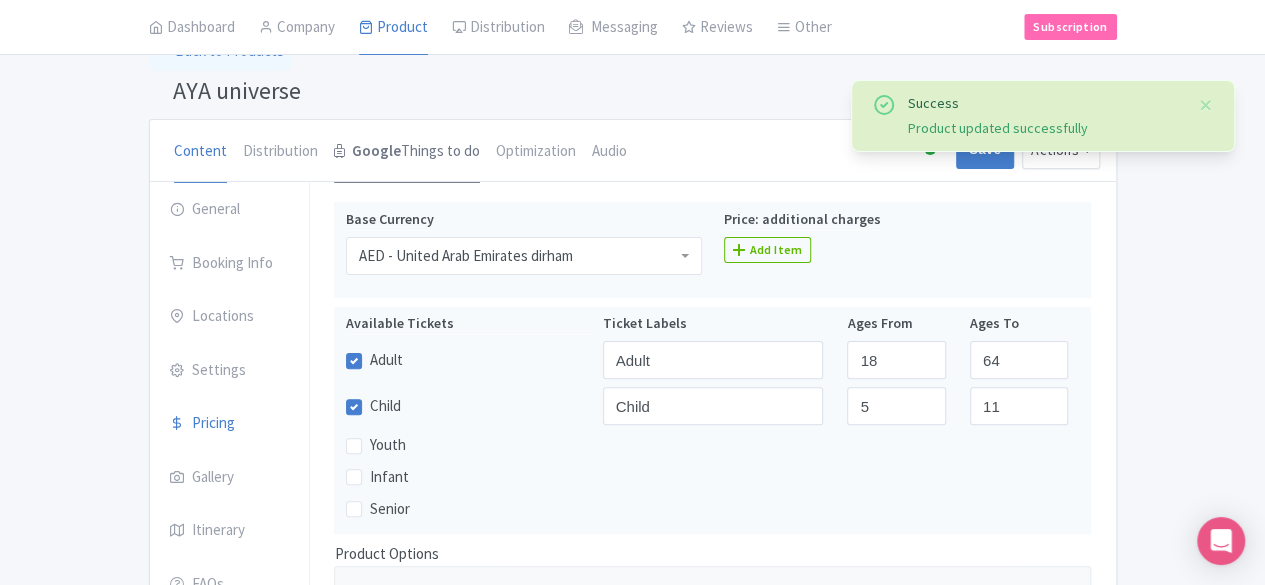 click on "Google  Things to do" at bounding box center [407, 152] 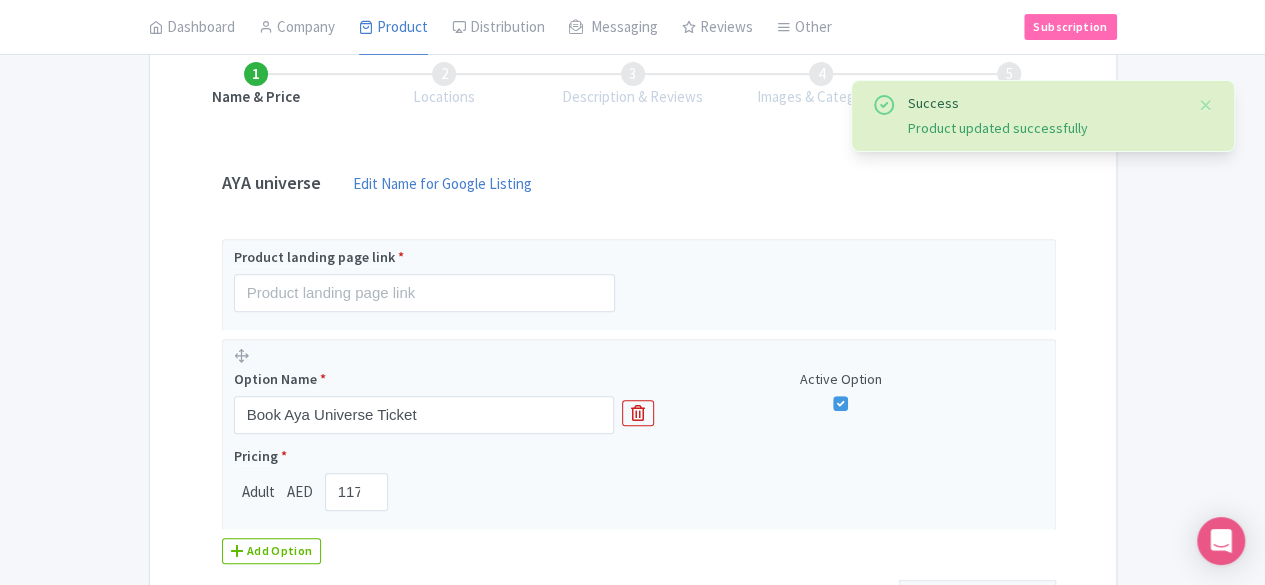 scroll, scrollTop: 312, scrollLeft: 0, axis: vertical 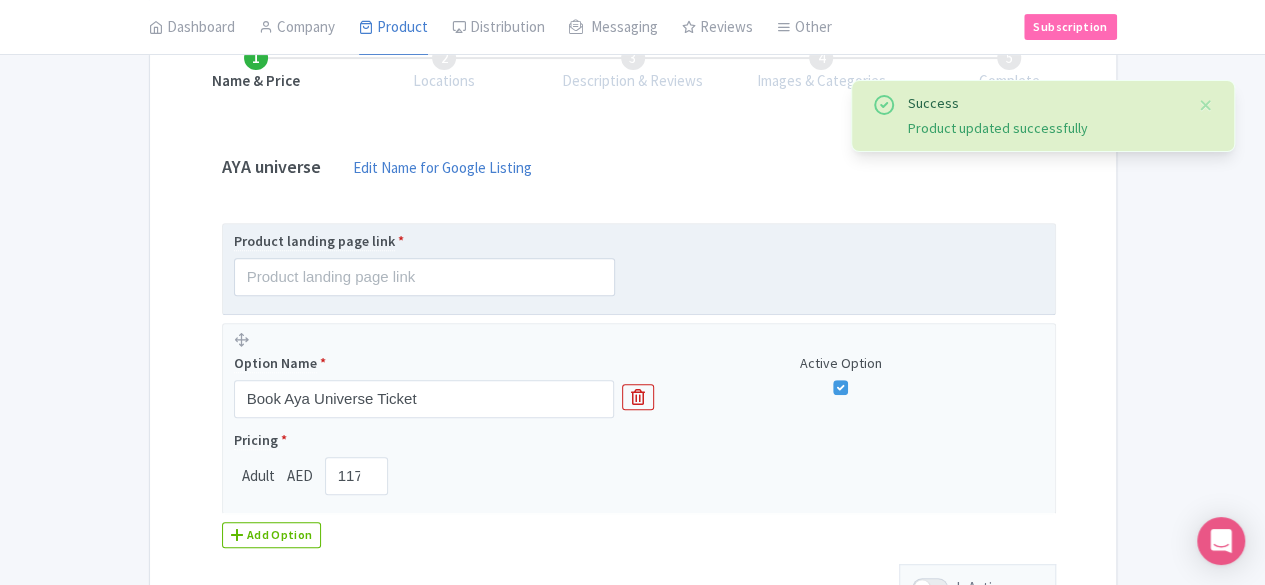 click on "Product landing page link
*" at bounding box center [424, 241] 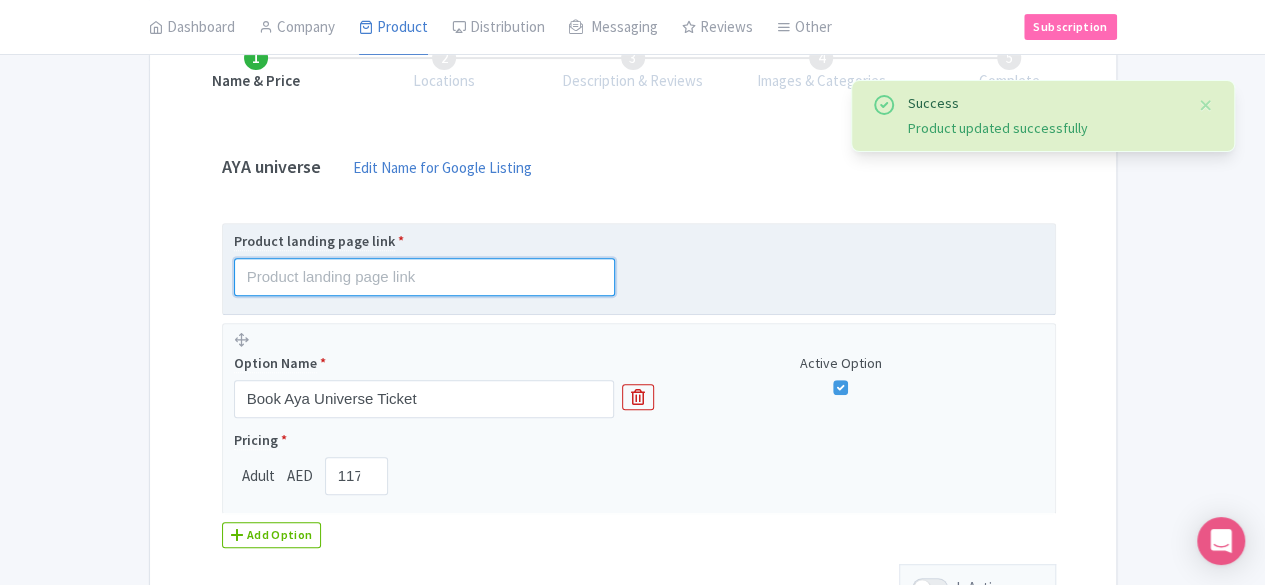 click at bounding box center (424, 277) 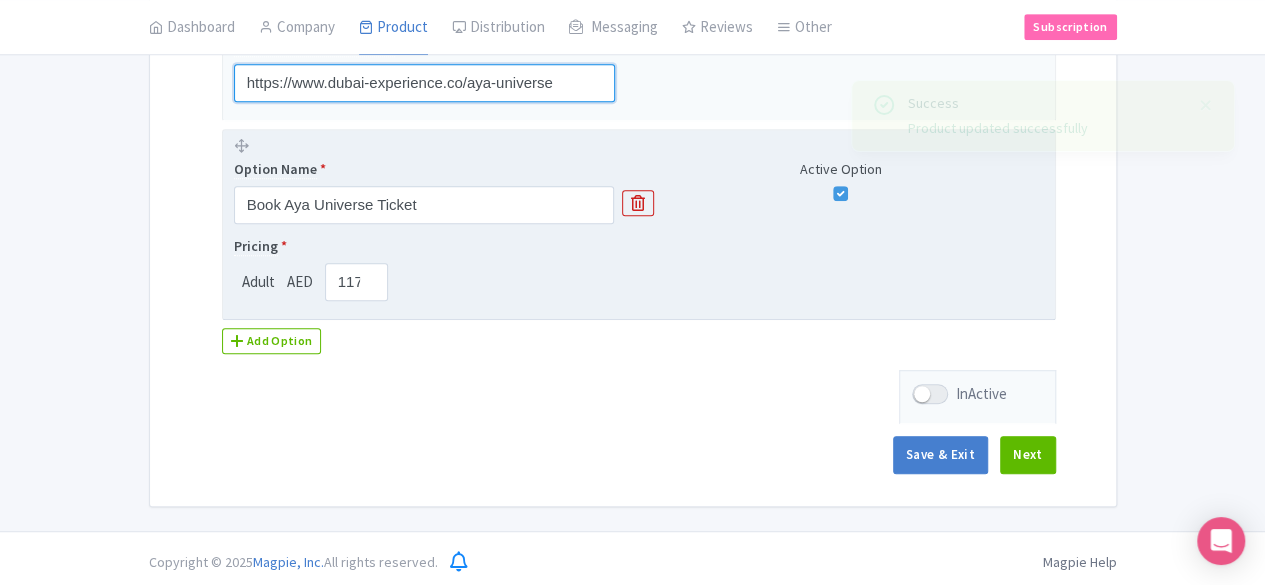 scroll, scrollTop: 508, scrollLeft: 0, axis: vertical 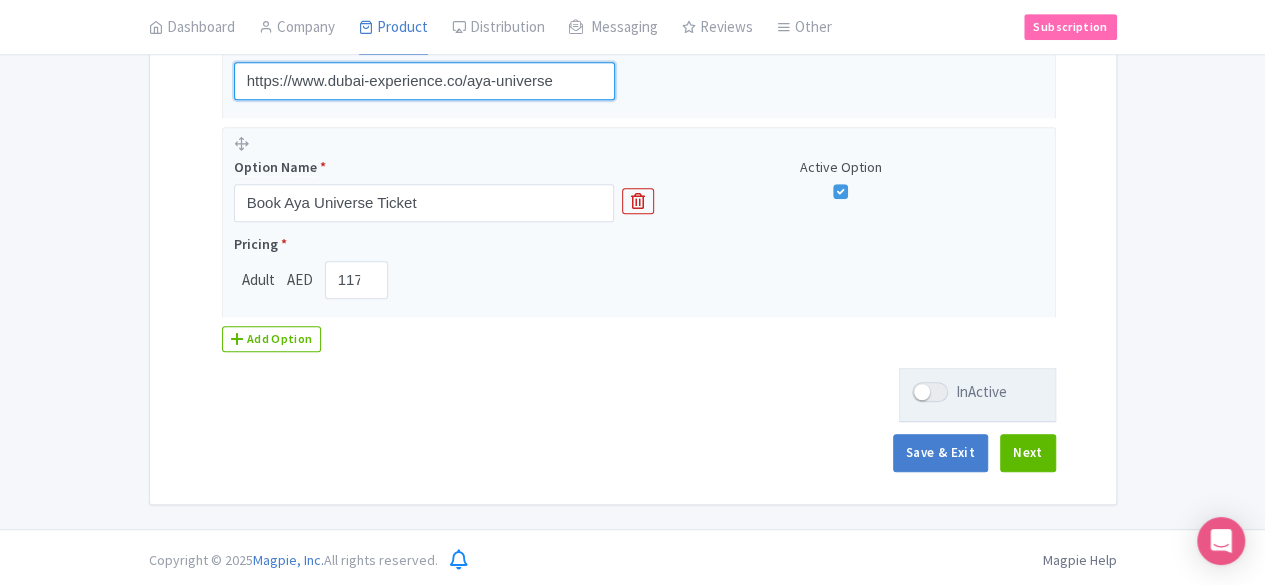type on "https://www.dubai-experience.co/aya-universe" 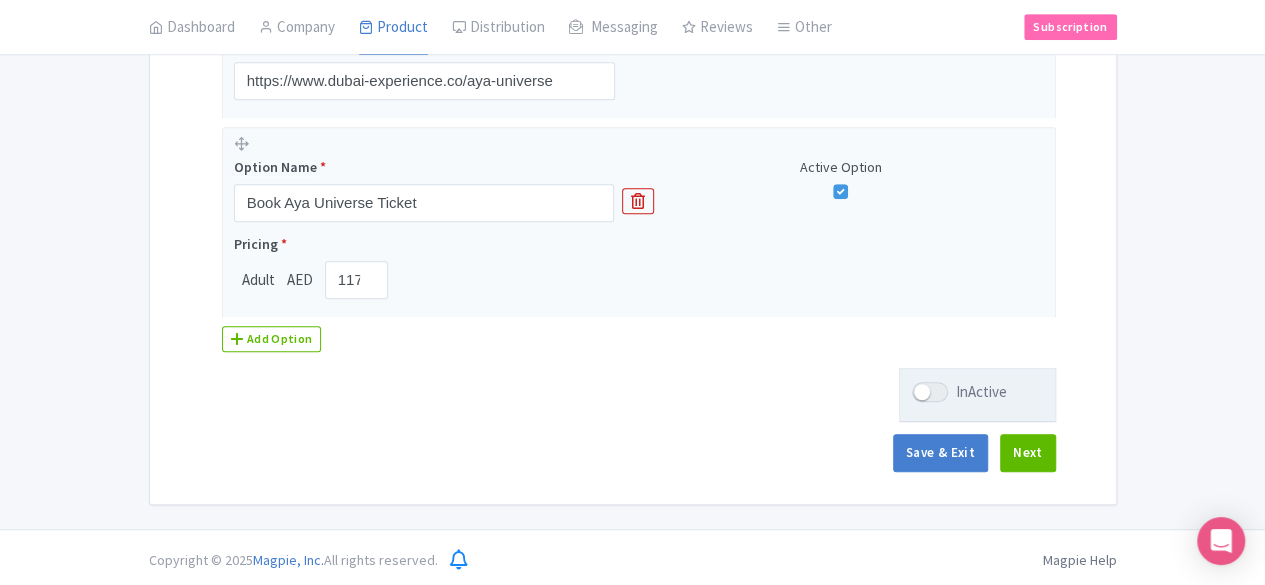 click at bounding box center [930, 392] 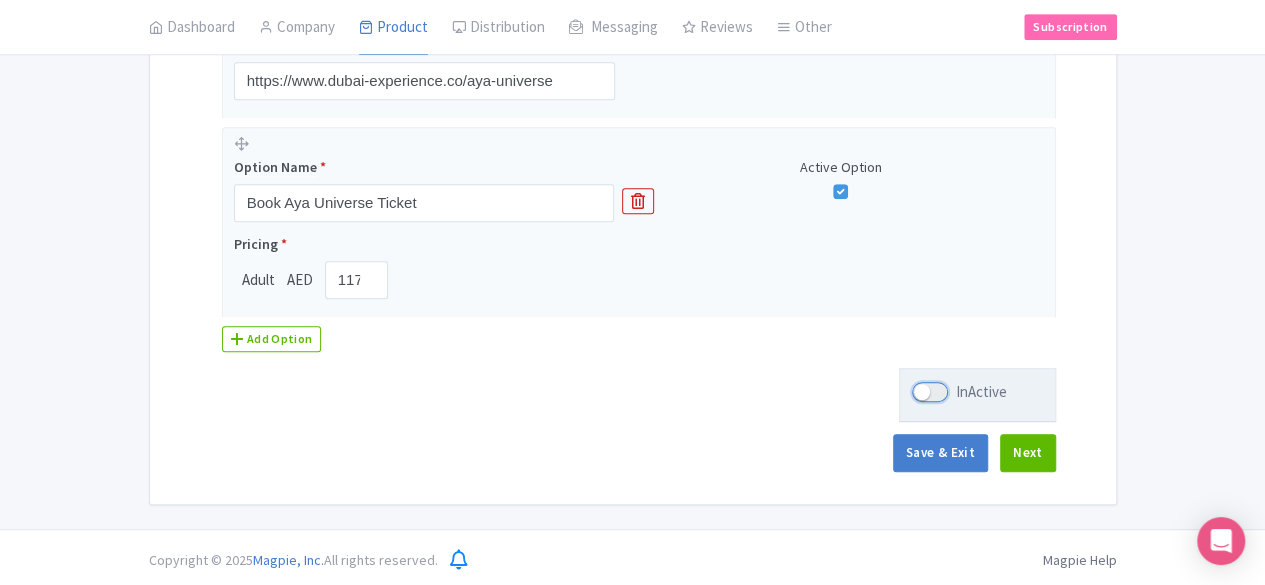 click on "InActive" at bounding box center [918, 392] 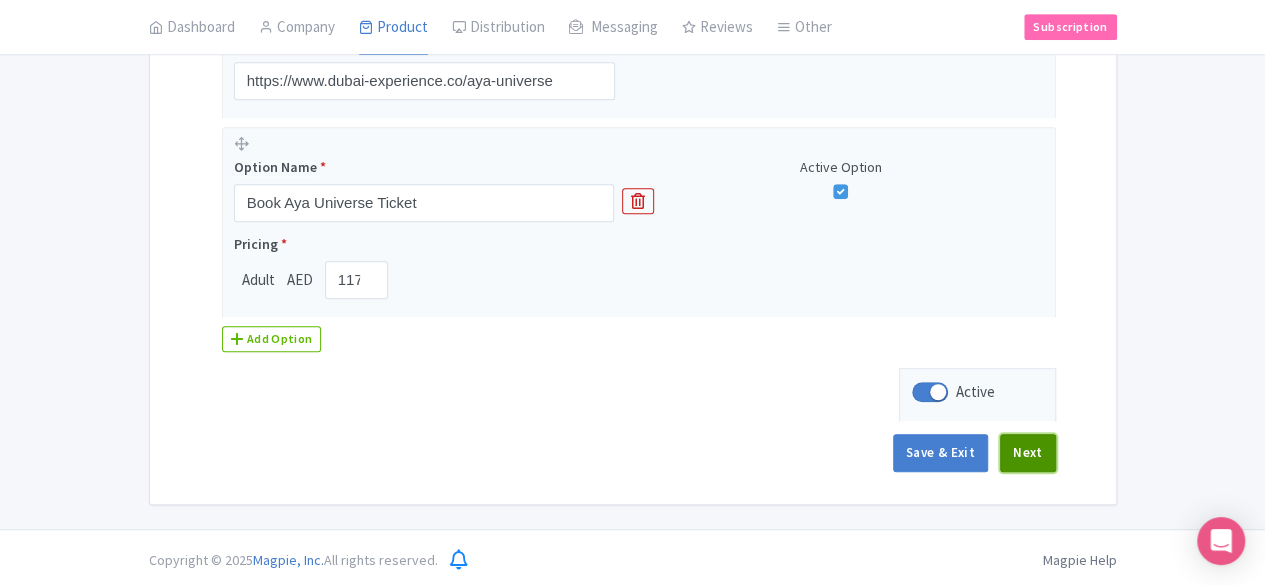 click on "Next" at bounding box center (1028, 453) 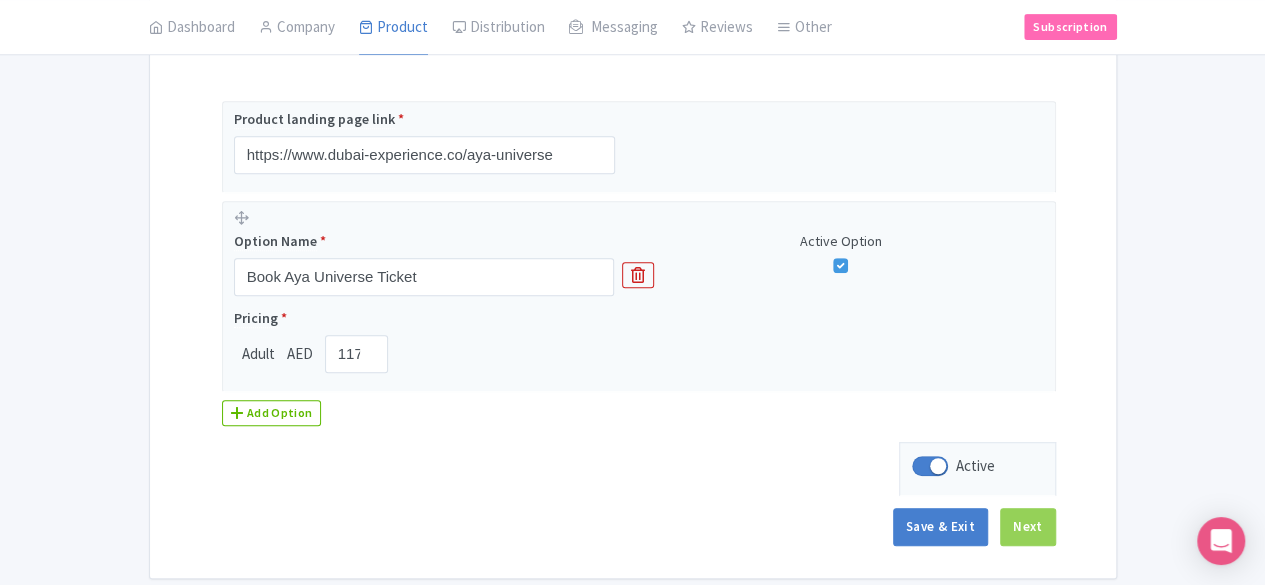 scroll, scrollTop: 408, scrollLeft: 0, axis: vertical 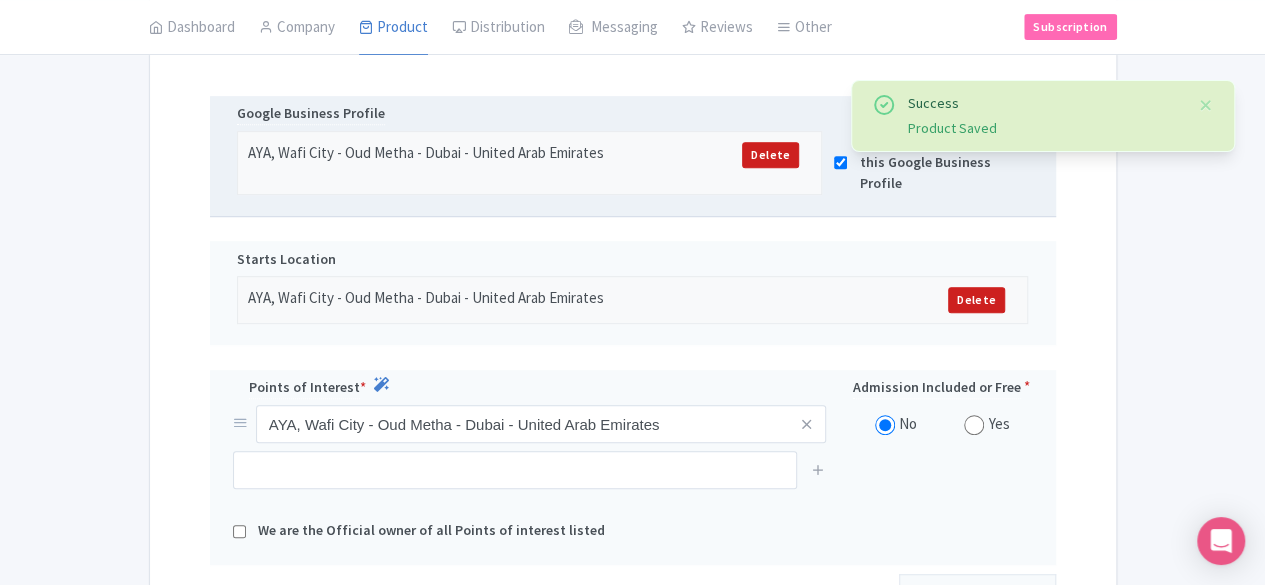 click on "We are the owner of this Google Business Profile" at bounding box center (933, 162) 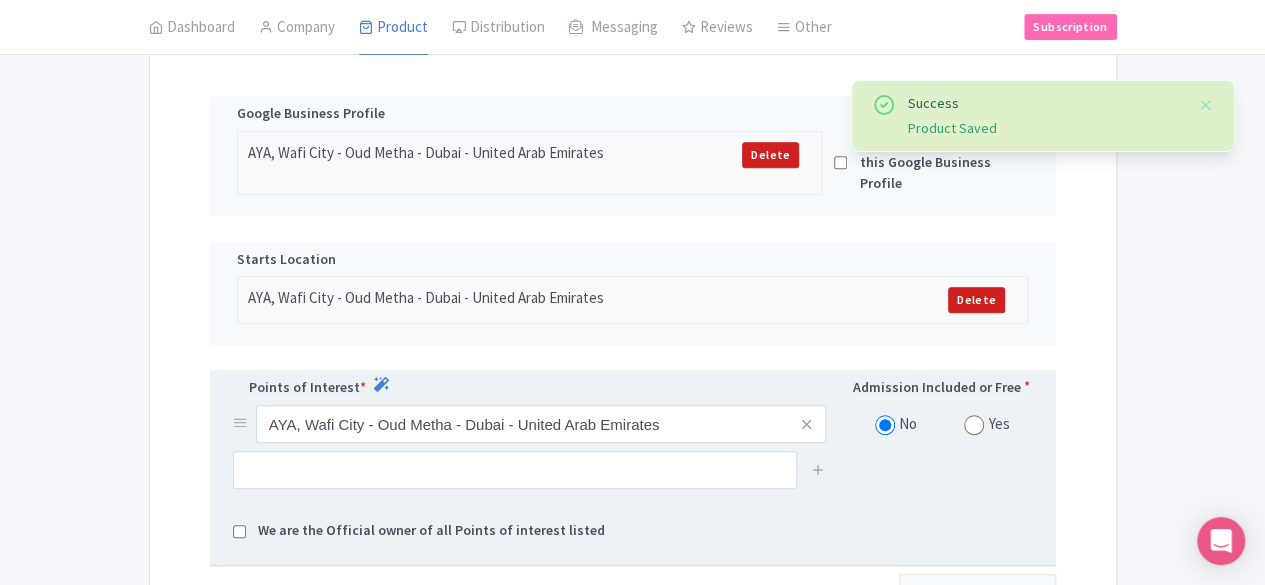 click at bounding box center (974, 425) 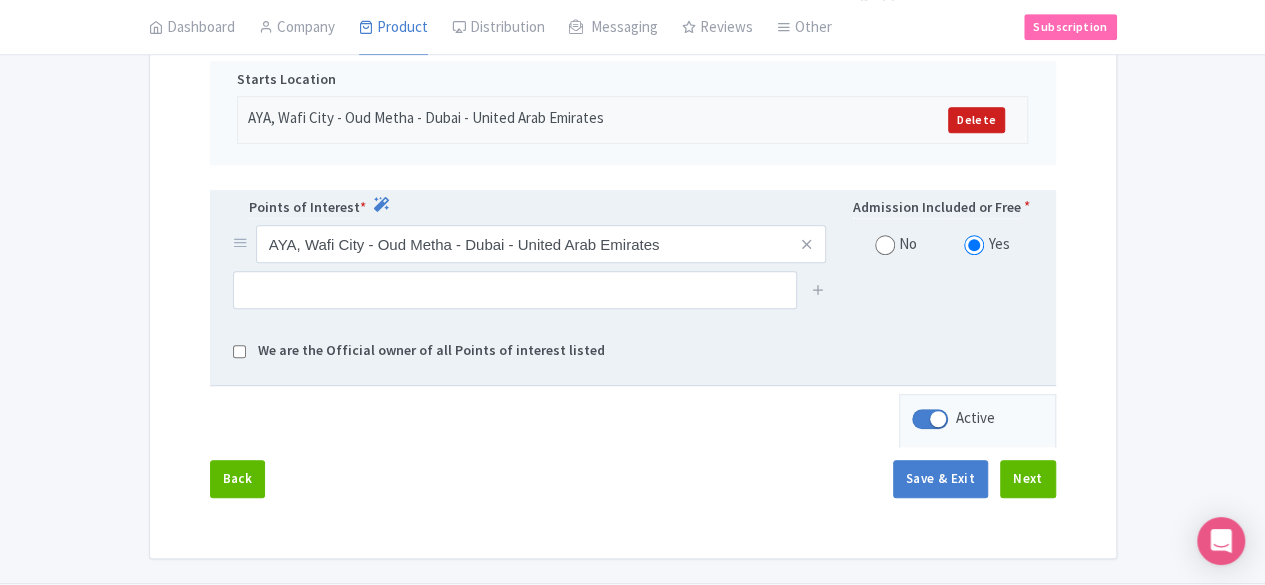 scroll, scrollTop: 608, scrollLeft: 0, axis: vertical 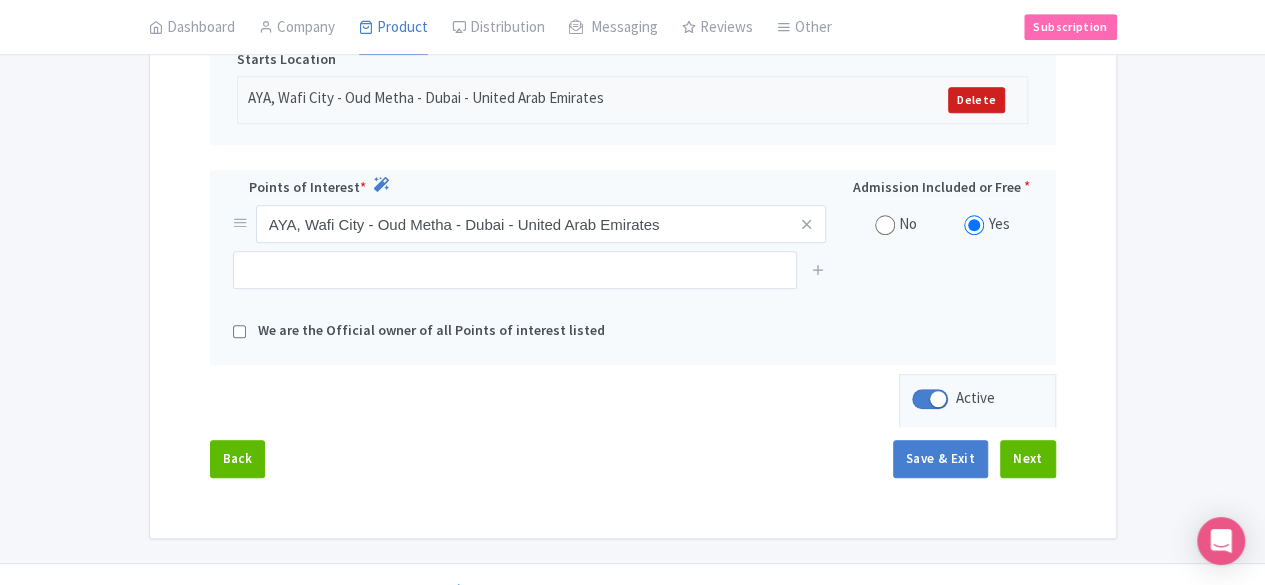 click on "Save & Exit
Next" at bounding box center [974, 459] 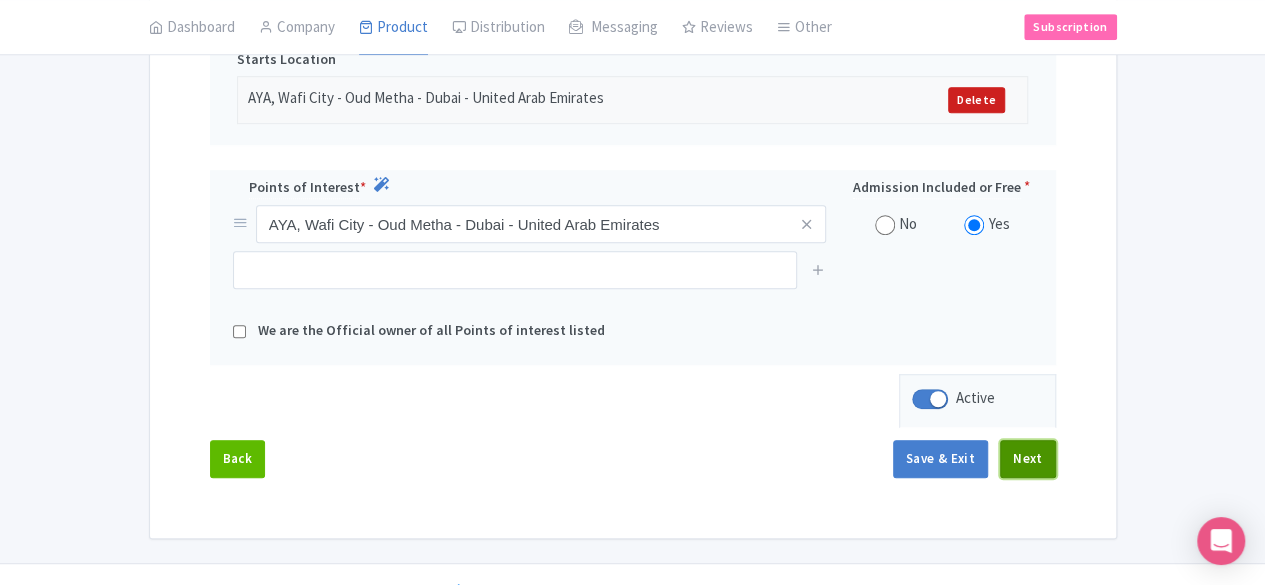 click on "Next" at bounding box center [1028, 459] 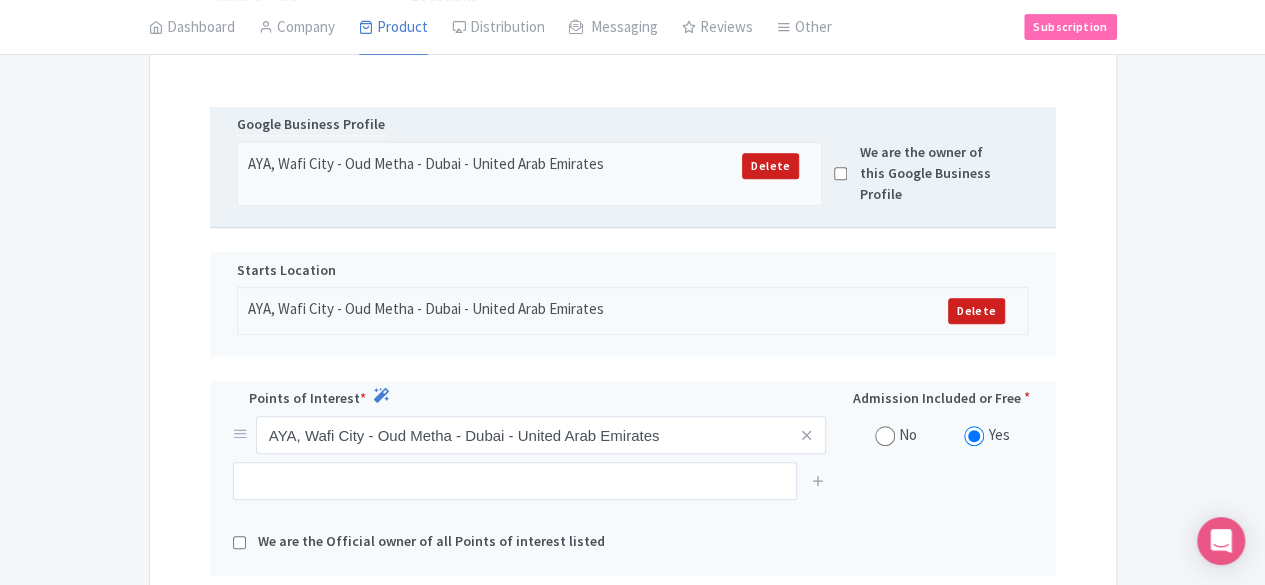 scroll, scrollTop: 208, scrollLeft: 0, axis: vertical 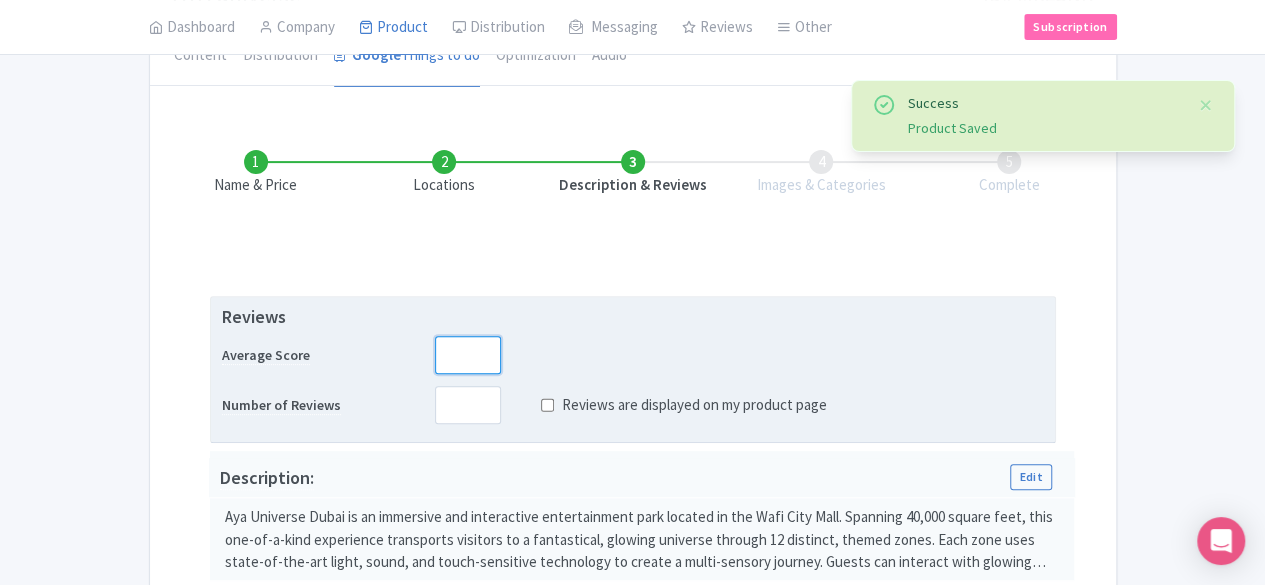 click at bounding box center [468, 355] 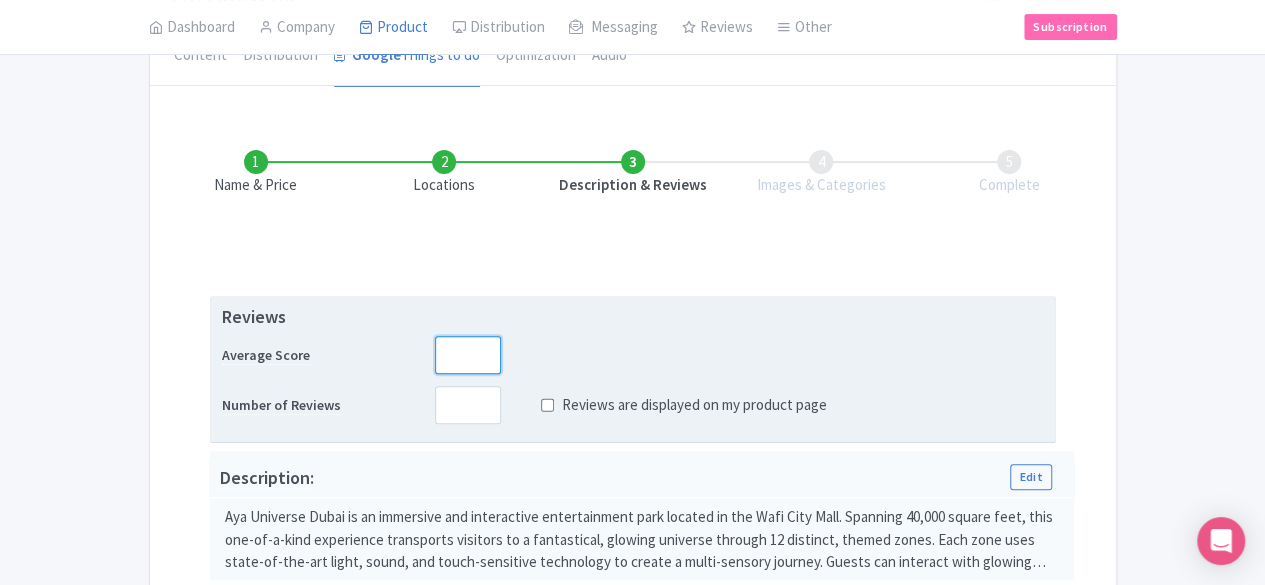 type on "2" 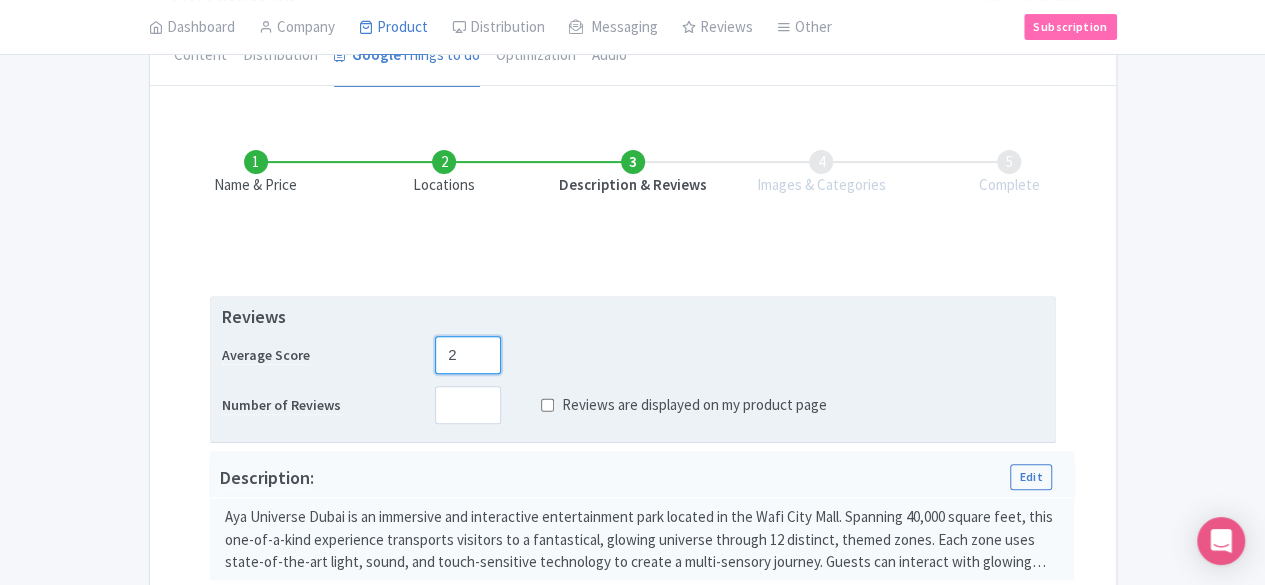 click on "2" at bounding box center [468, 355] 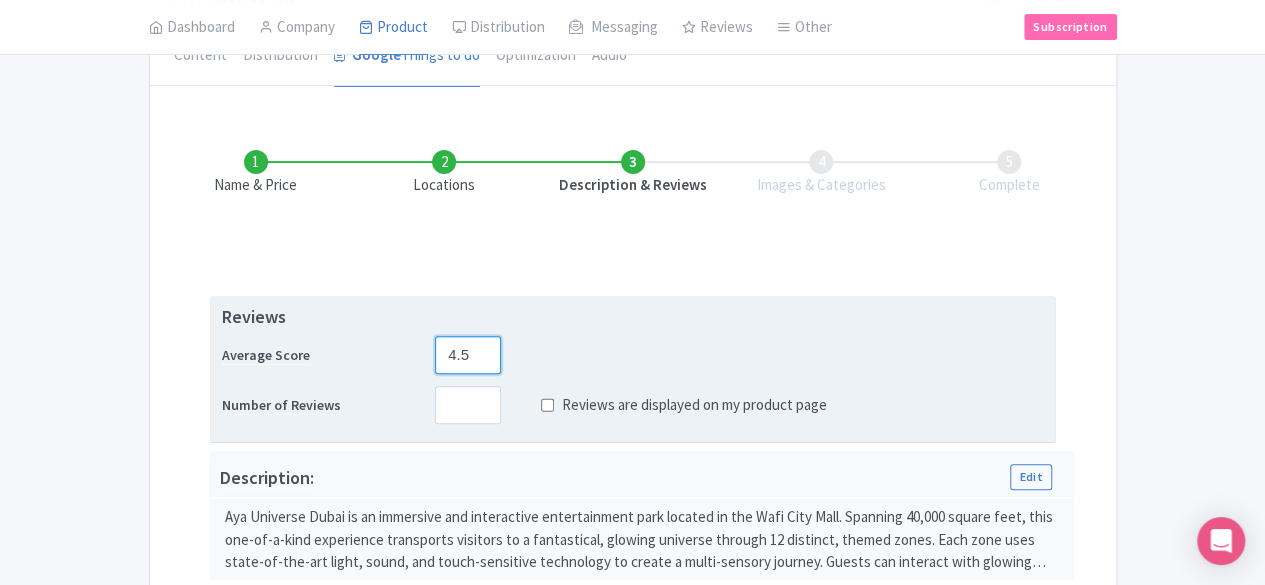 type on "4.5" 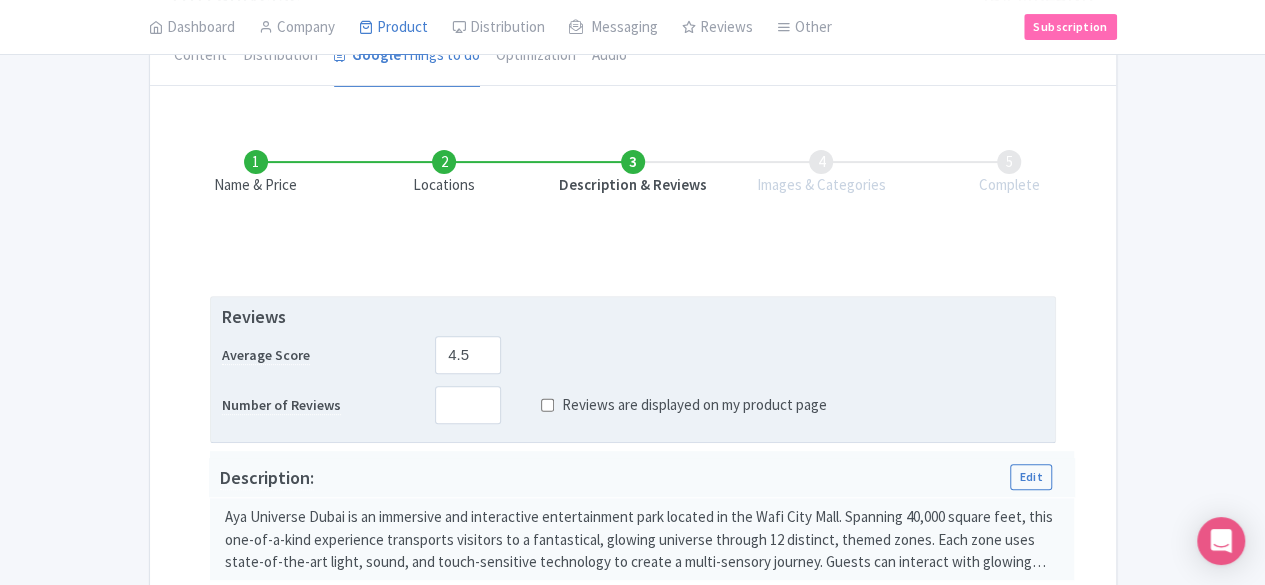 click on "Reviews
Average Score
4.5
Number of Reviews
Reviews are displayed on my product page" at bounding box center [633, 370] 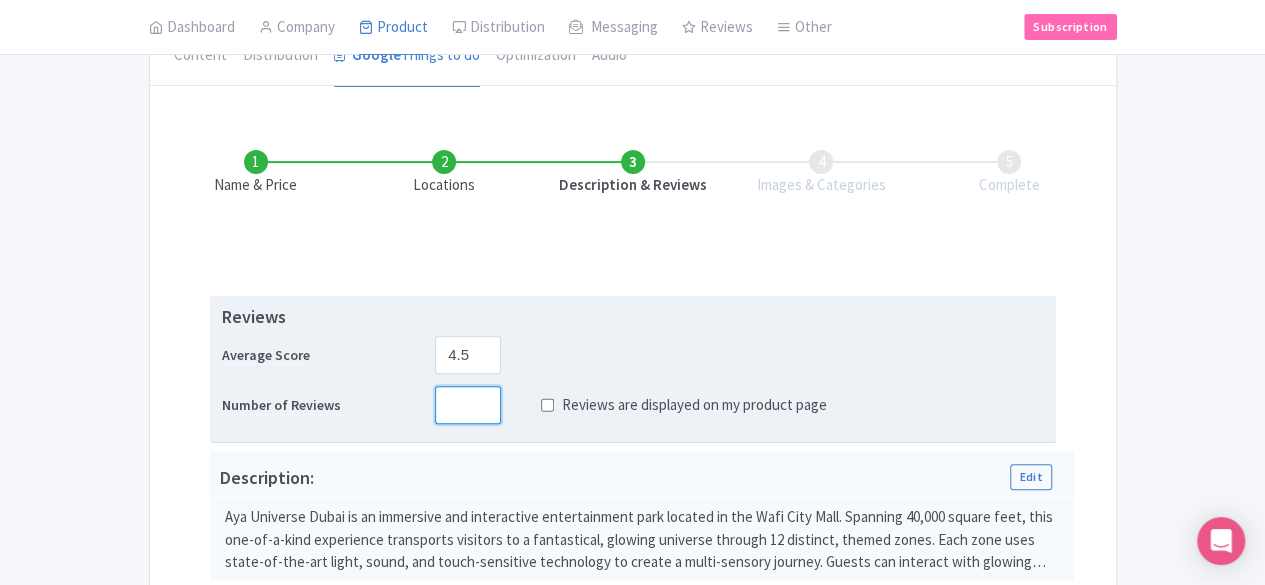 click at bounding box center (468, 405) 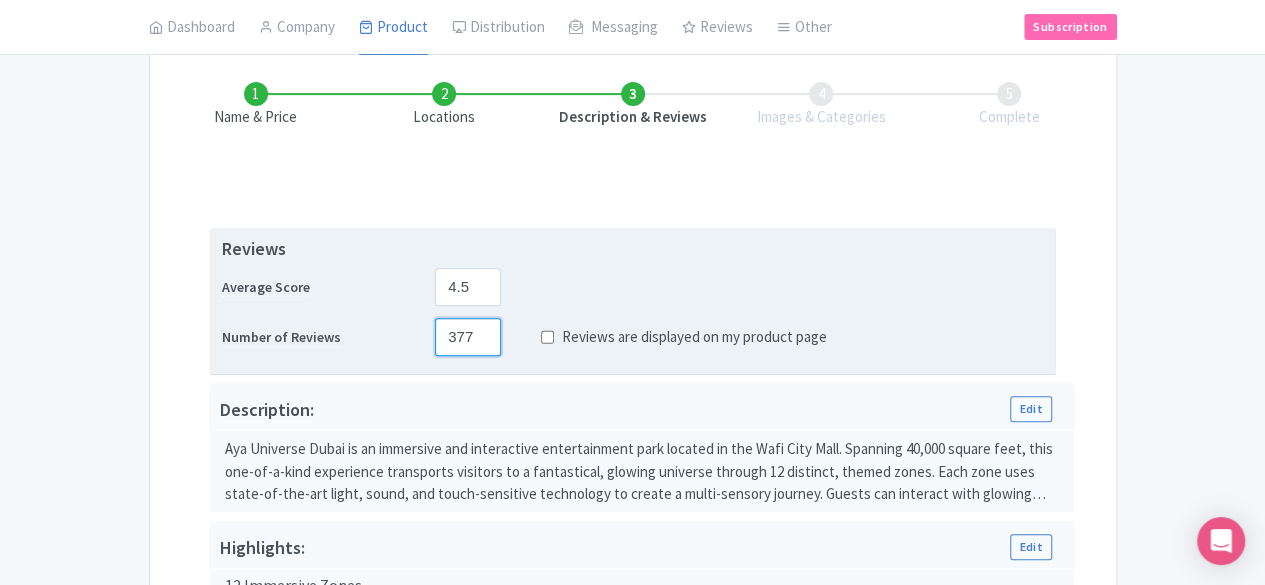 scroll, scrollTop: 308, scrollLeft: 0, axis: vertical 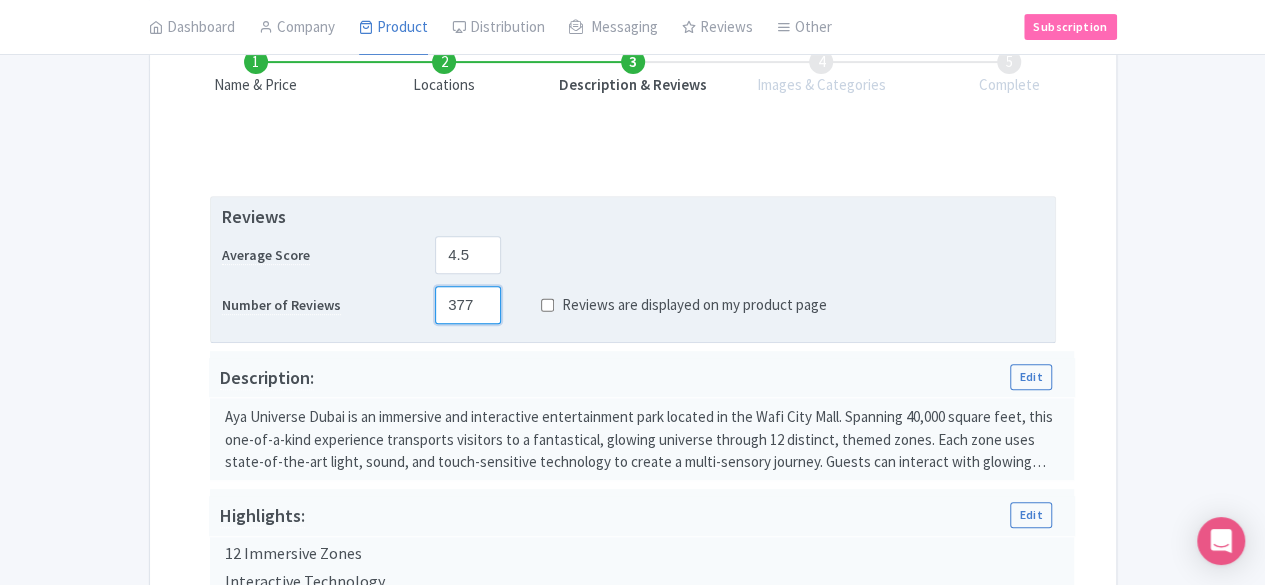 type on "377" 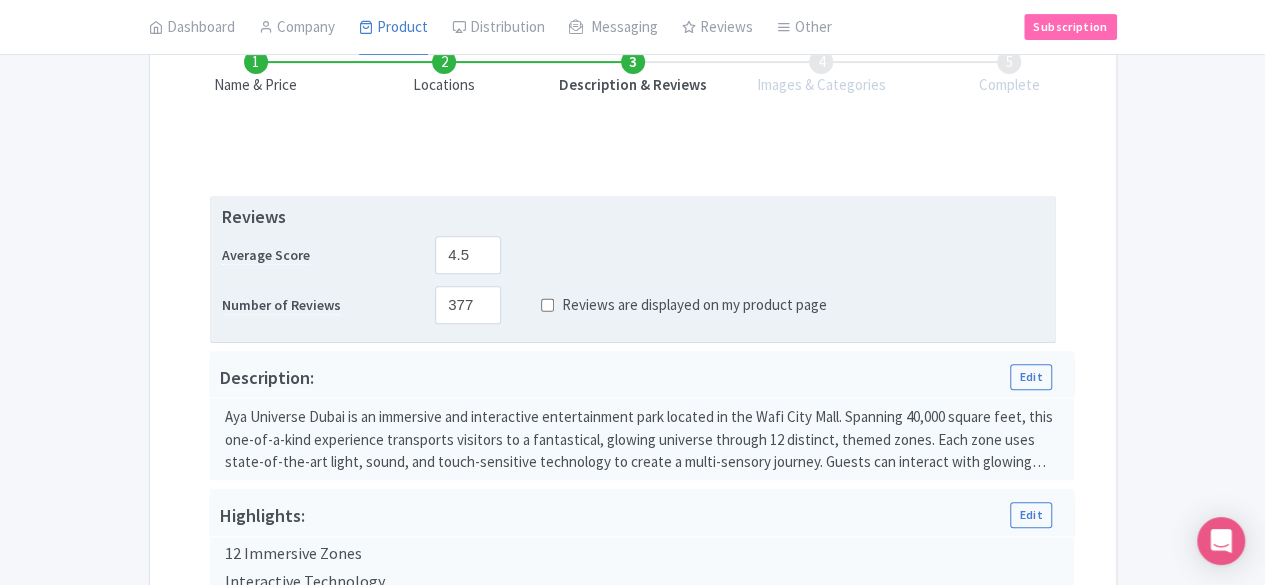 click on "Reviews are displayed on my product page" at bounding box center [668, 305] 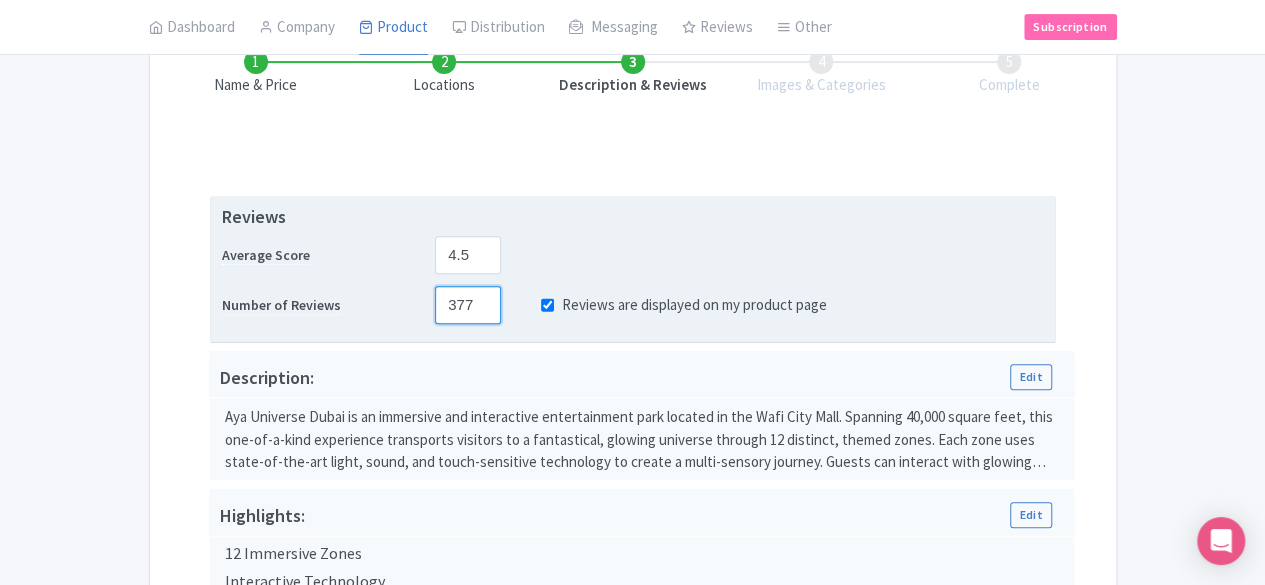 click on "377" at bounding box center [468, 305] 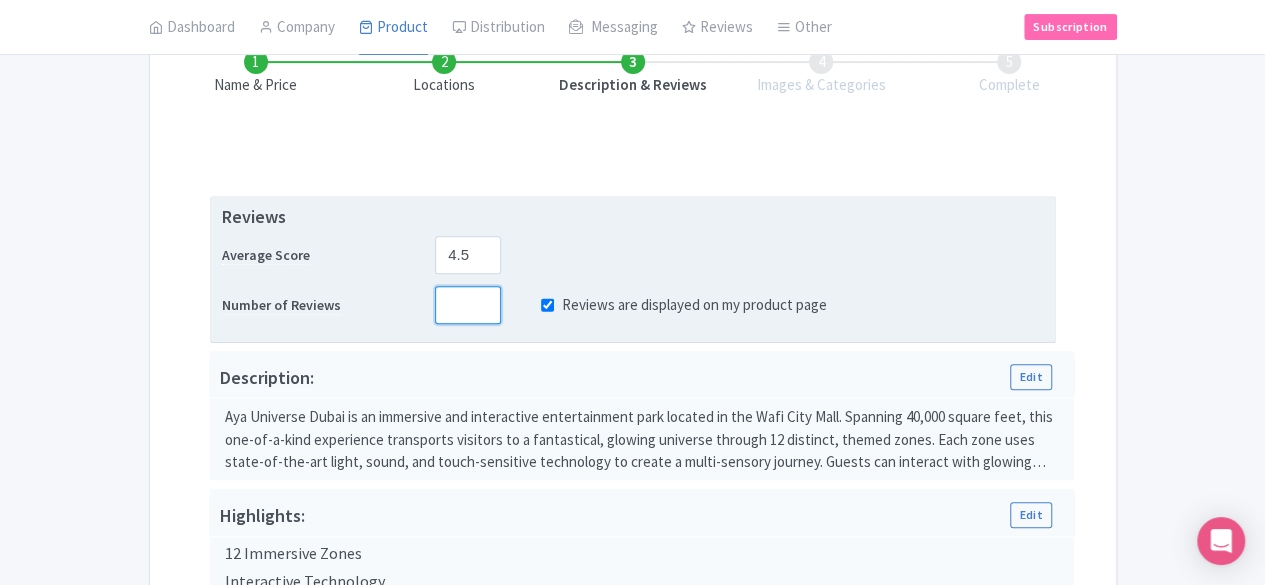 type 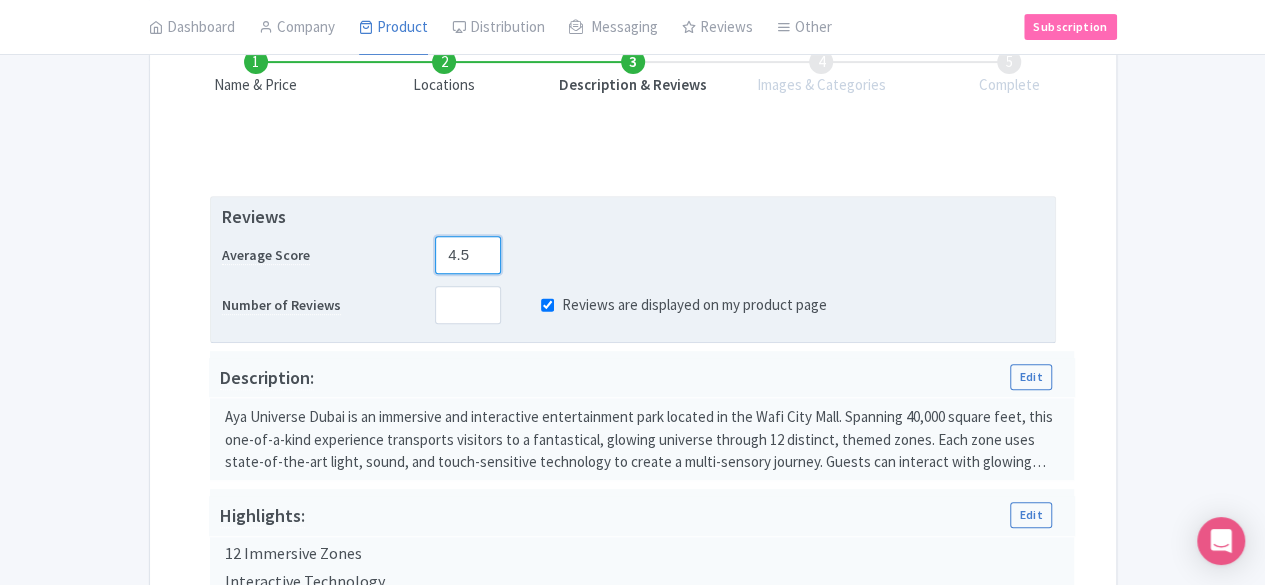 click on "4.5" at bounding box center (468, 255) 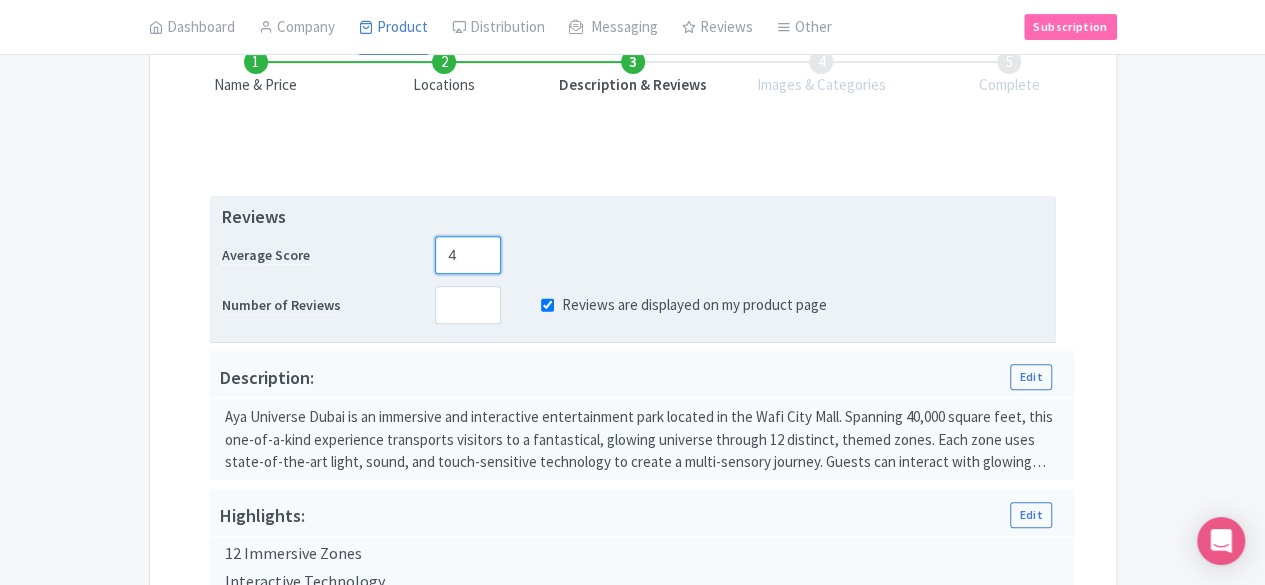 click on "4" at bounding box center (468, 255) 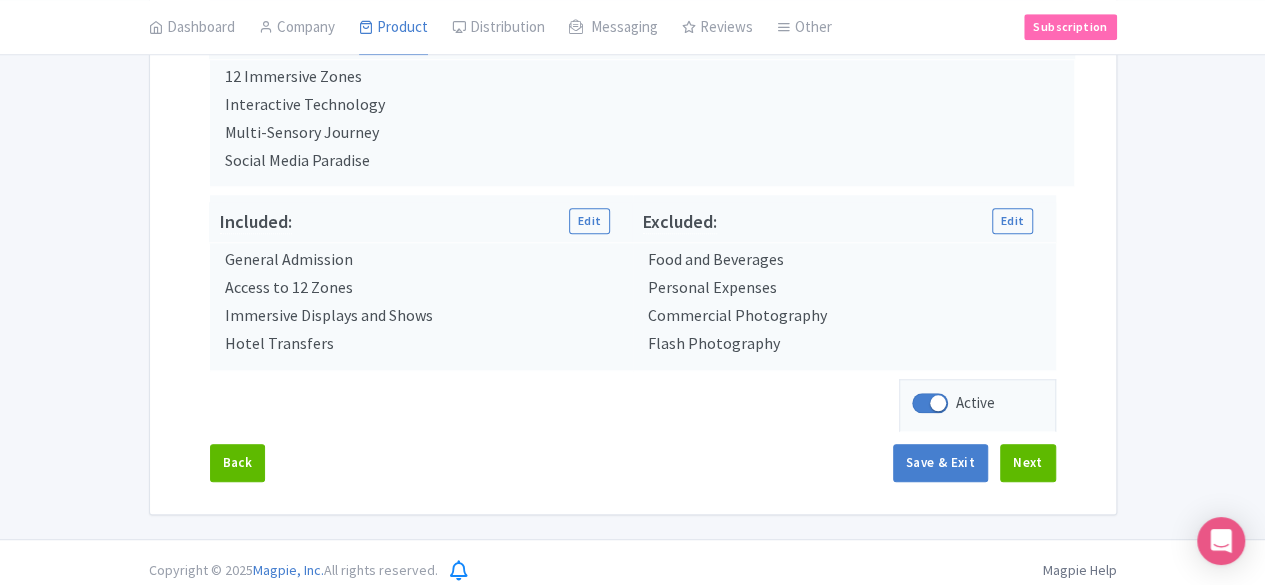 scroll, scrollTop: 794, scrollLeft: 0, axis: vertical 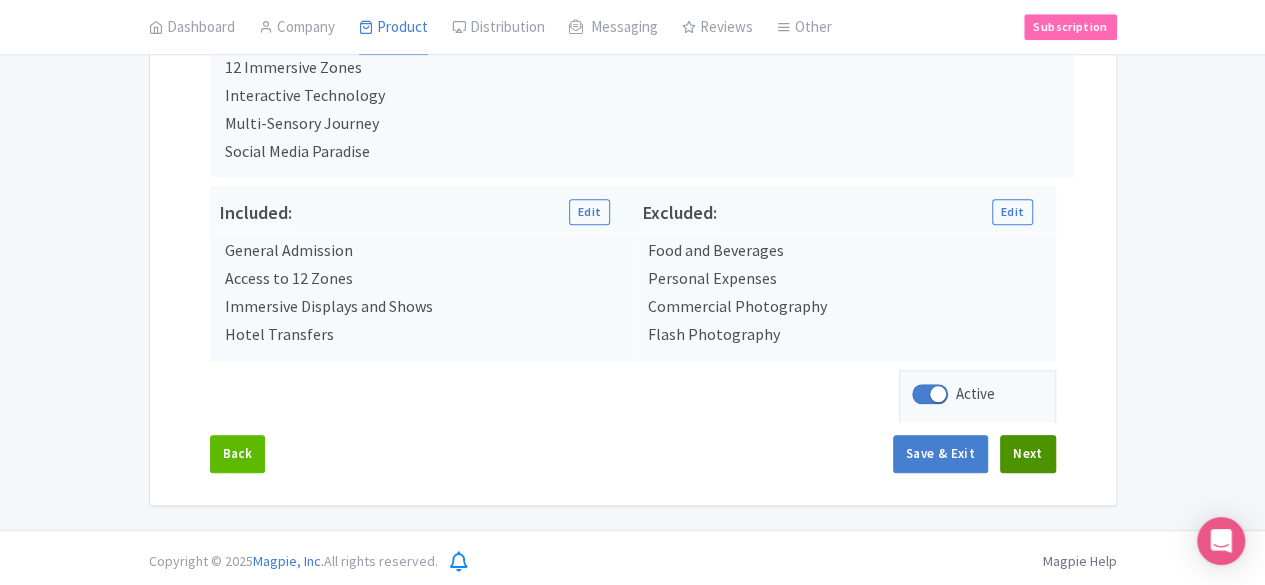 type 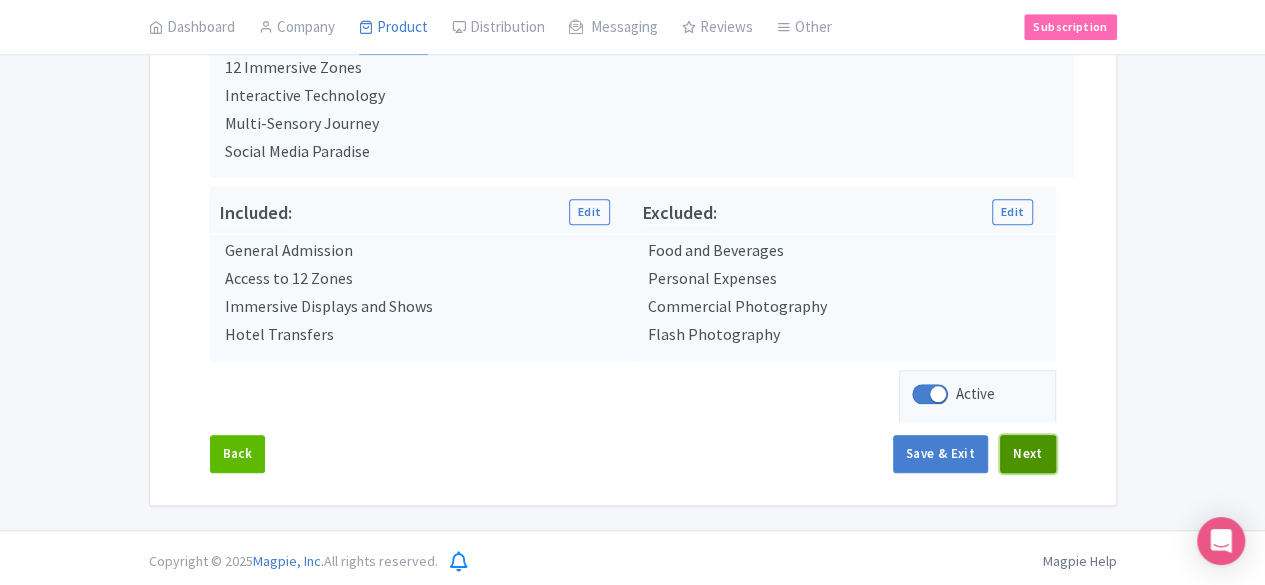 click on "Next" at bounding box center [1028, 454] 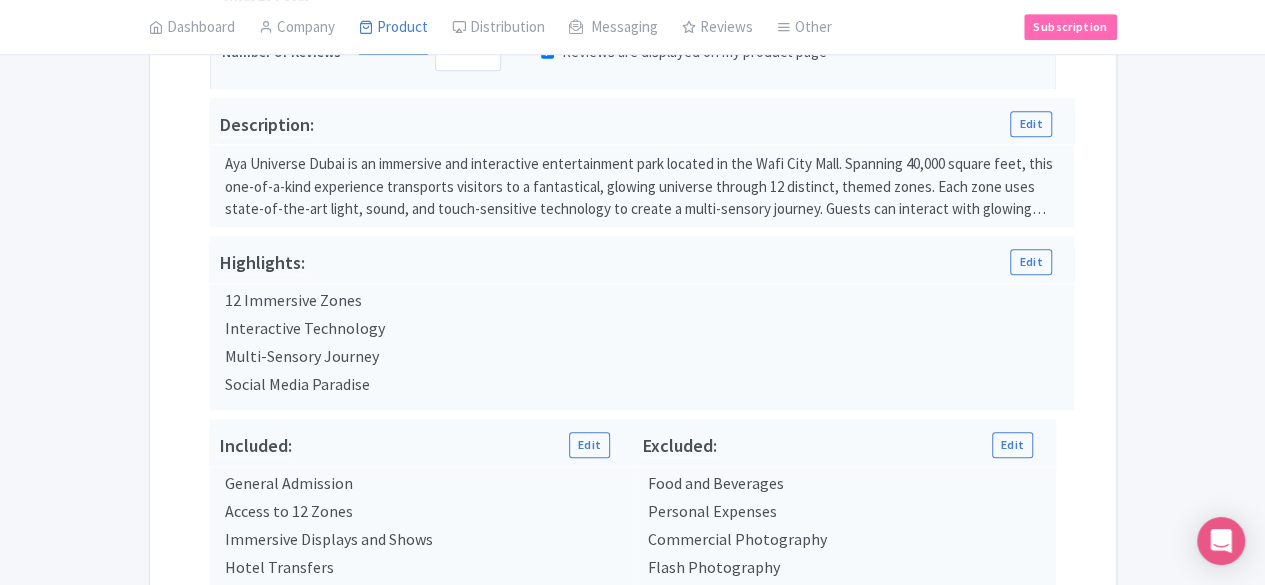 scroll, scrollTop: 294, scrollLeft: 0, axis: vertical 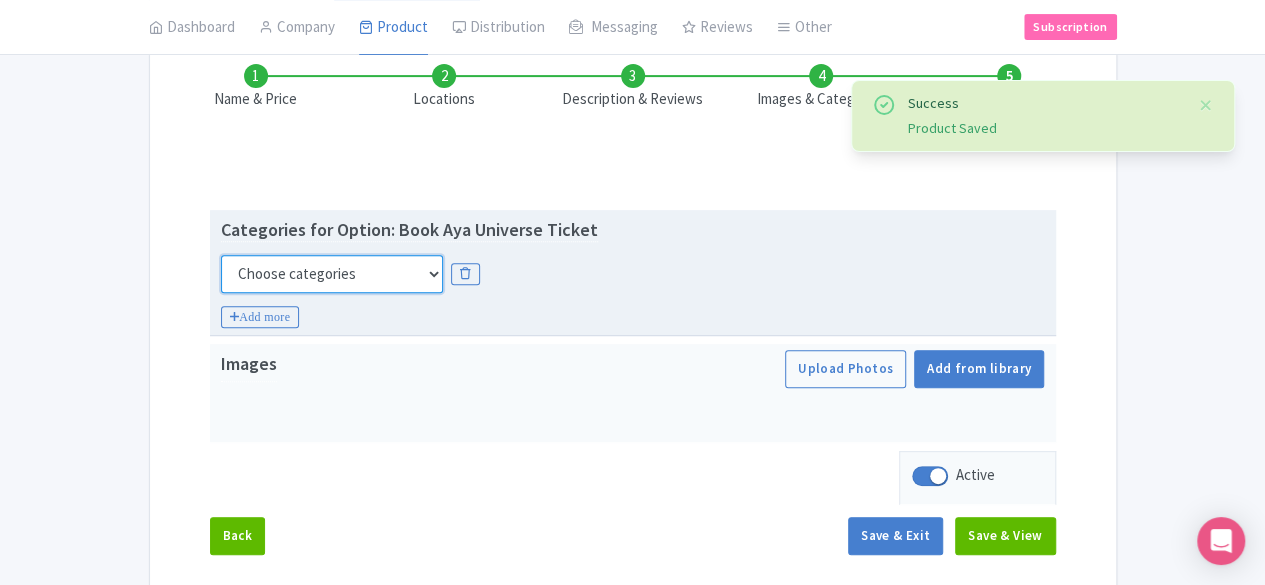 click on "Choose categories Adults Only
Animals
Audio Guide
Beaches
Bike Tours
Boat Tours
City Cards
Classes
Day Trips
Family Friendly
Fast Track
Food
Guided Tours
History
Hop On Hop Off
Literature
Live Music
Museums
Nightlife
Outdoors
Private Tours
Romantic
Self Guided
Small Group Tours
Sports
Theme Parks
Walking Tours
Wheelchair Accessible
Recurring Events" at bounding box center (332, 274) 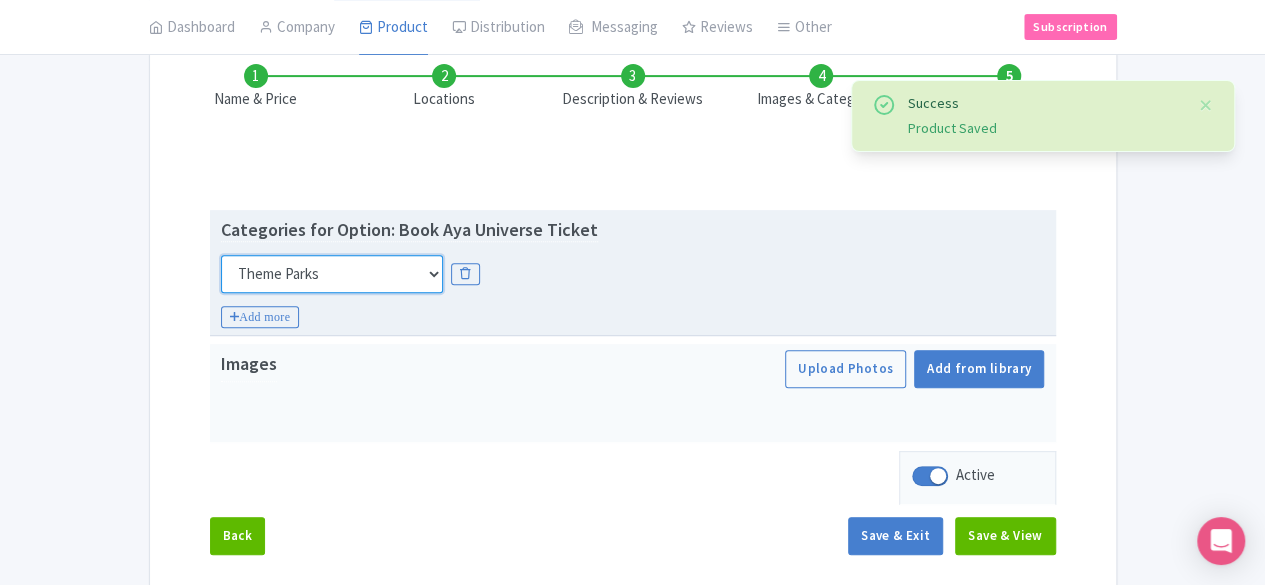 click on "Choose categories Adults Only
Animals
Audio Guide
Beaches
Bike Tours
Boat Tours
City Cards
Classes
Day Trips
Family Friendly
Fast Track
Food
Guided Tours
History
Hop On Hop Off
Literature
Live Music
Museums
Nightlife
Outdoors
Private Tours
Romantic
Self Guided
Small Group Tours
Sports
Theme Parks
Walking Tours
Wheelchair Accessible
Recurring Events" at bounding box center (332, 274) 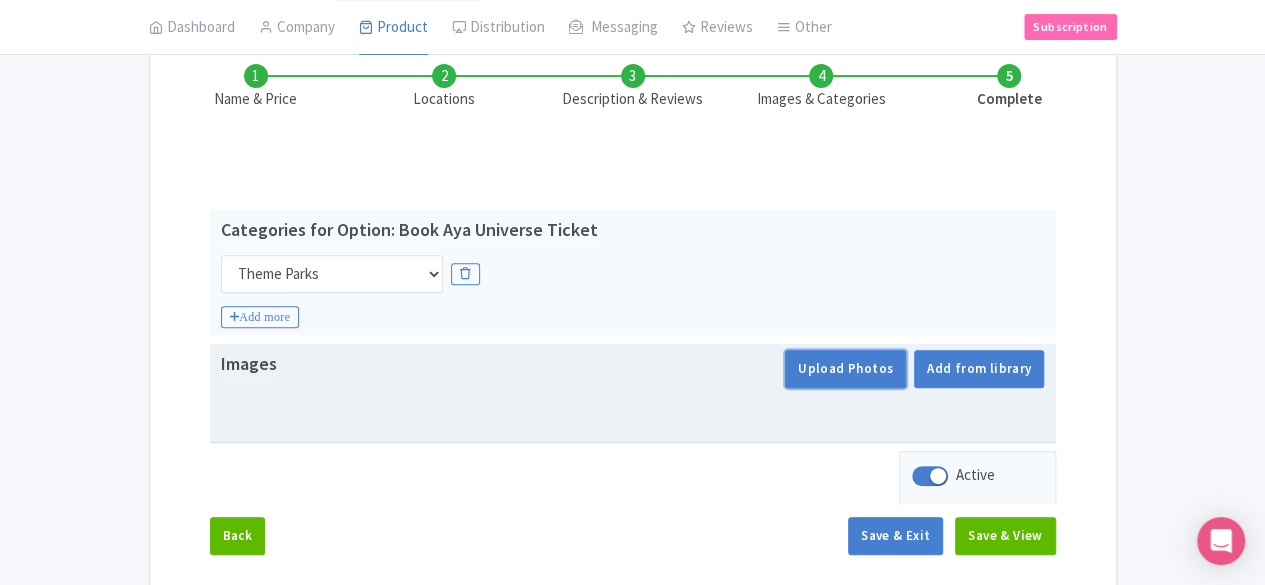 click on "Upload Photos" at bounding box center [845, 369] 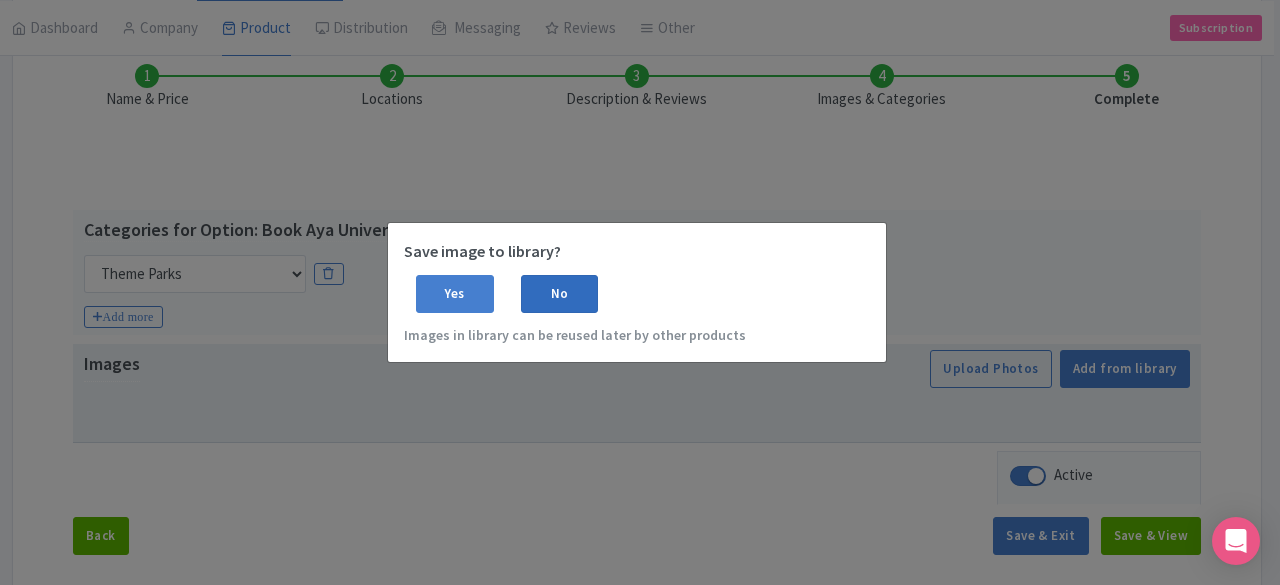 click on "No" at bounding box center [560, 294] 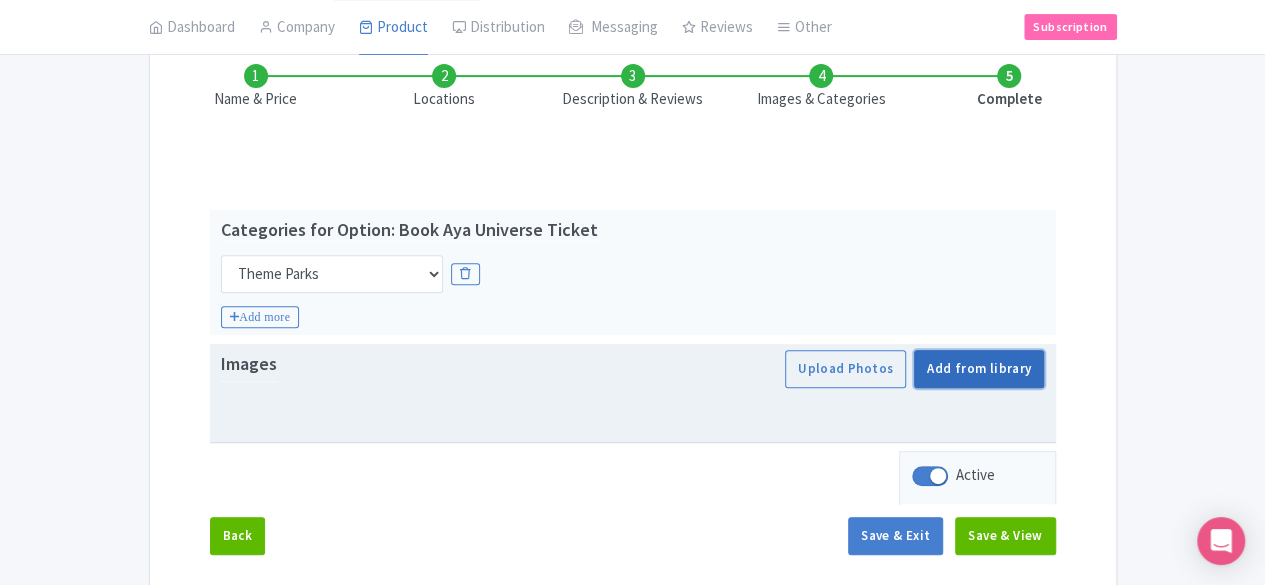 click on "Add from library" at bounding box center [979, 369] 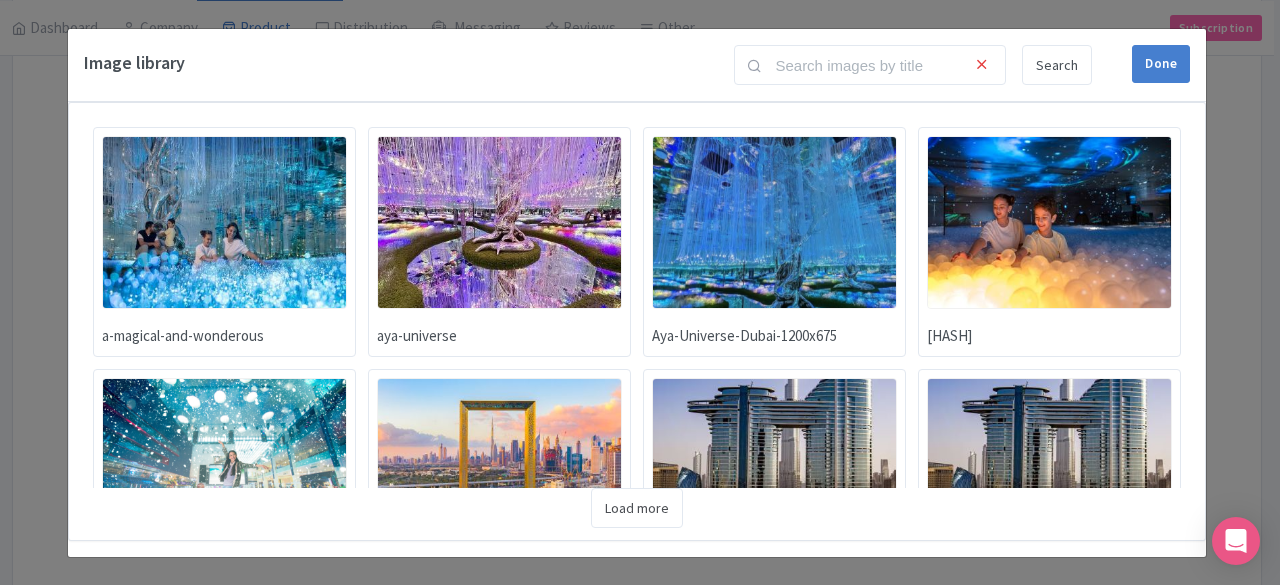 click at bounding box center (774, 222) 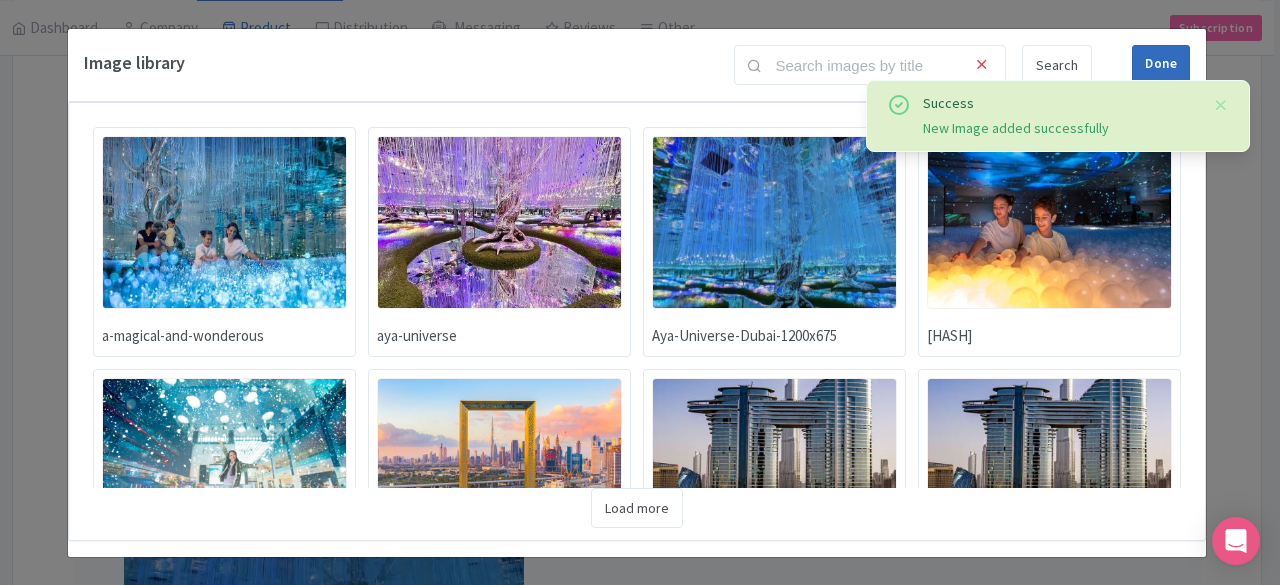click on "Done" at bounding box center [1161, 64] 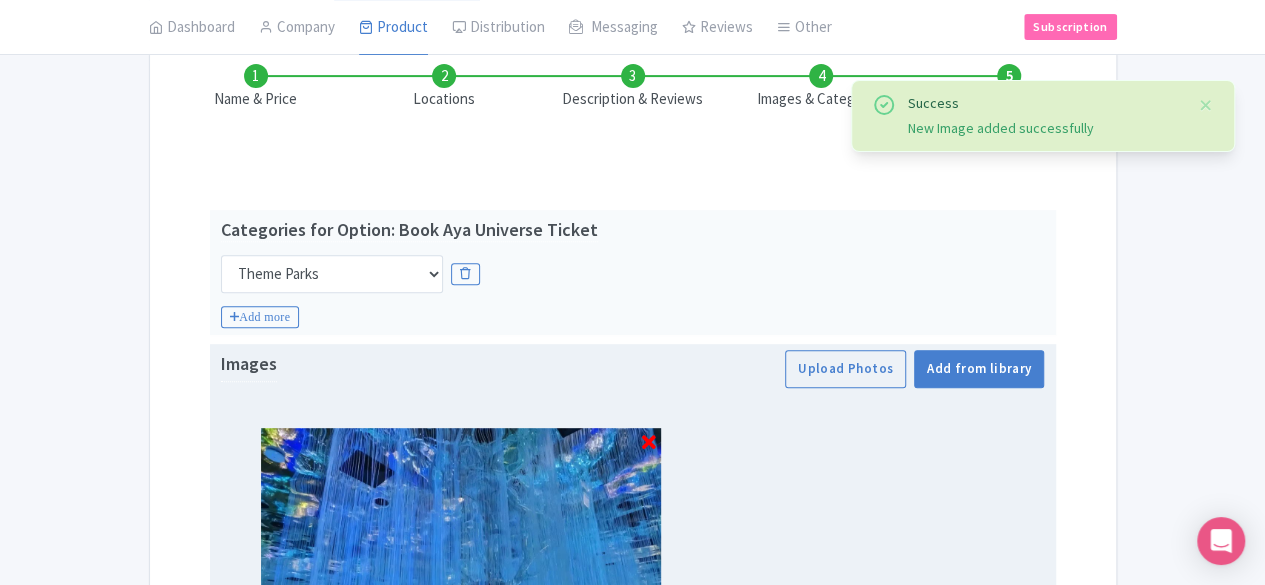 scroll, scrollTop: 659, scrollLeft: 0, axis: vertical 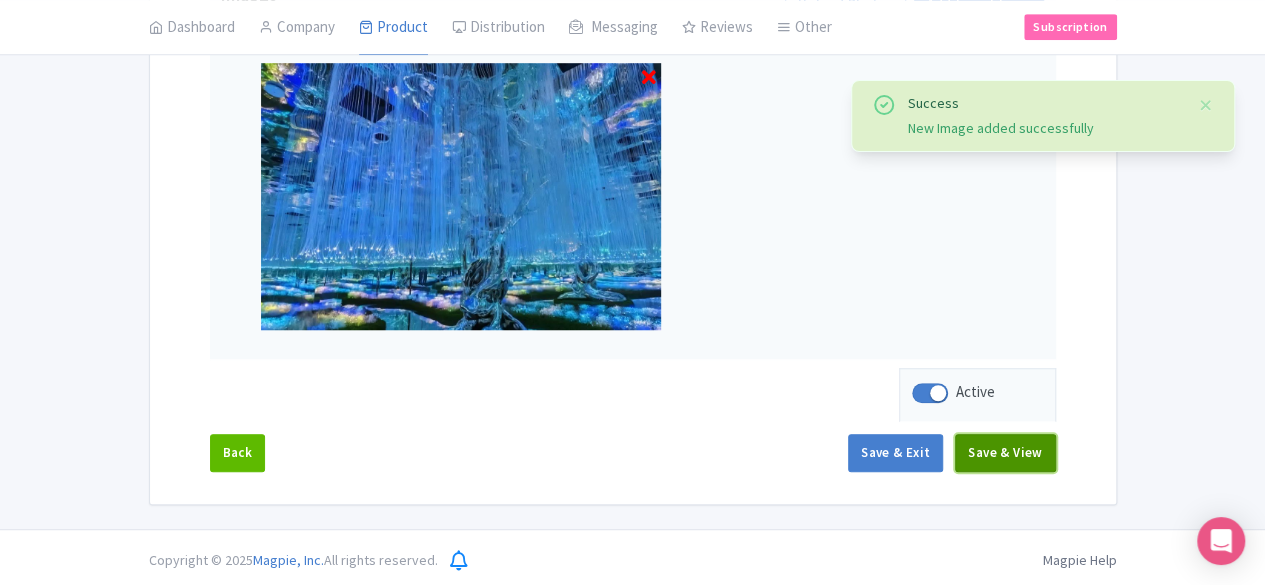 click on "Save & View" at bounding box center (1005, 453) 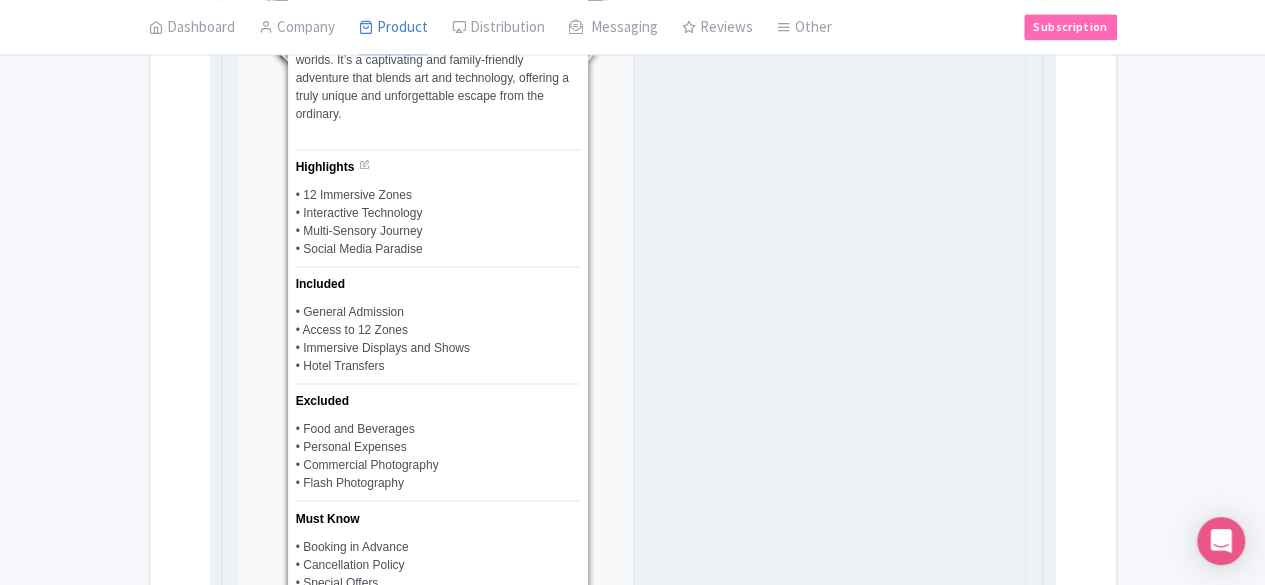 scroll, scrollTop: 1559, scrollLeft: 0, axis: vertical 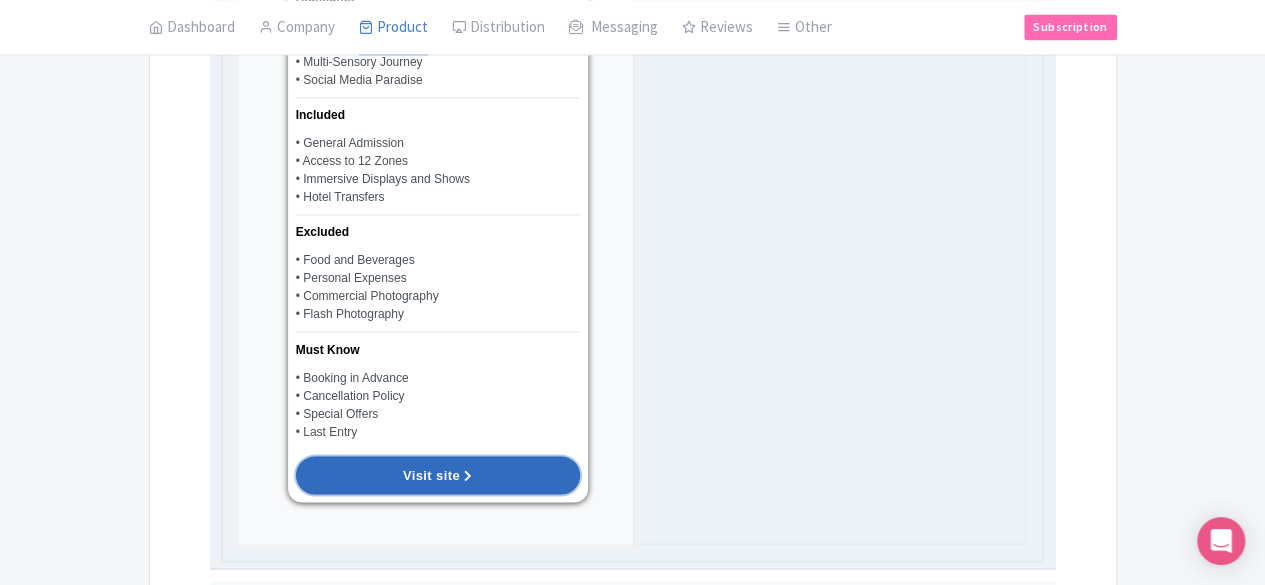click on "Visit site" at bounding box center (438, 475) 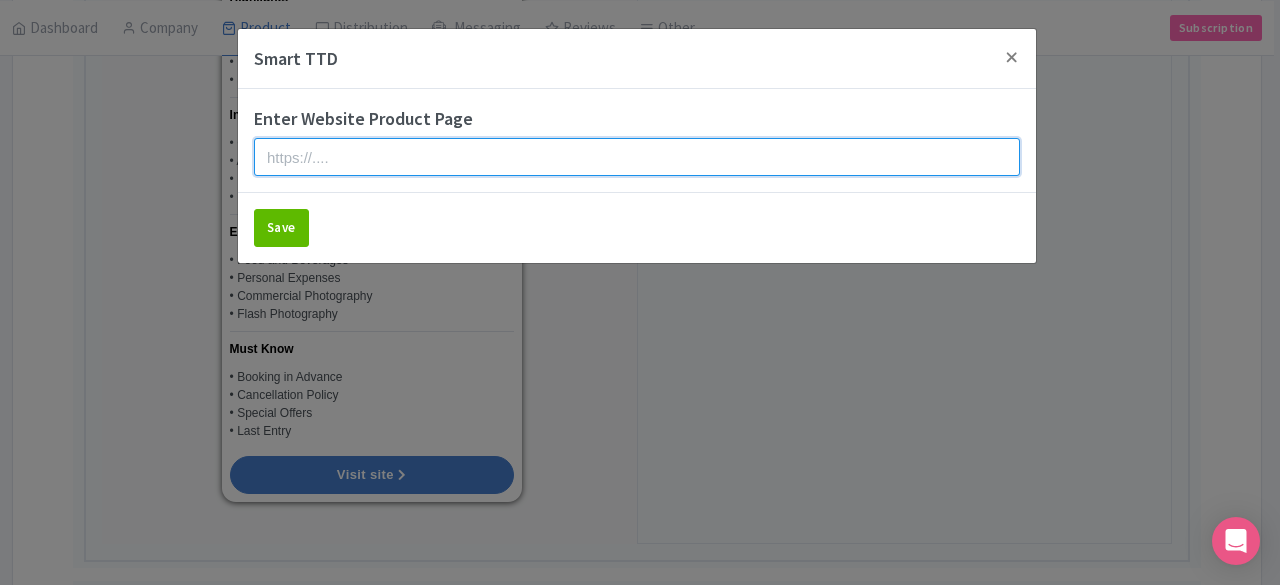 click at bounding box center [637, 157] 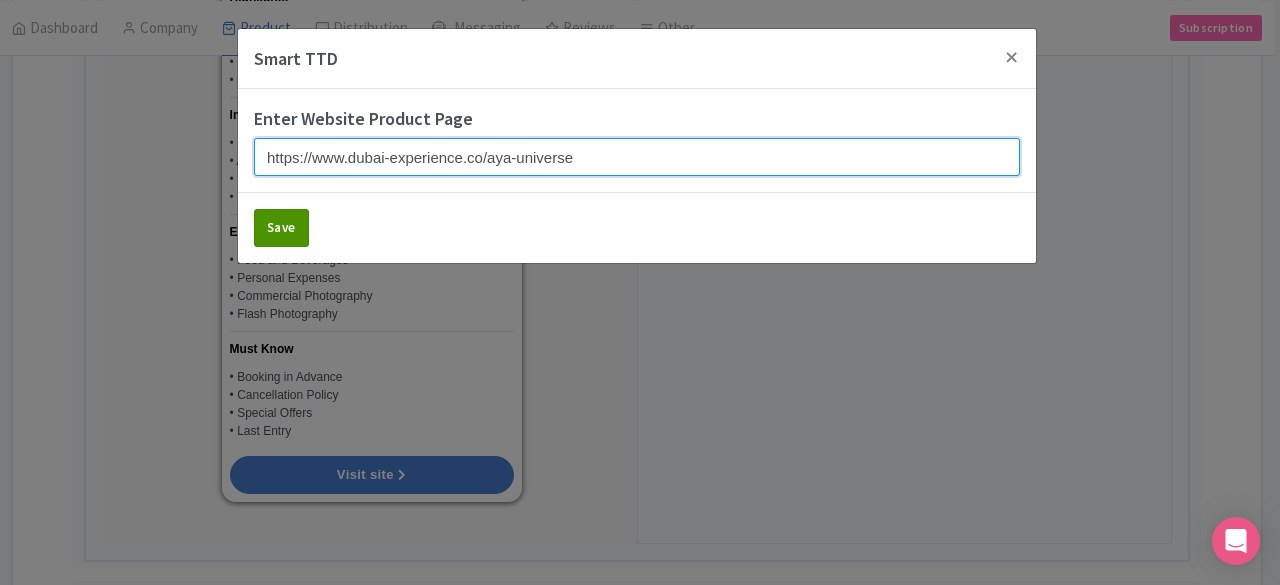 type on "https://www.dubai-experience.co/aya-universe" 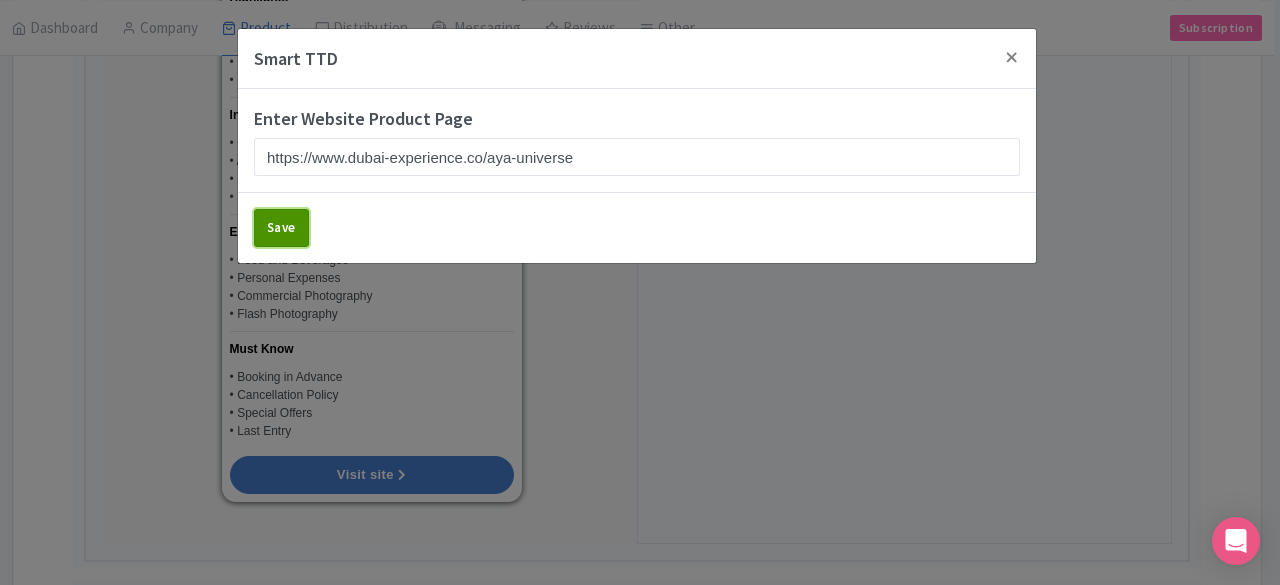 click on "Save" at bounding box center (281, 228) 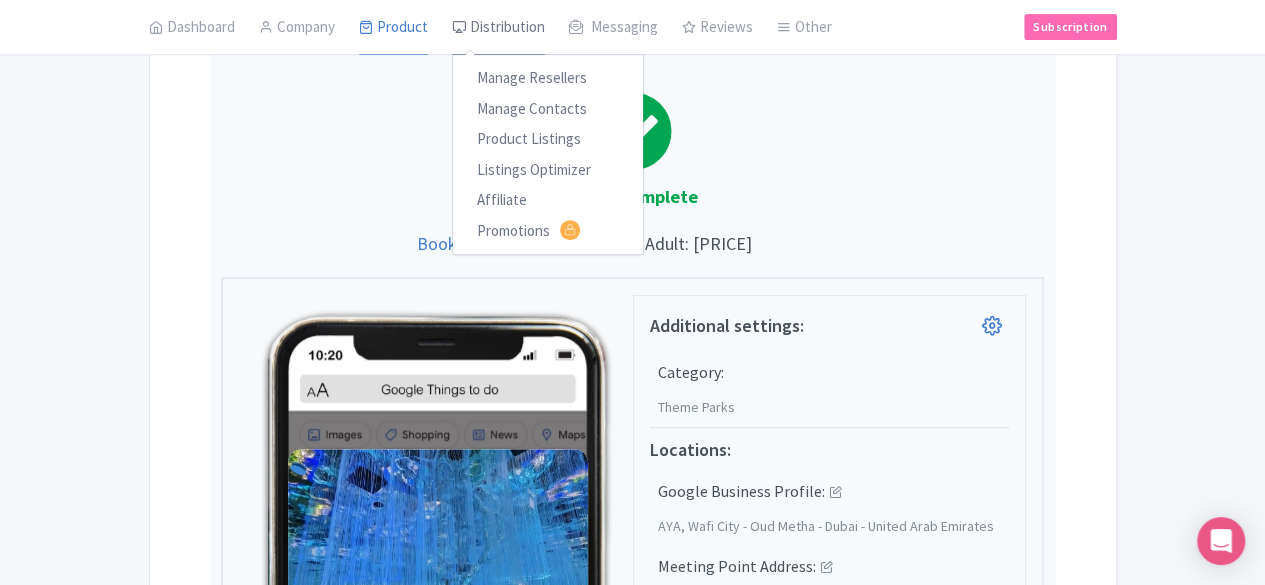 scroll, scrollTop: 359, scrollLeft: 0, axis: vertical 